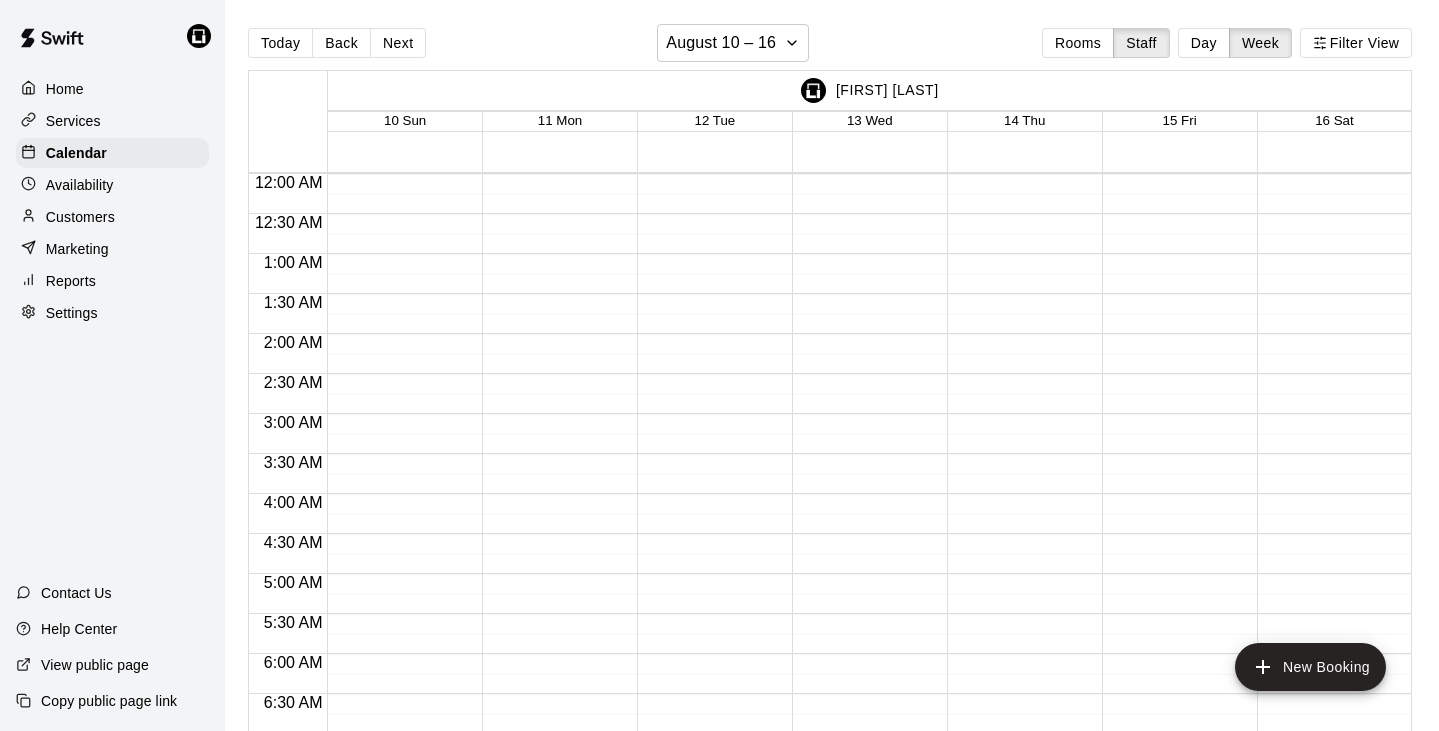 scroll, scrollTop: 0, scrollLeft: 0, axis: both 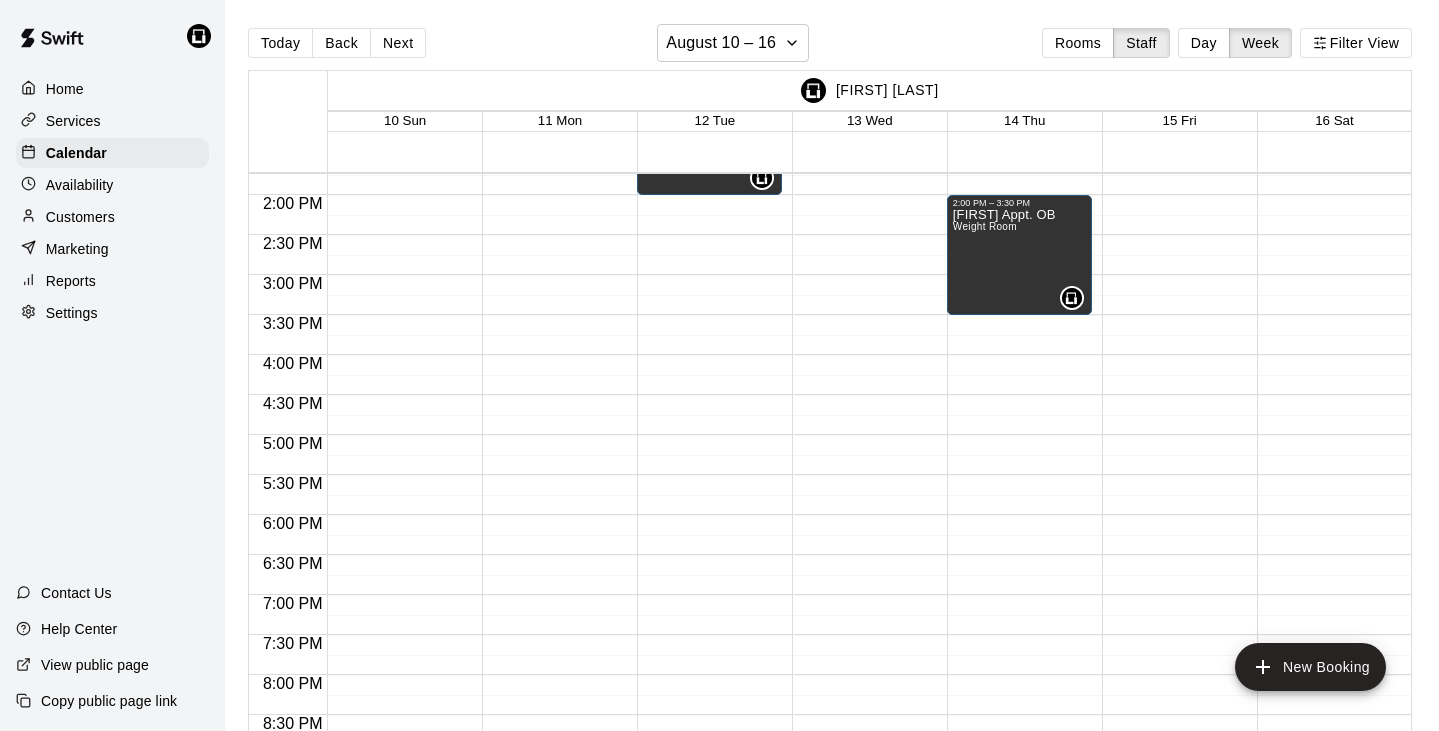 click at bounding box center (554, 35) 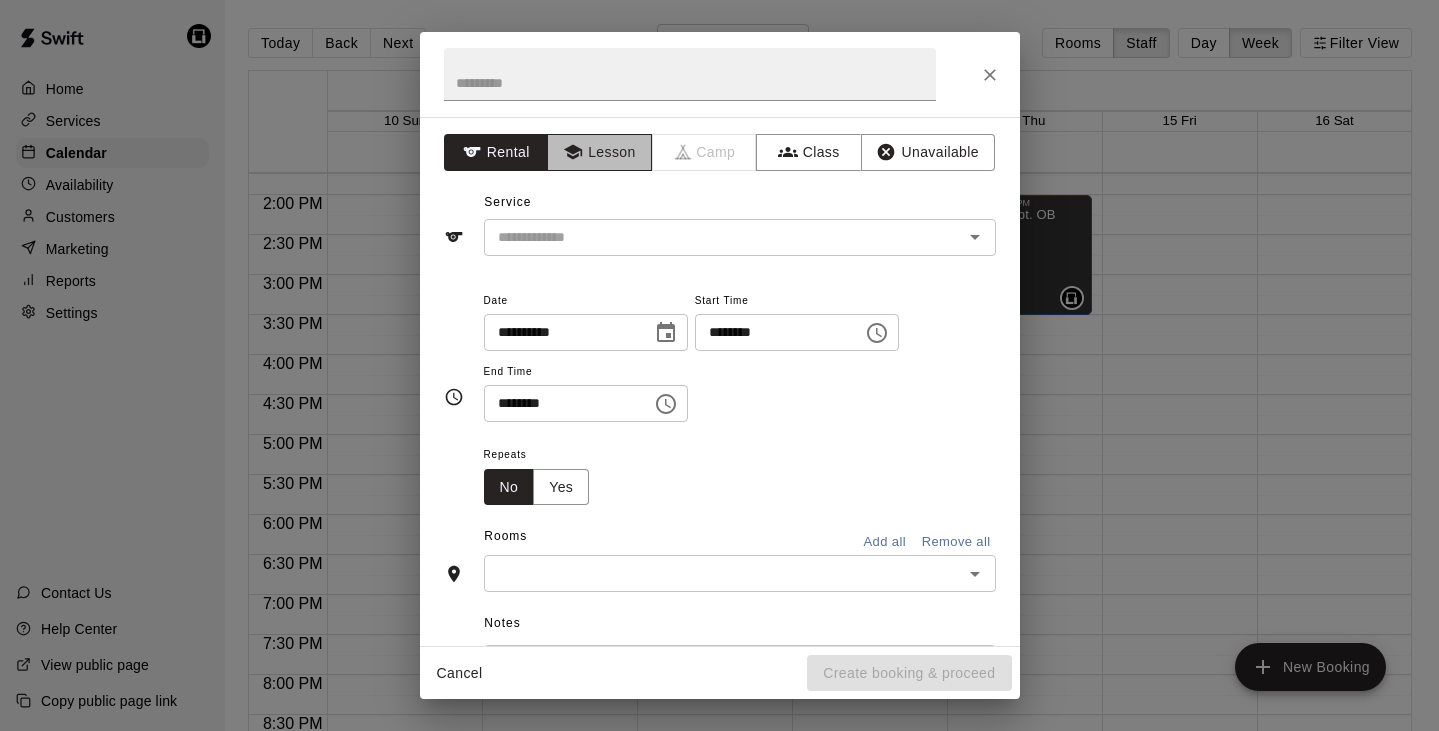 click on "Lesson" at bounding box center (599, 152) 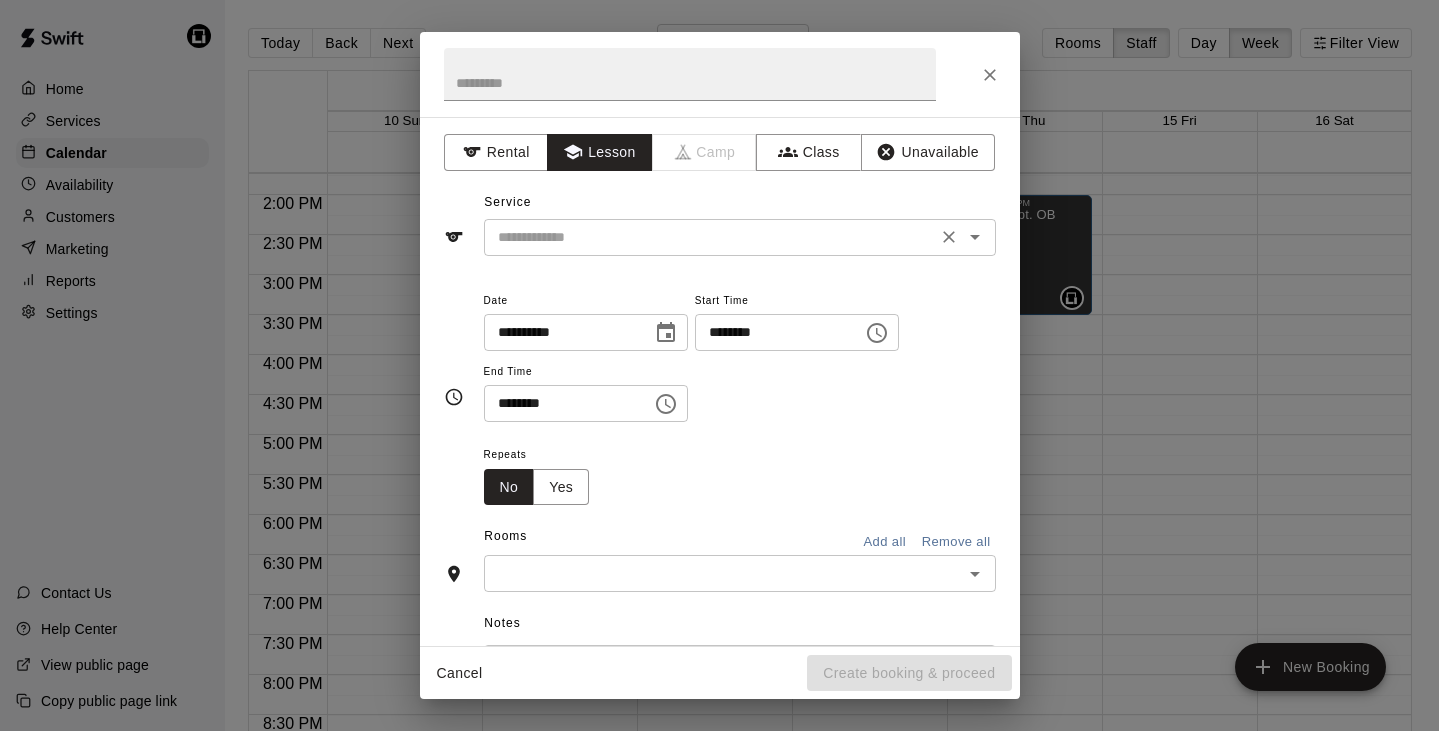 click at bounding box center (710, 237) 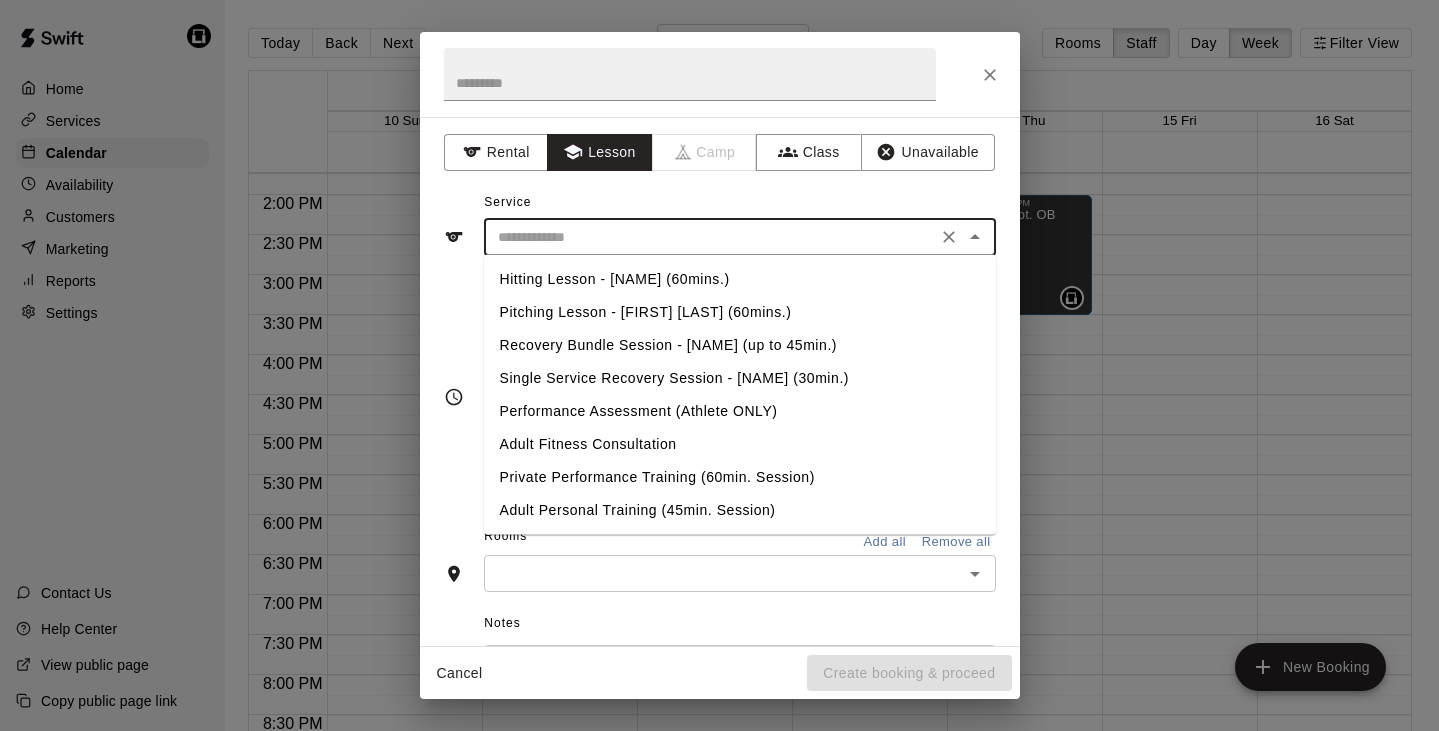 click on "Private Performance Training (60min. Session)" at bounding box center [740, 477] 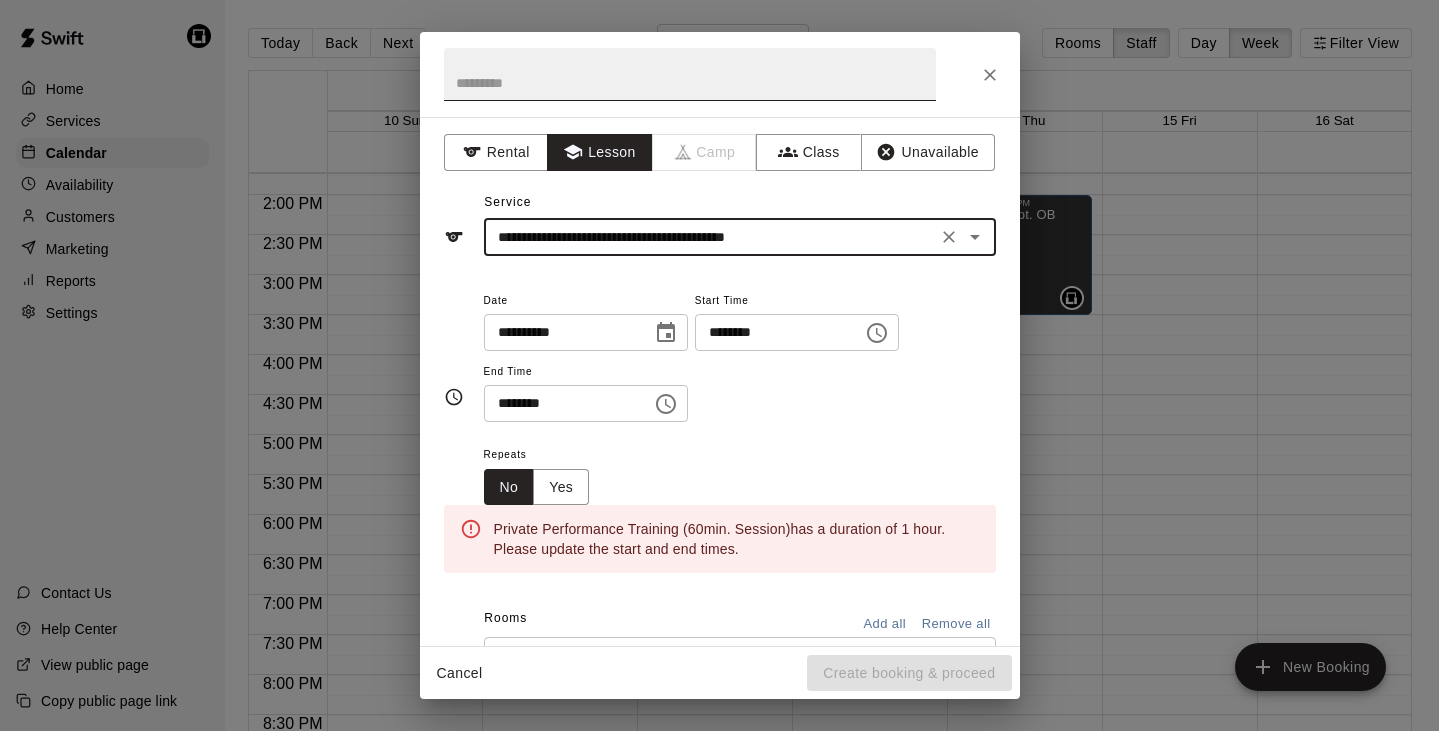 click at bounding box center [690, 74] 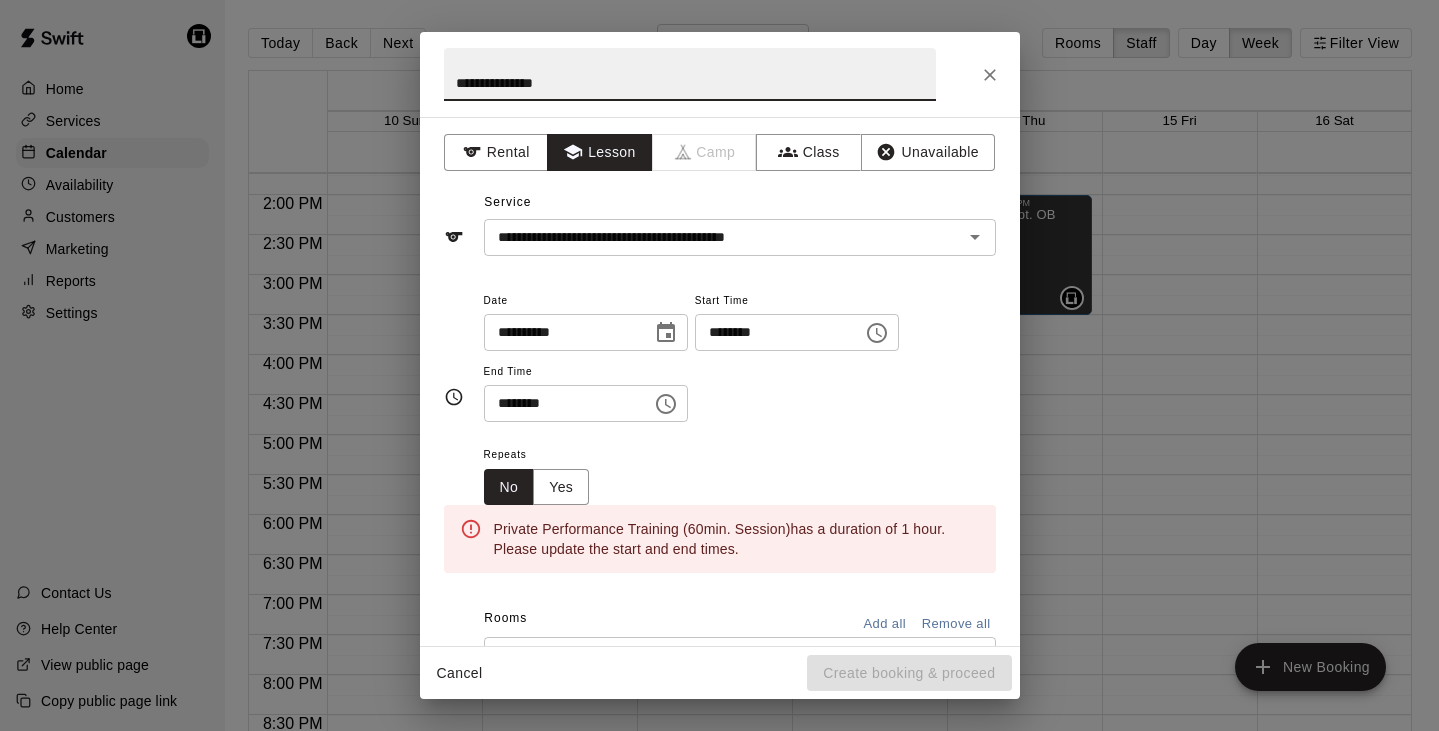 type on "**********" 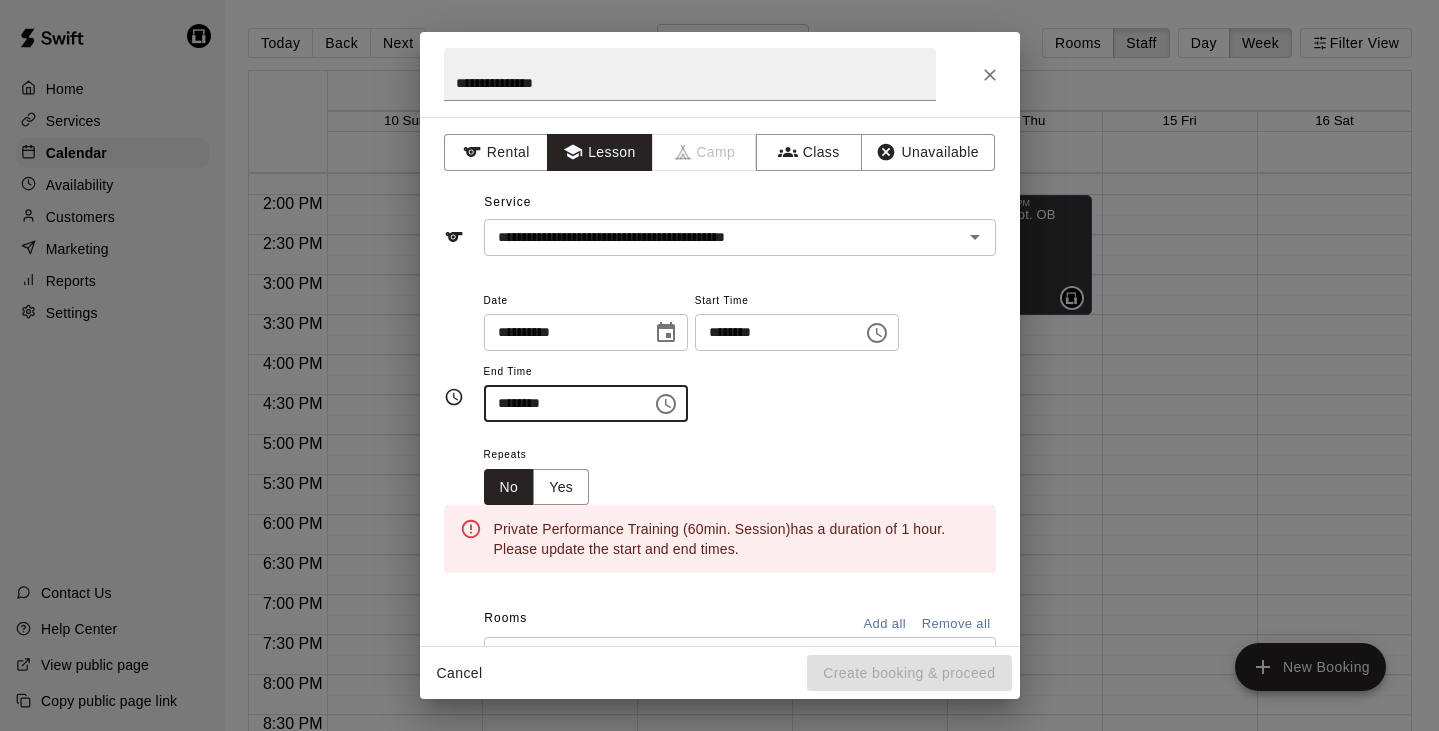 click on "********" at bounding box center (561, 403) 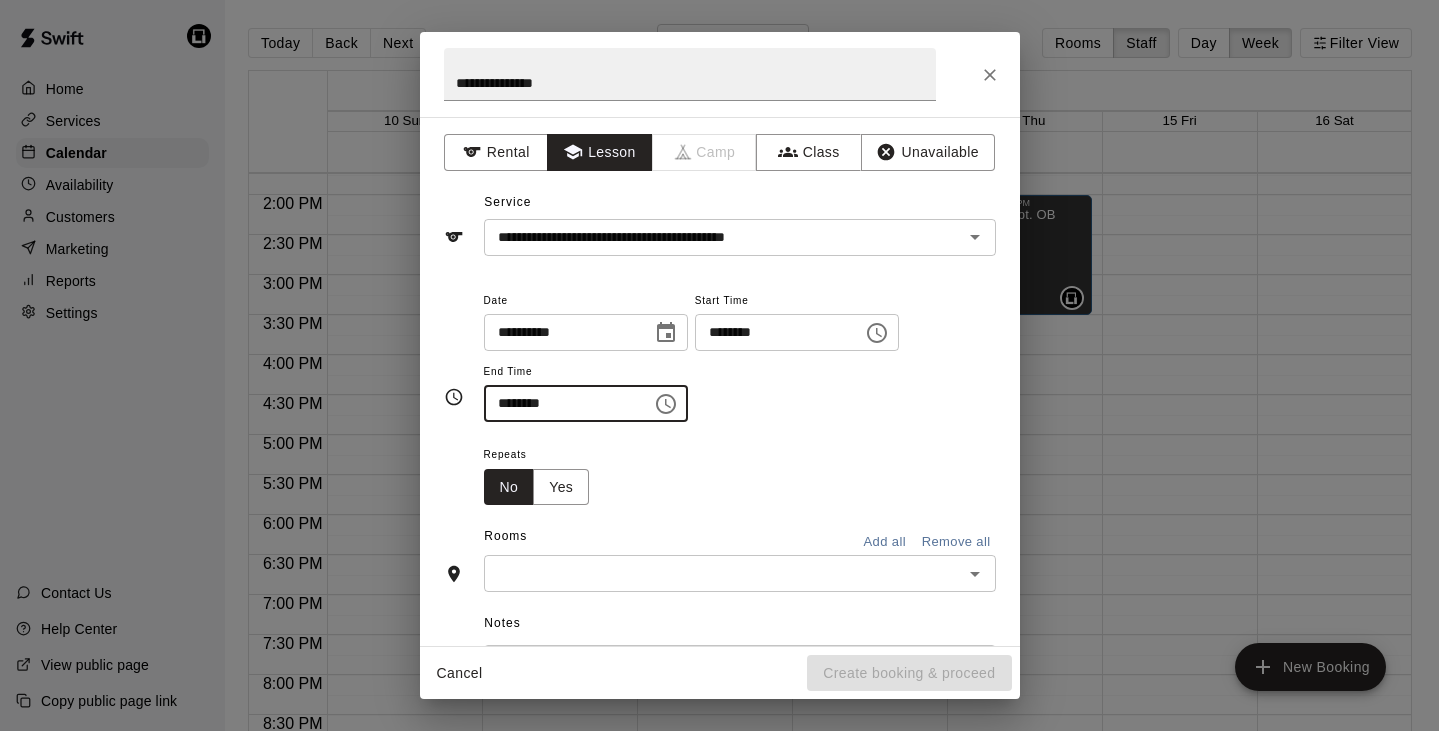 click at bounding box center [723, 573] 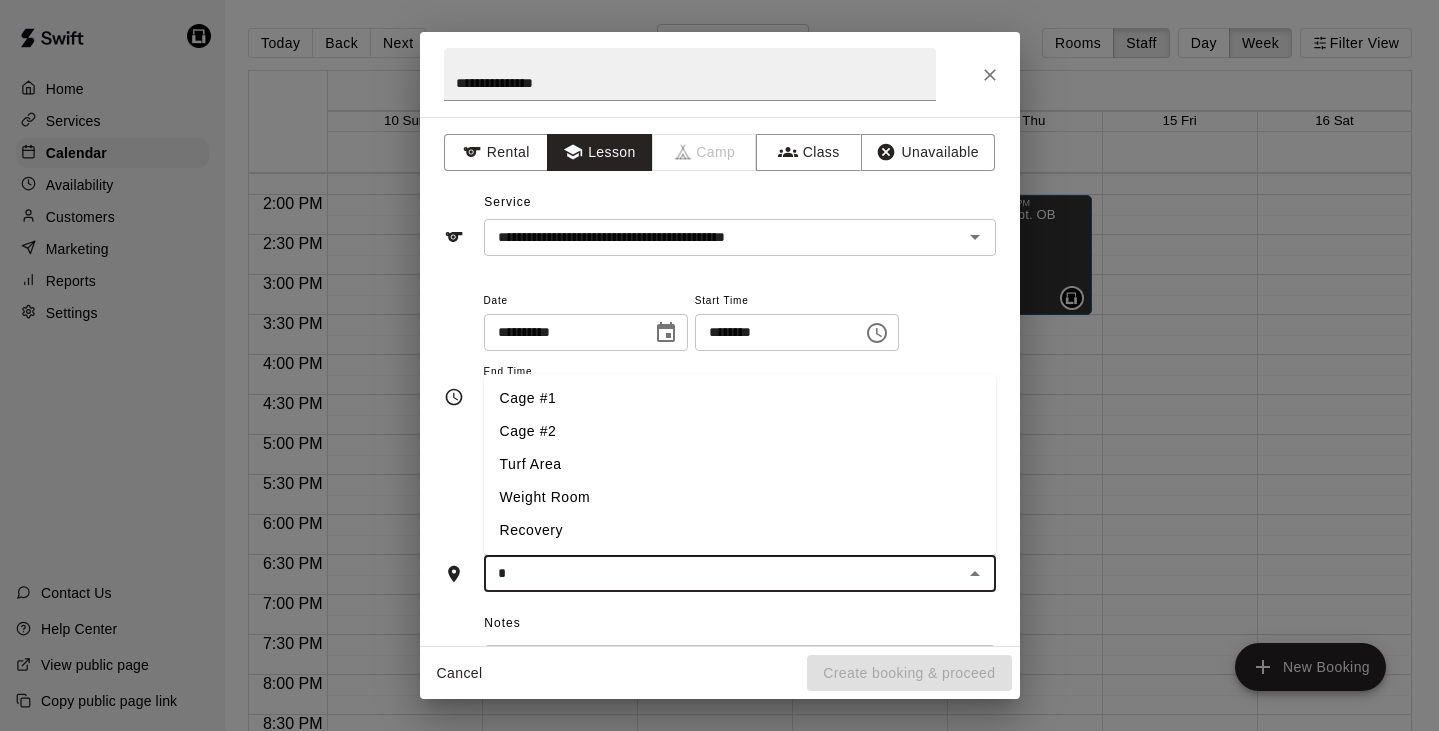 type on "**" 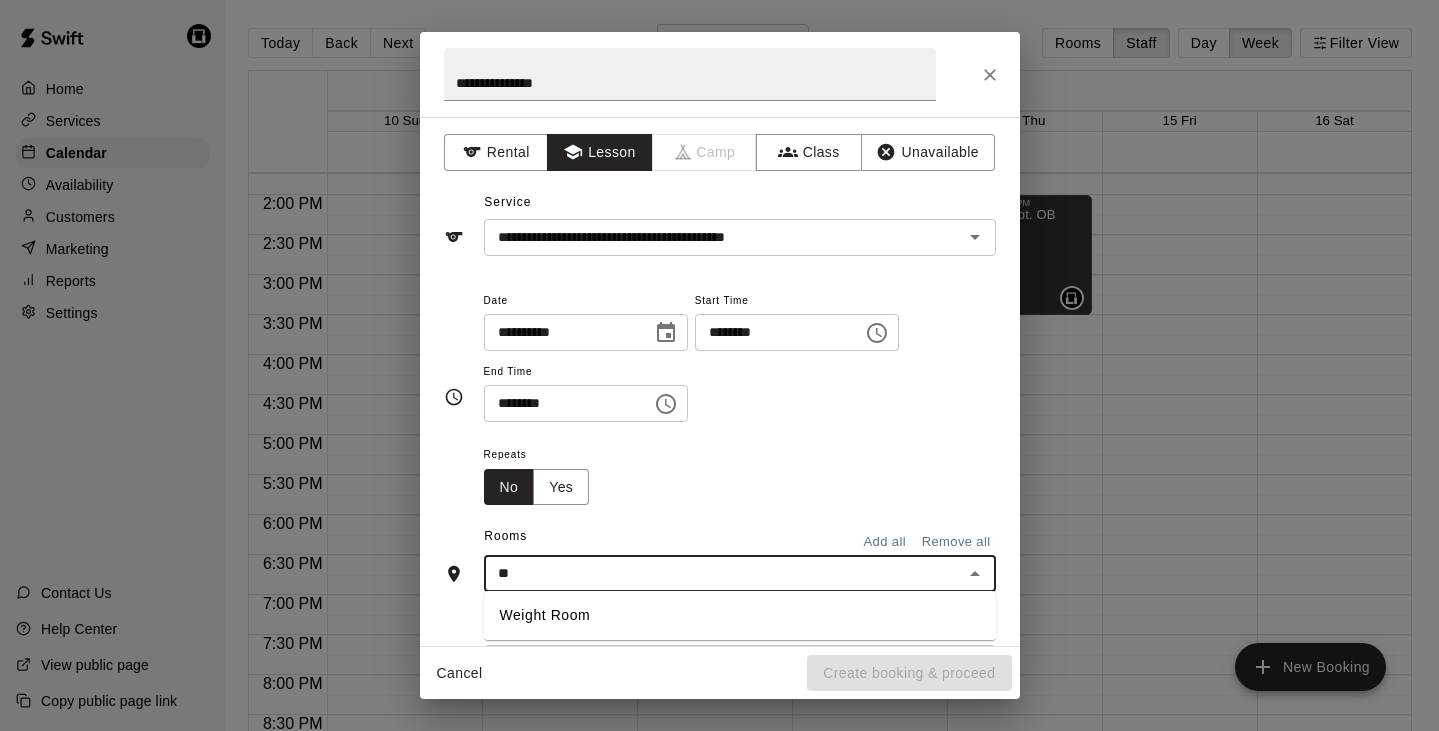 click on "Weight Room" at bounding box center [740, 615] 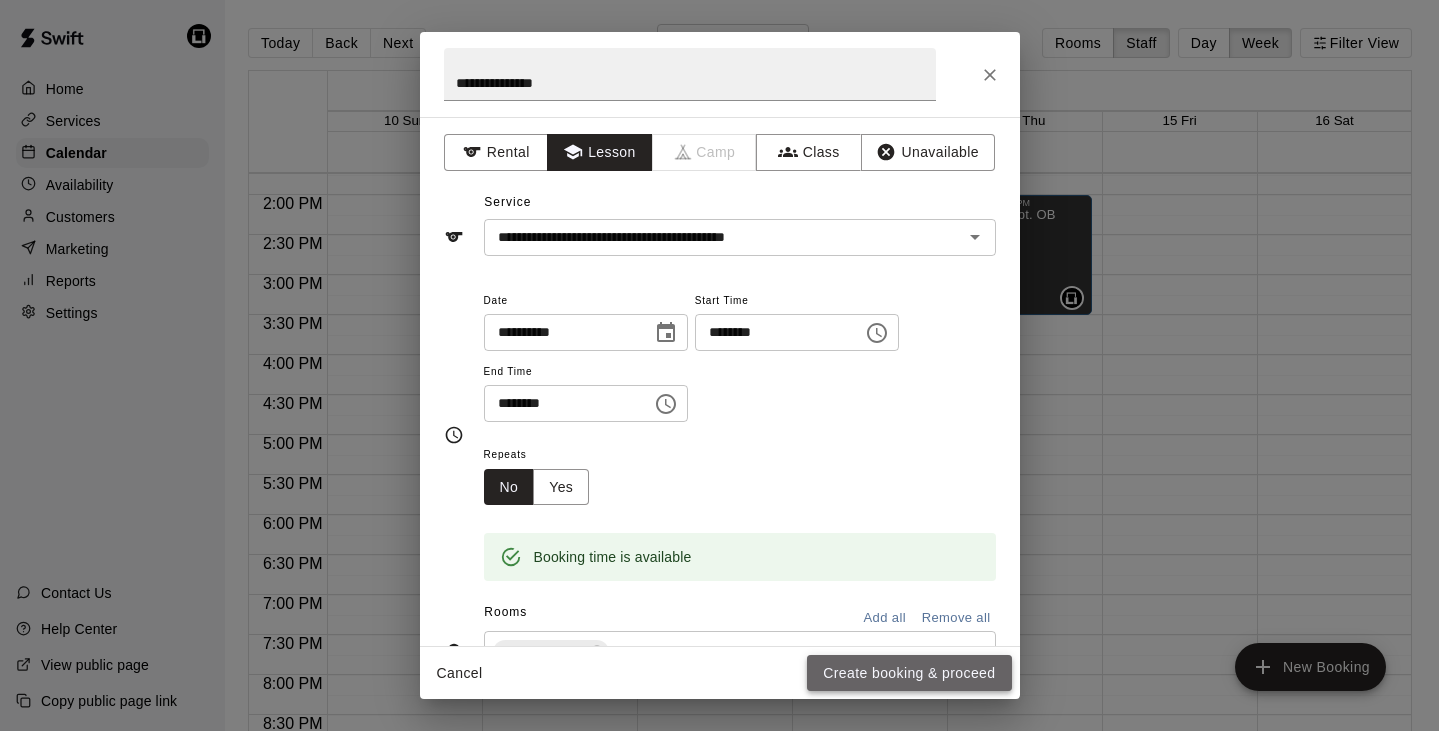 click on "Create booking & proceed" at bounding box center (909, 673) 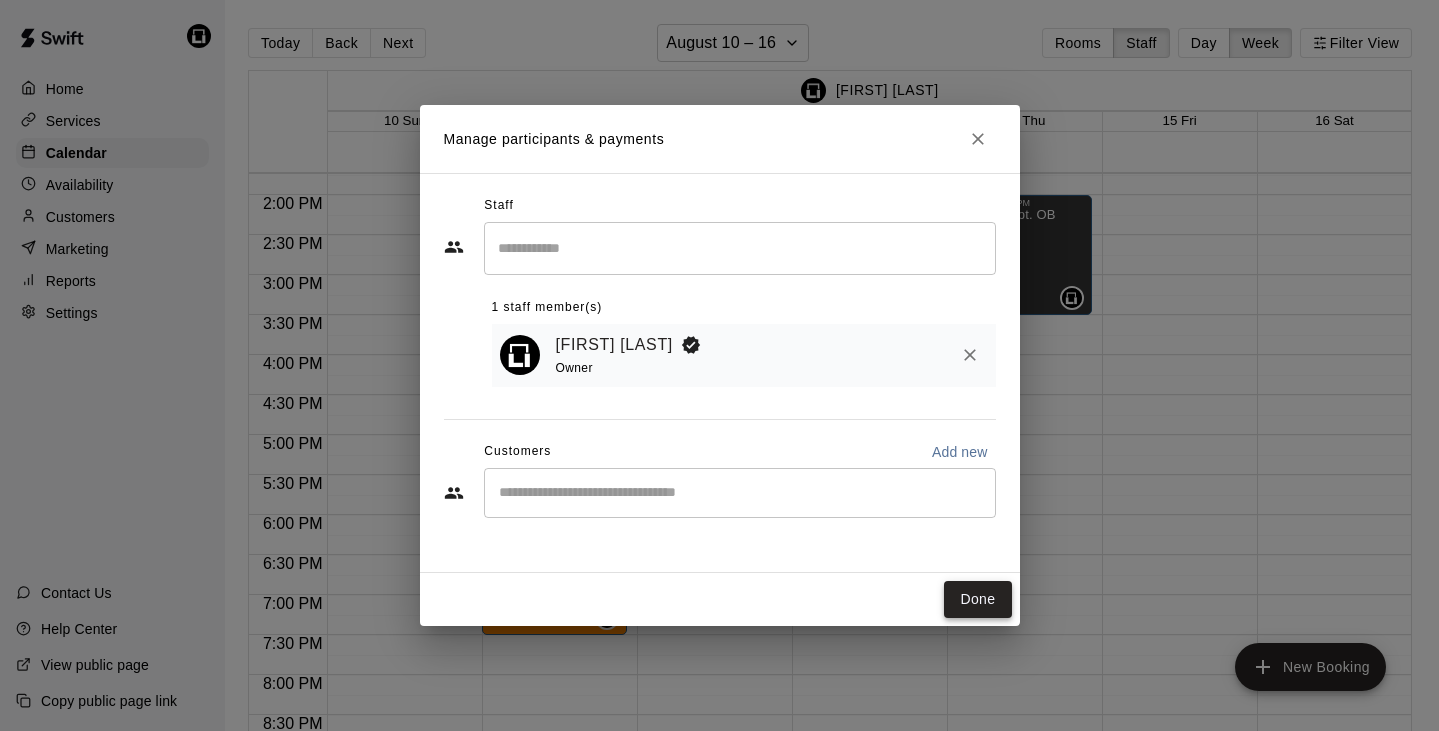 click on "Done" at bounding box center (977, 599) 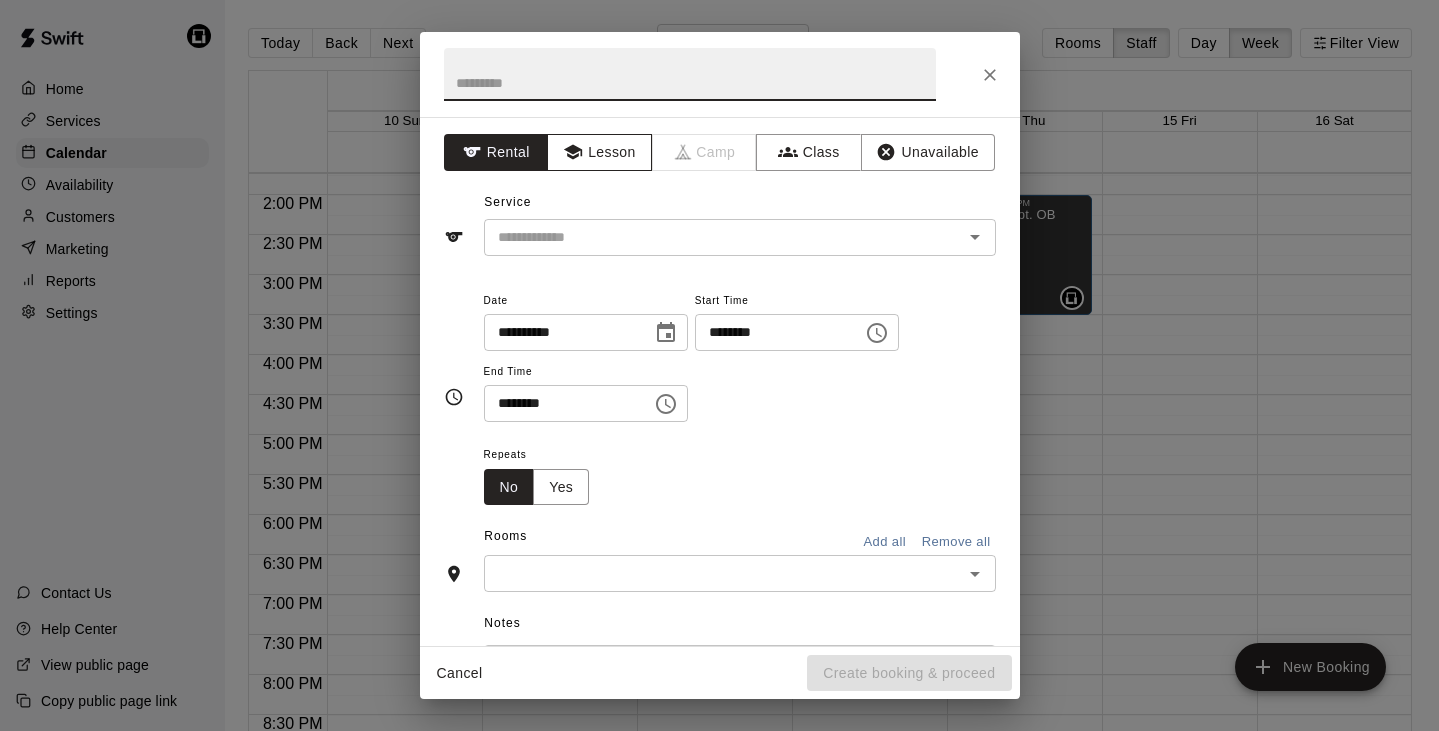 click on "Lesson" at bounding box center [599, 152] 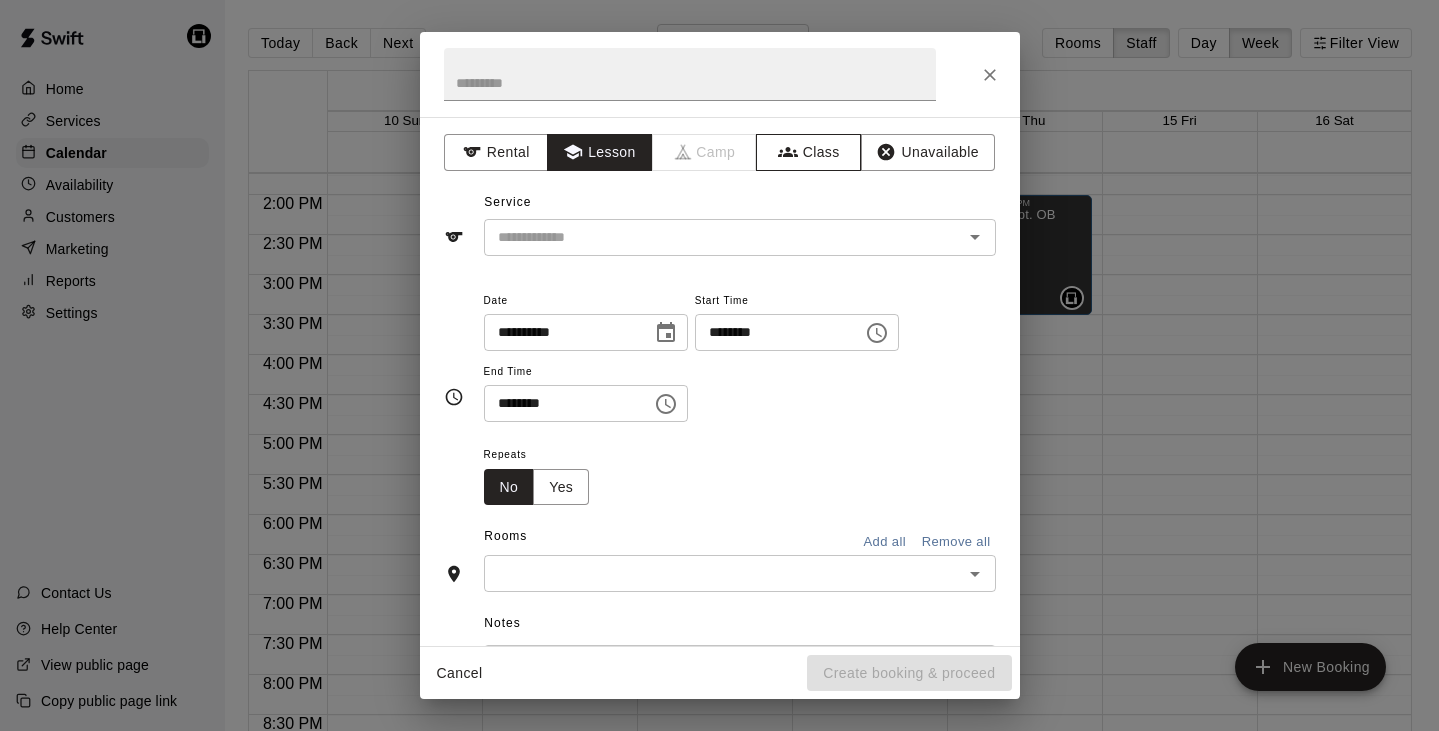 click on "Class" at bounding box center (808, 152) 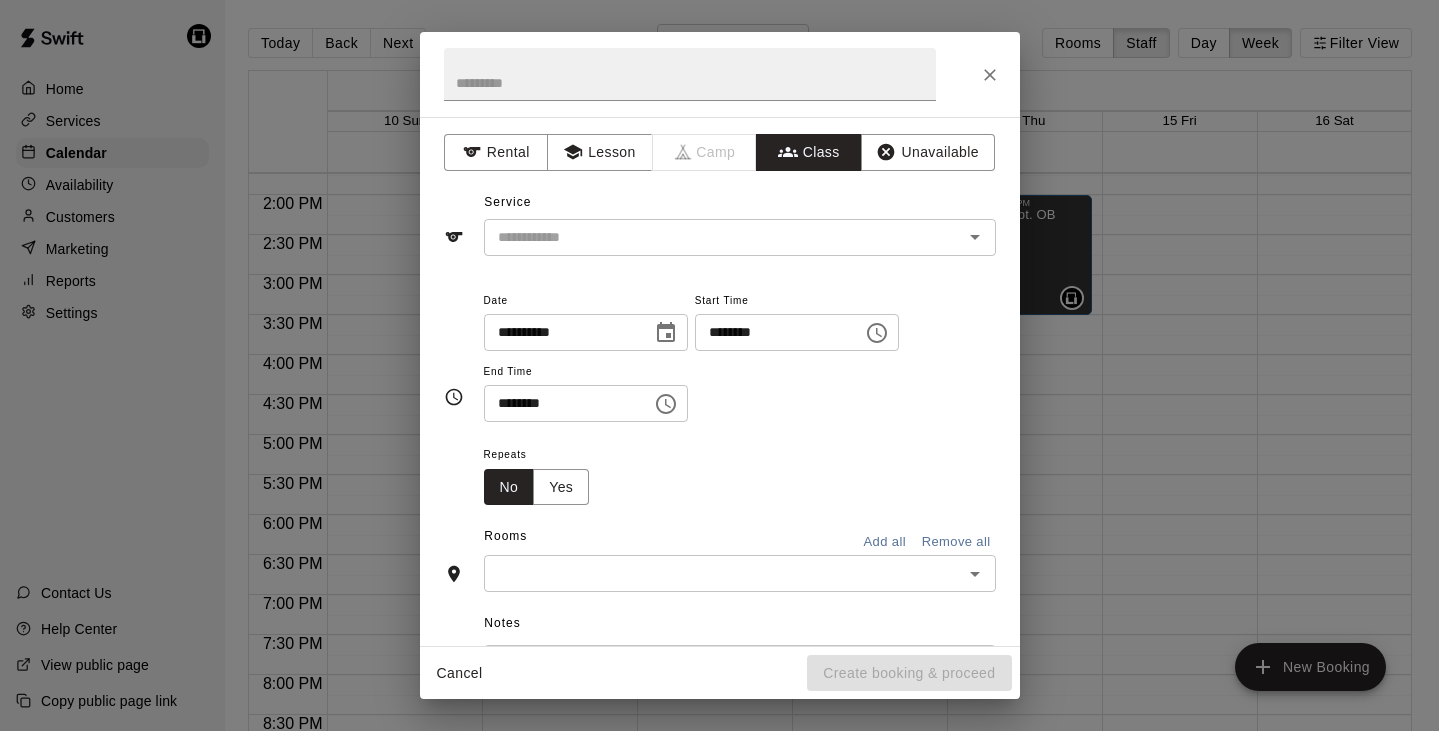 click at bounding box center [723, 237] 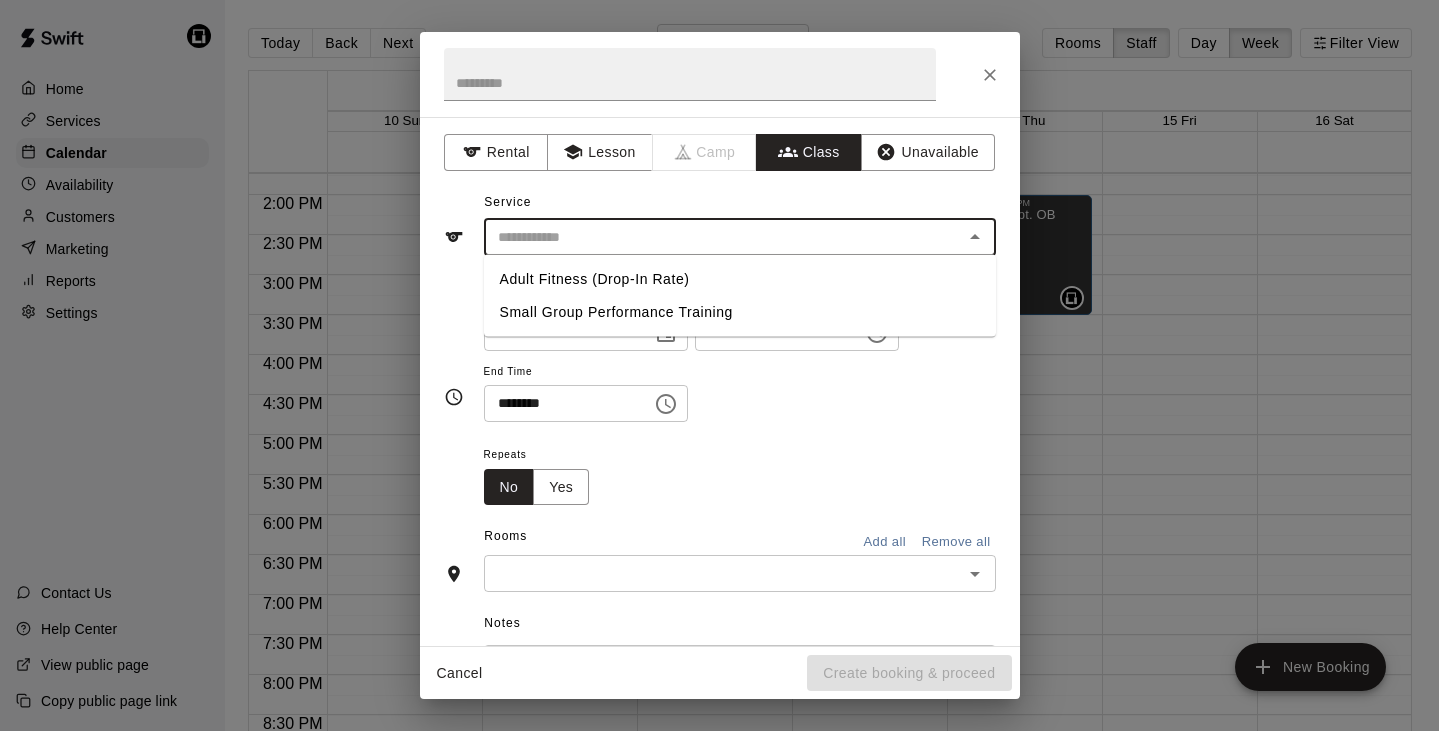 click on "Small Group Performance Training" at bounding box center [740, 312] 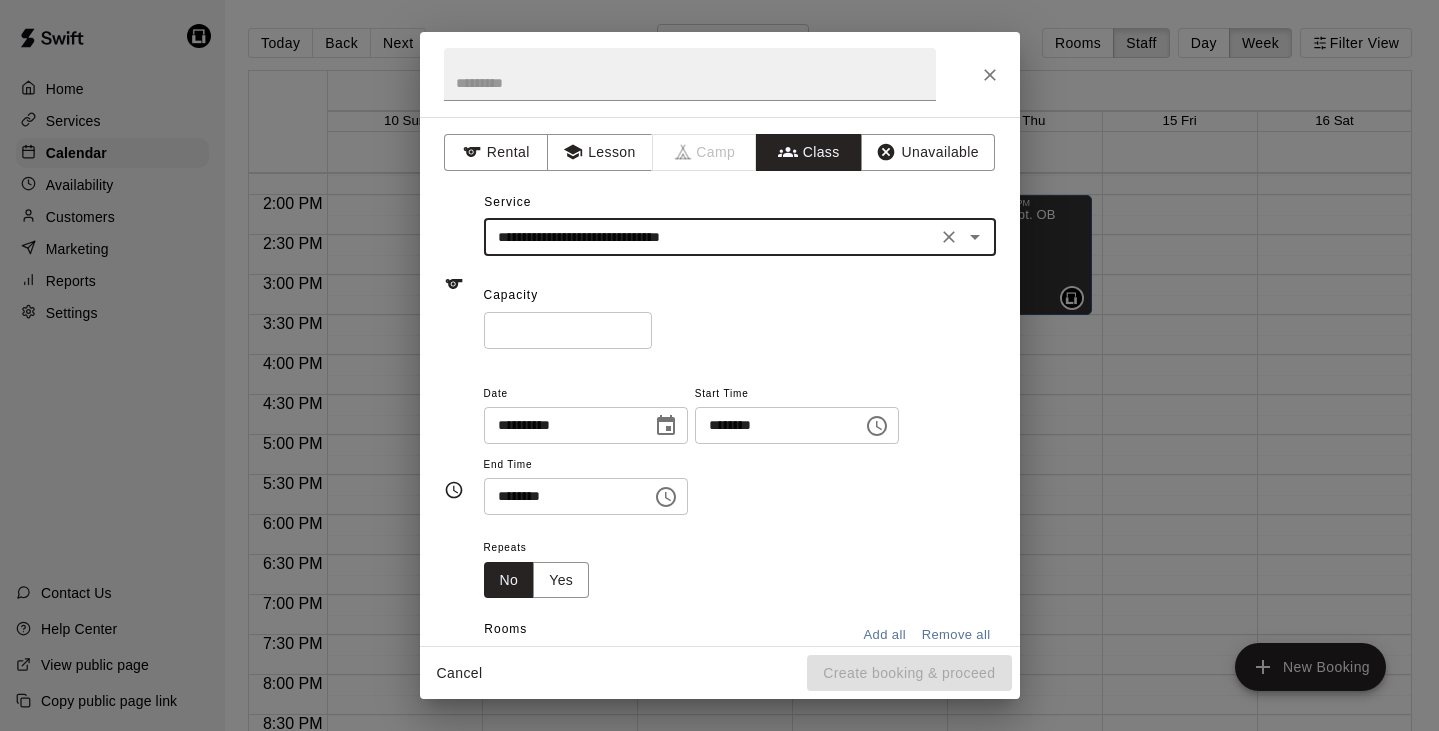 type on "*" 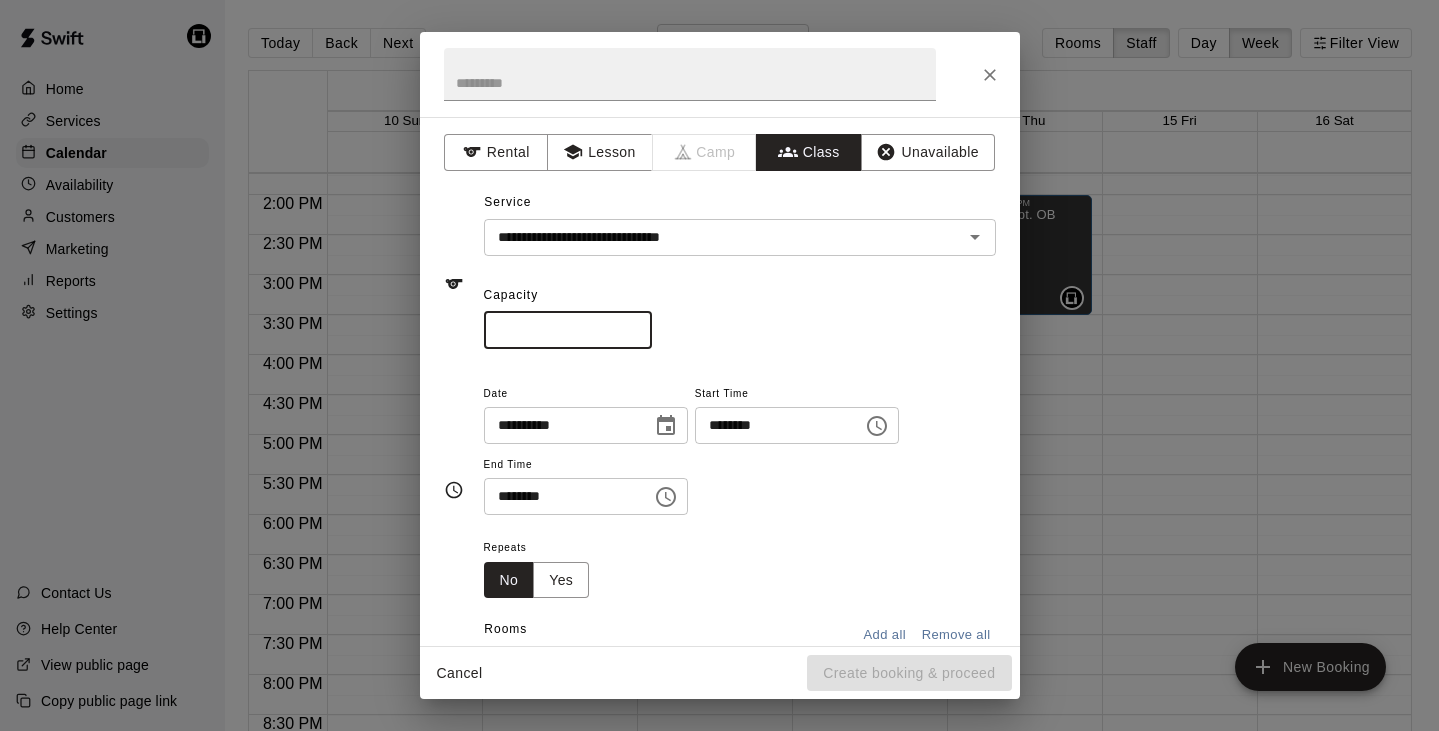 click on "*" at bounding box center (568, 330) 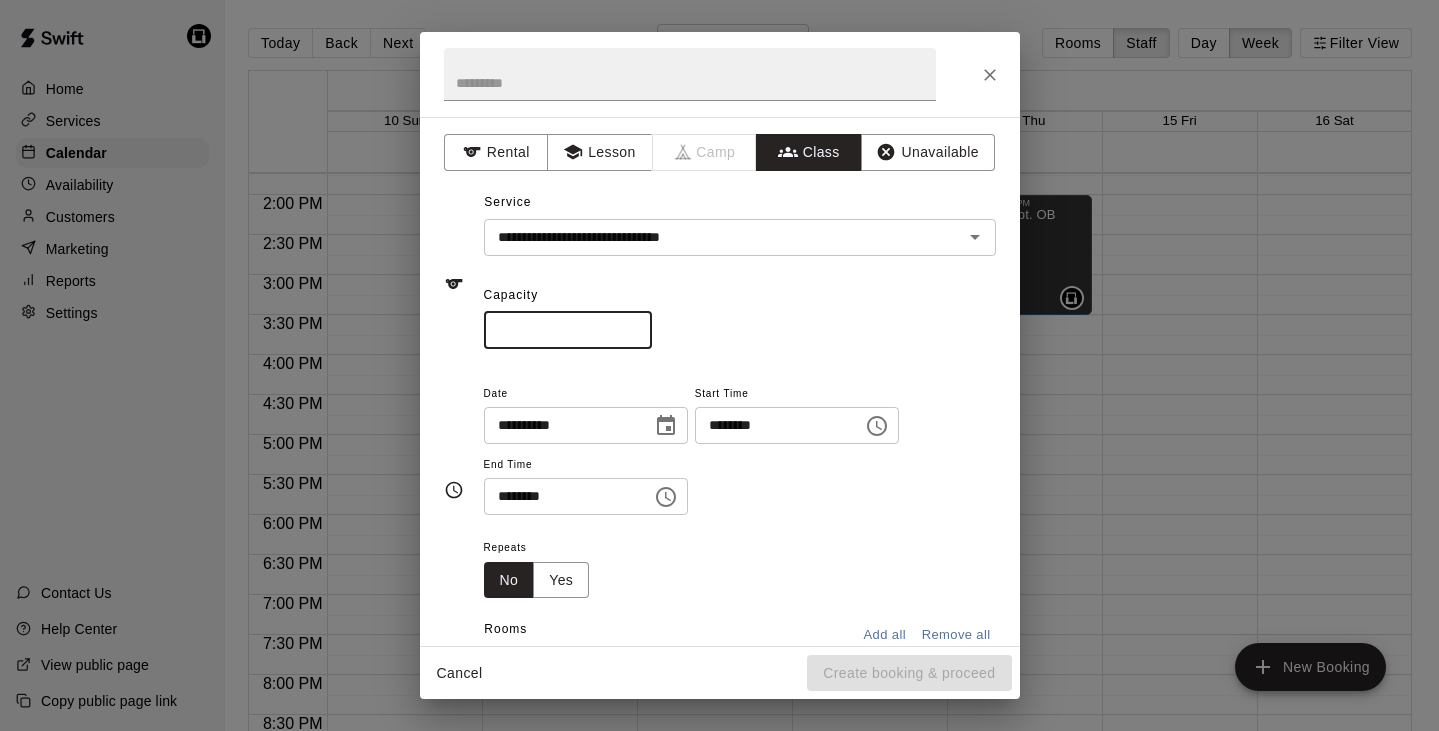 click on "********" at bounding box center (561, 496) 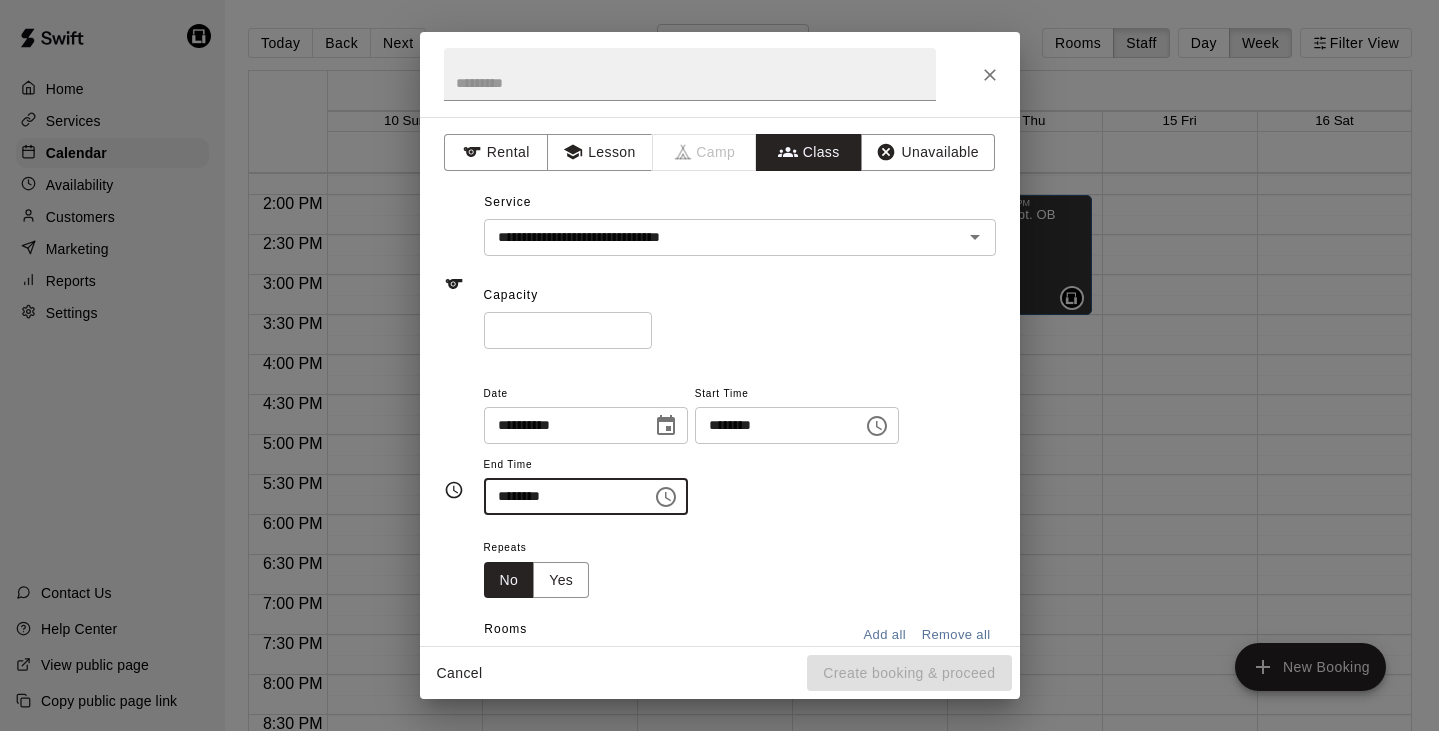 type on "********" 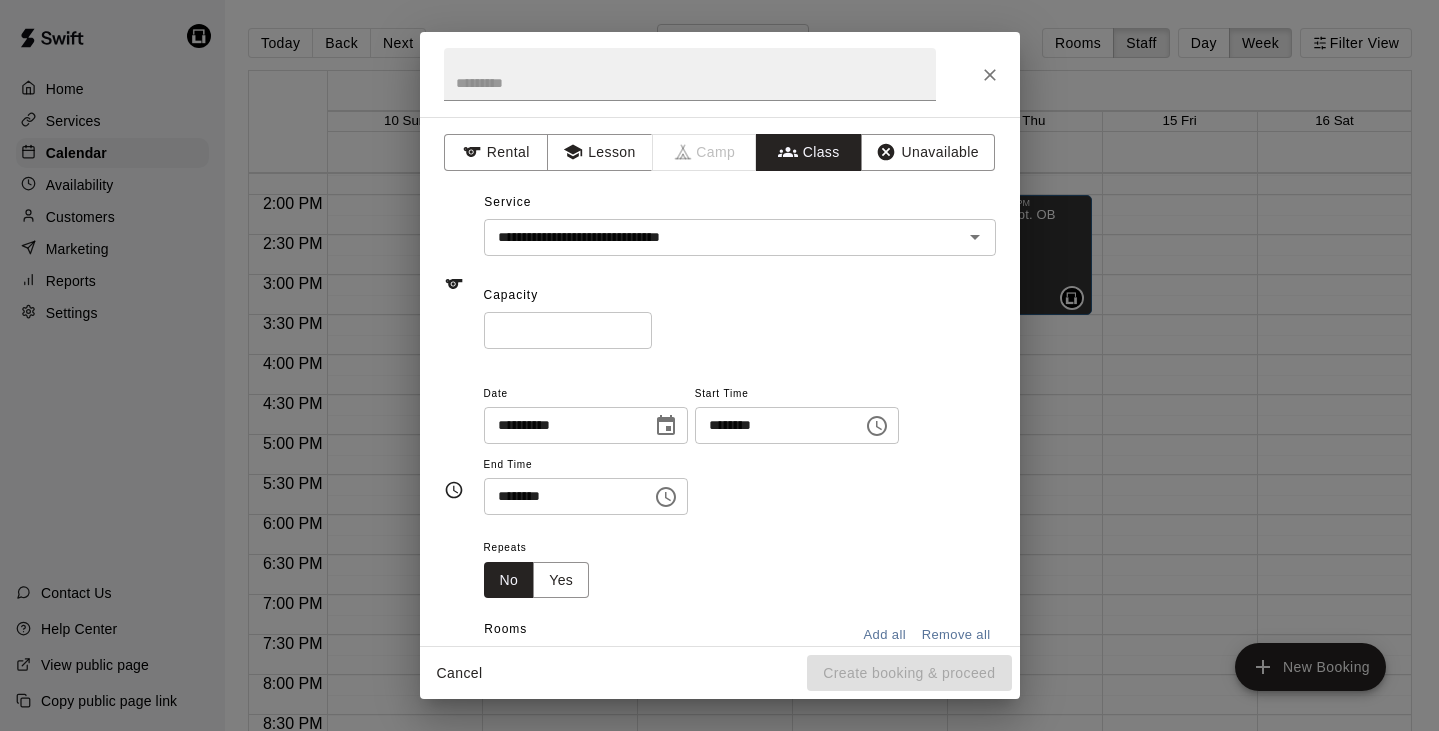click on "**********" at bounding box center [740, 458] 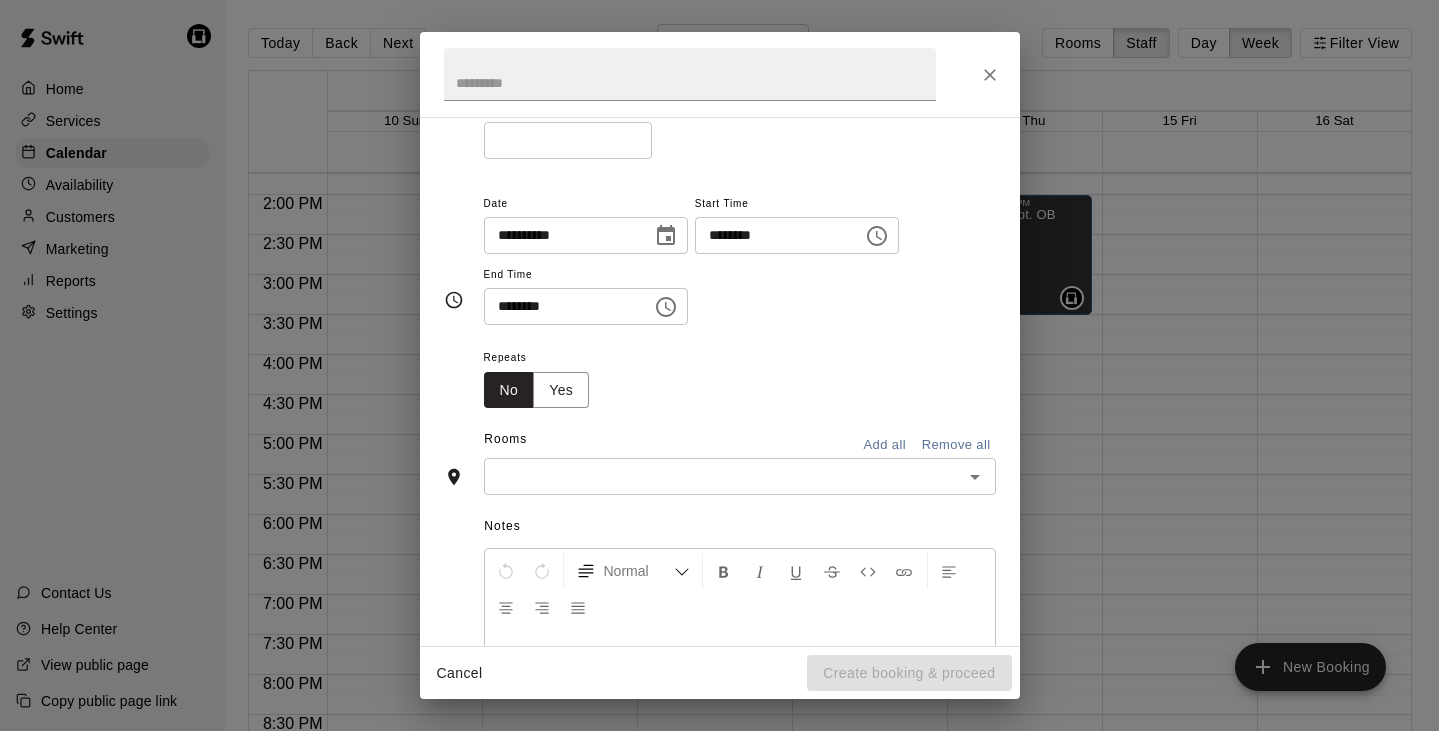 scroll, scrollTop: 207, scrollLeft: 0, axis: vertical 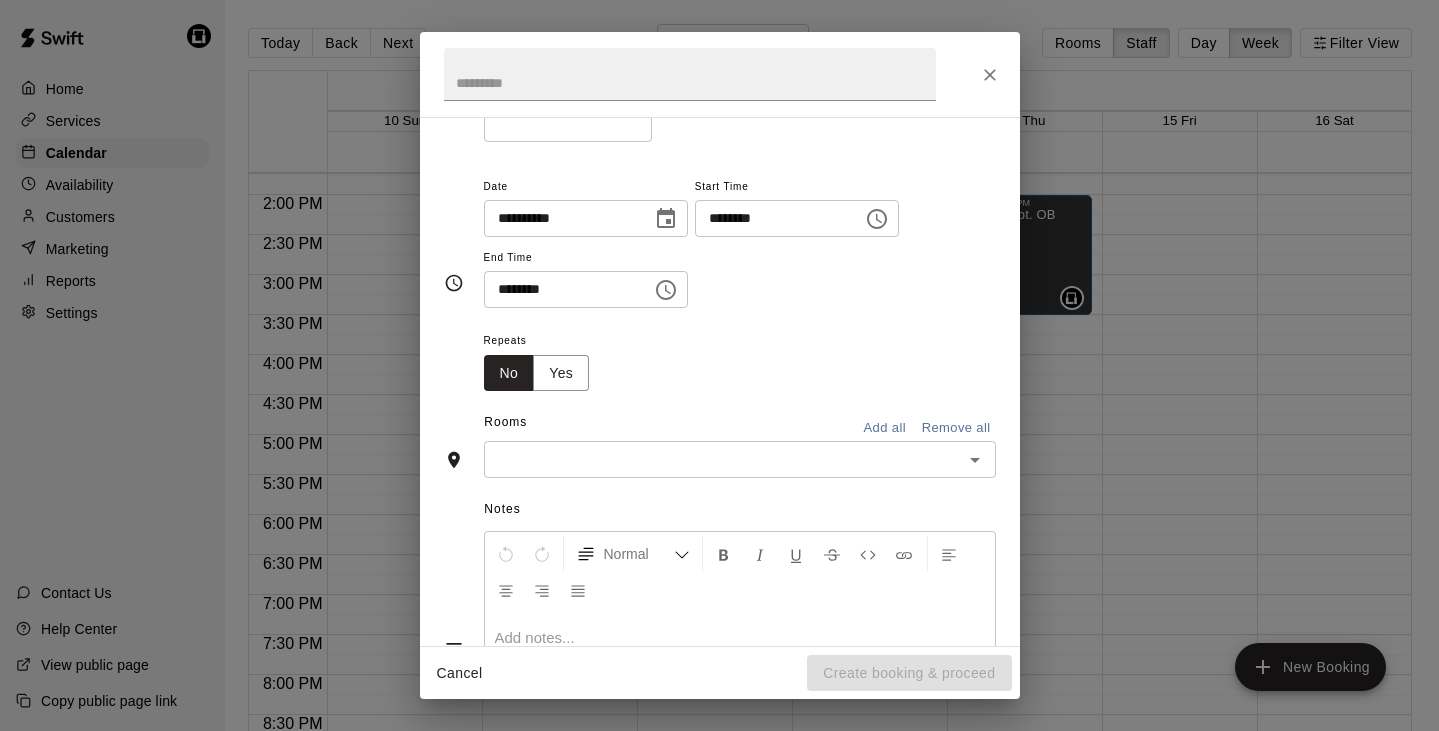 click at bounding box center (723, 459) 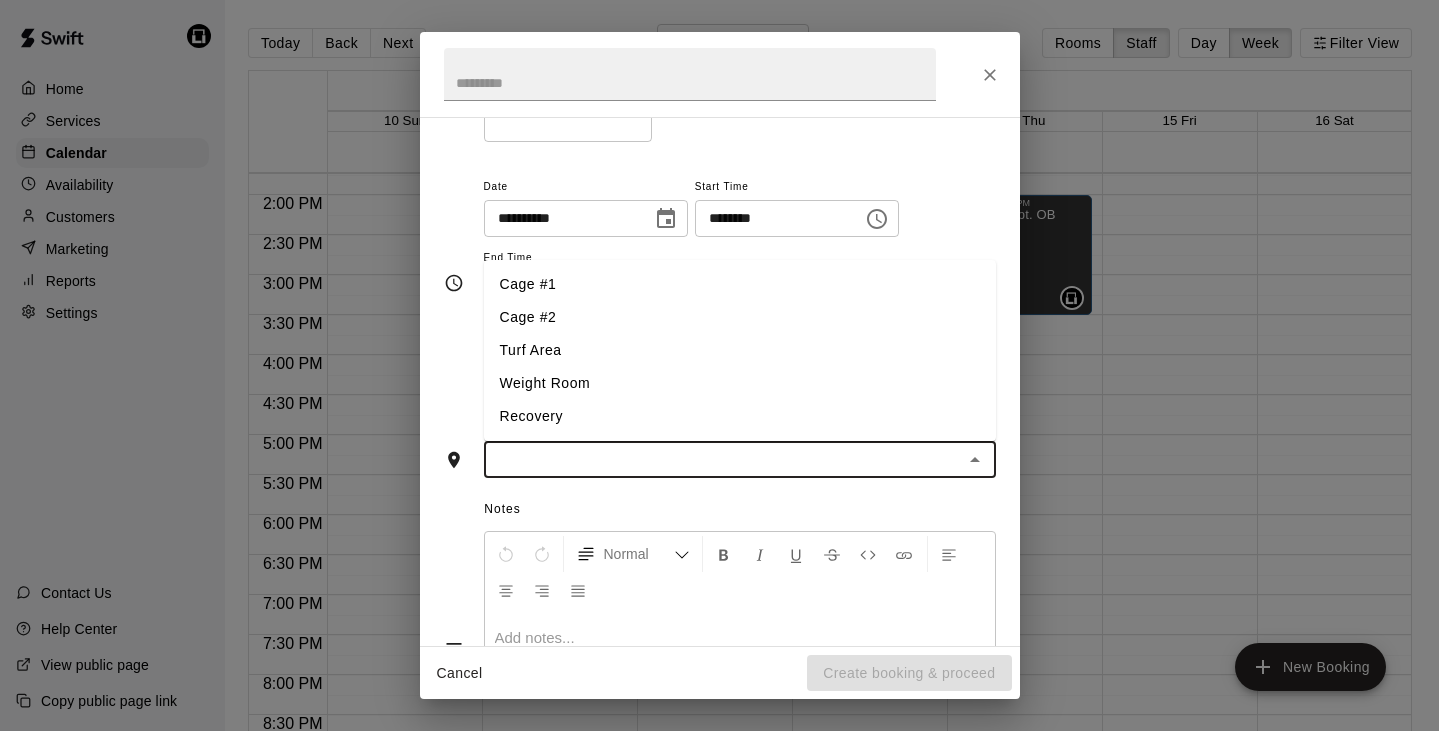 click on "Weight Room" at bounding box center (740, 383) 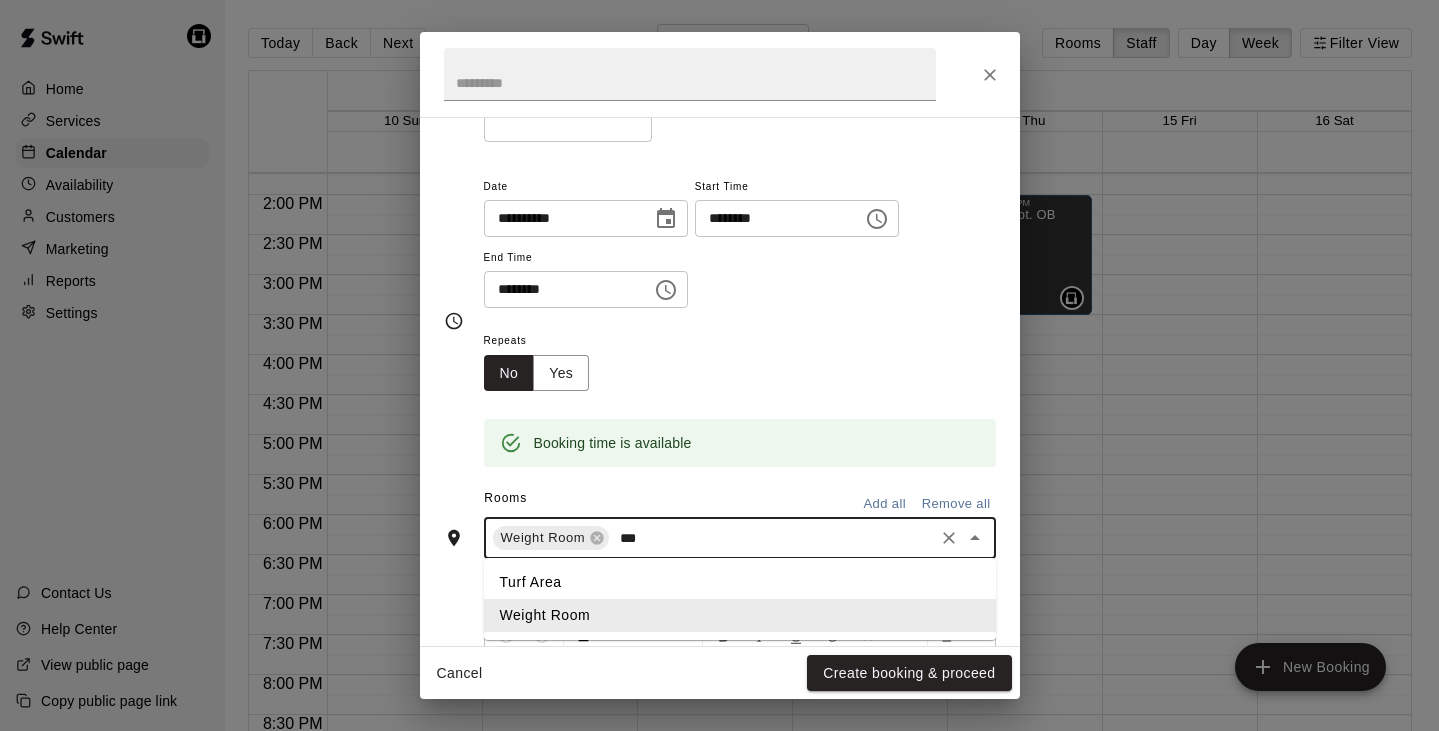 type on "****" 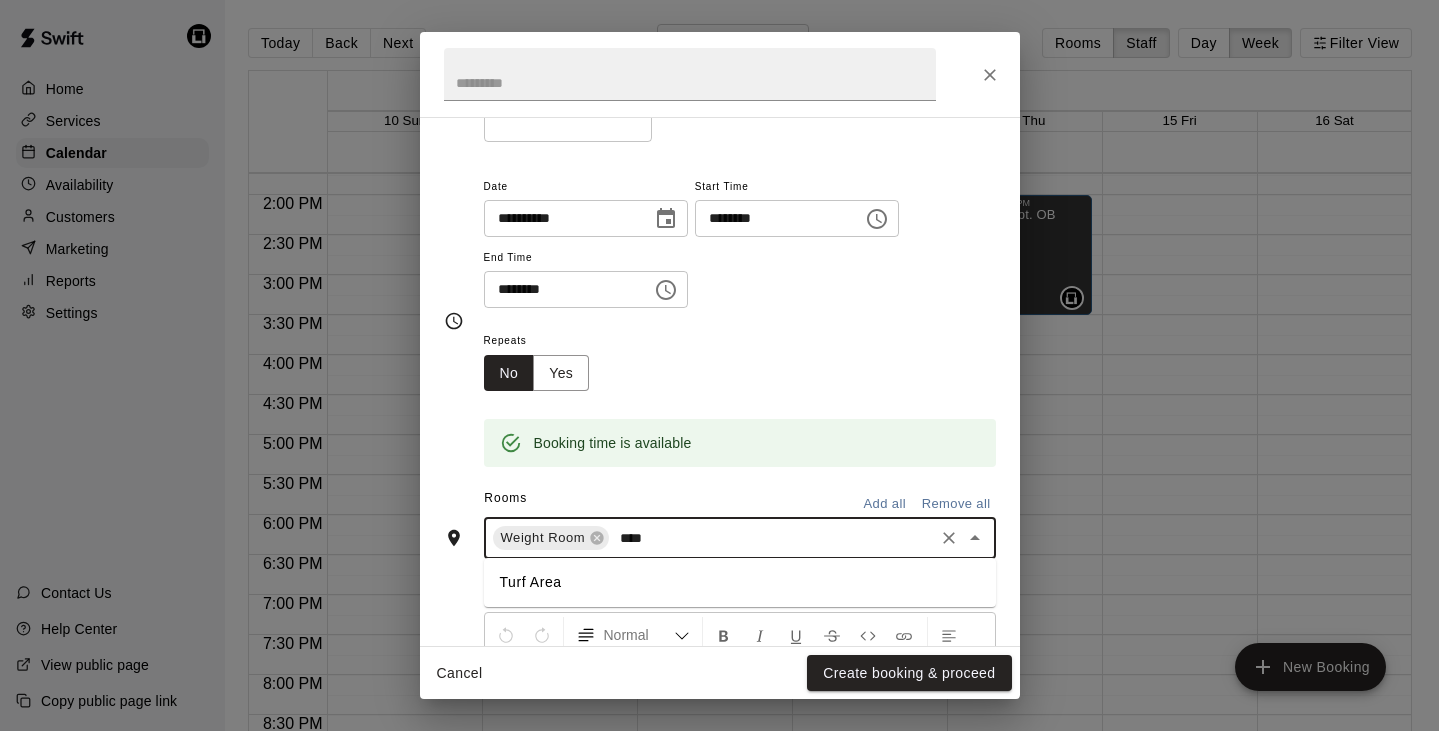 click on "Turf Area" at bounding box center [740, 582] 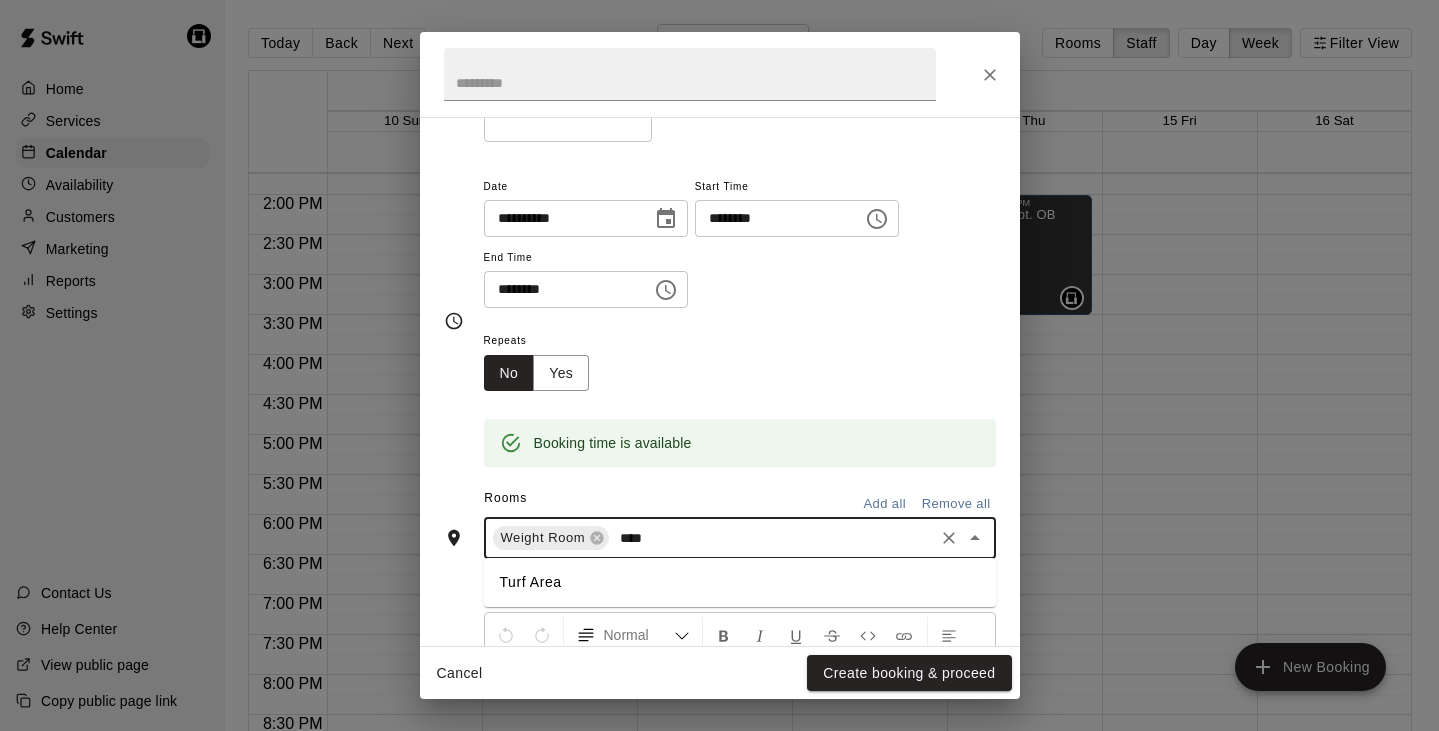 type 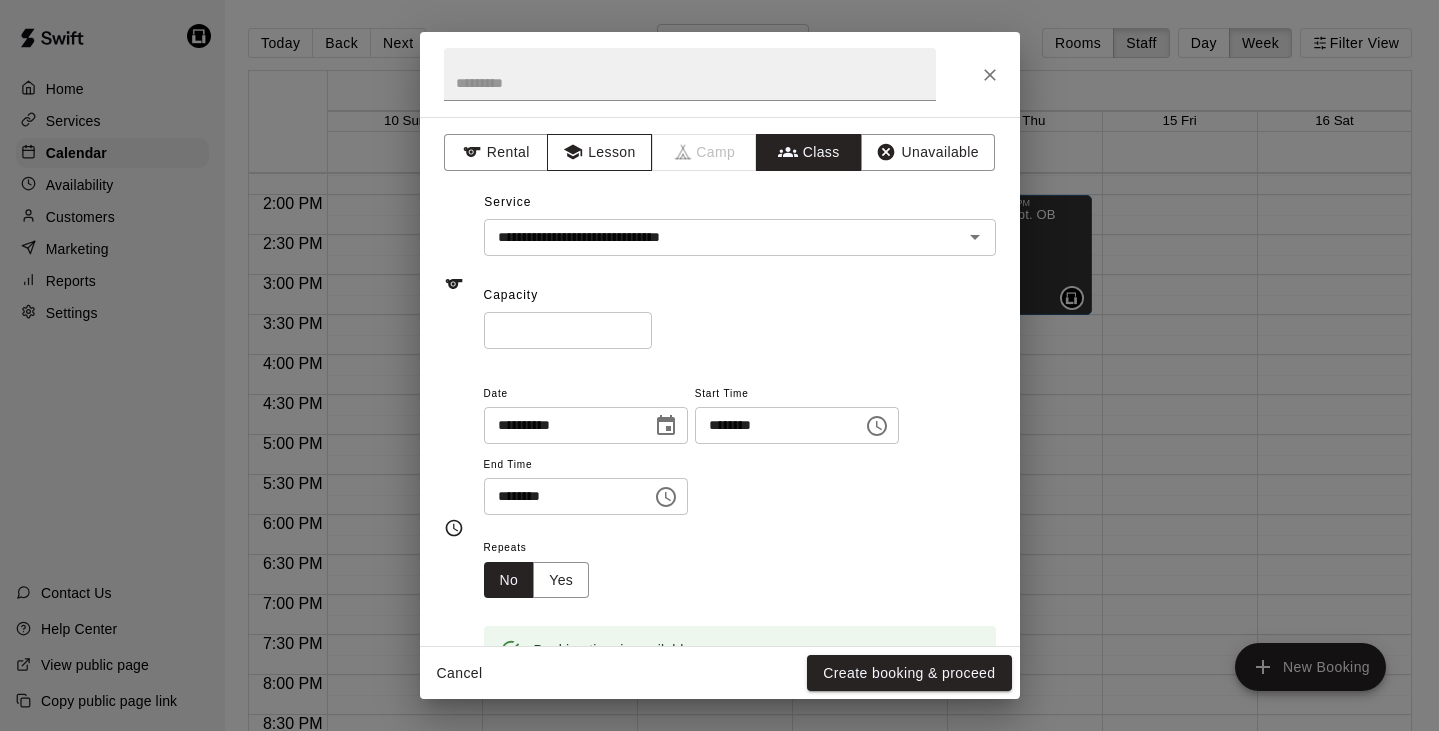 scroll, scrollTop: 0, scrollLeft: 0, axis: both 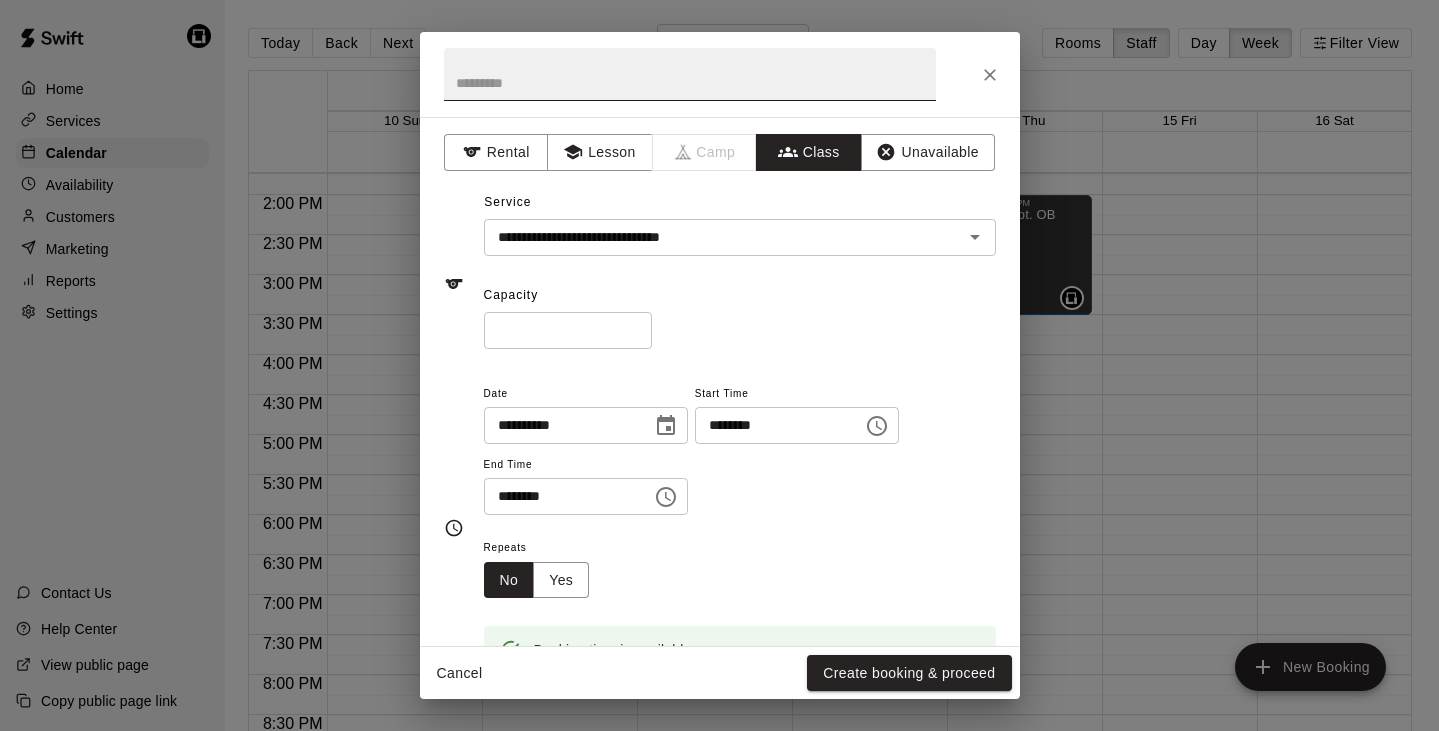 click at bounding box center [690, 74] 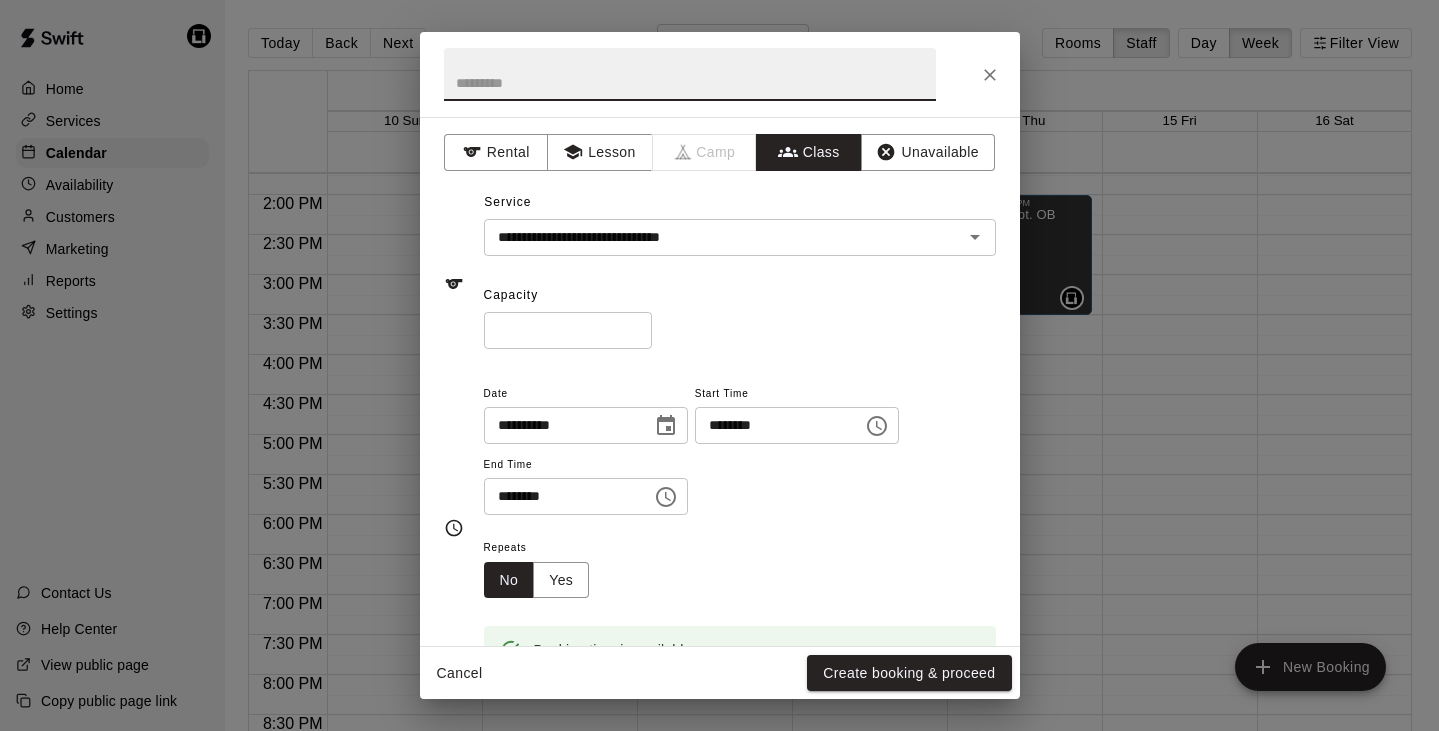 type on "*" 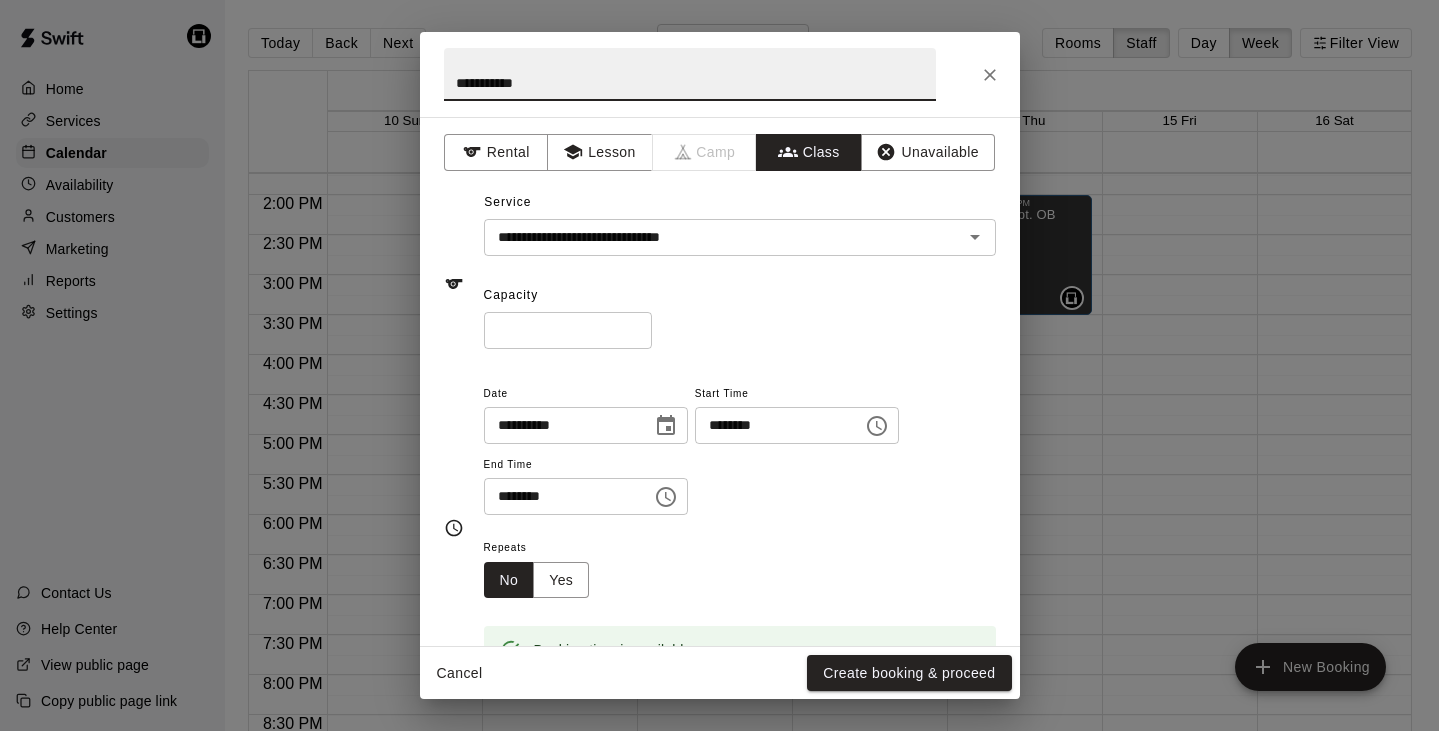 type on "**********" 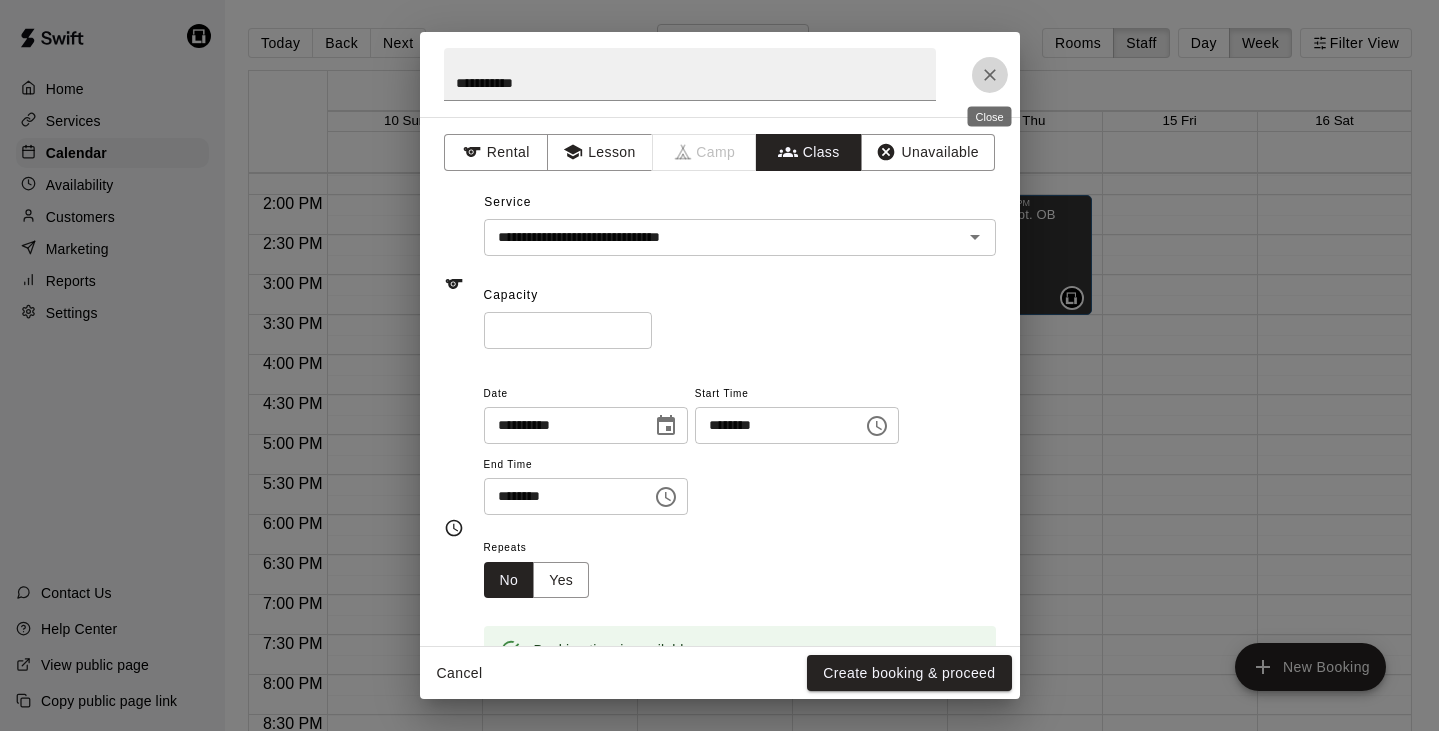 click 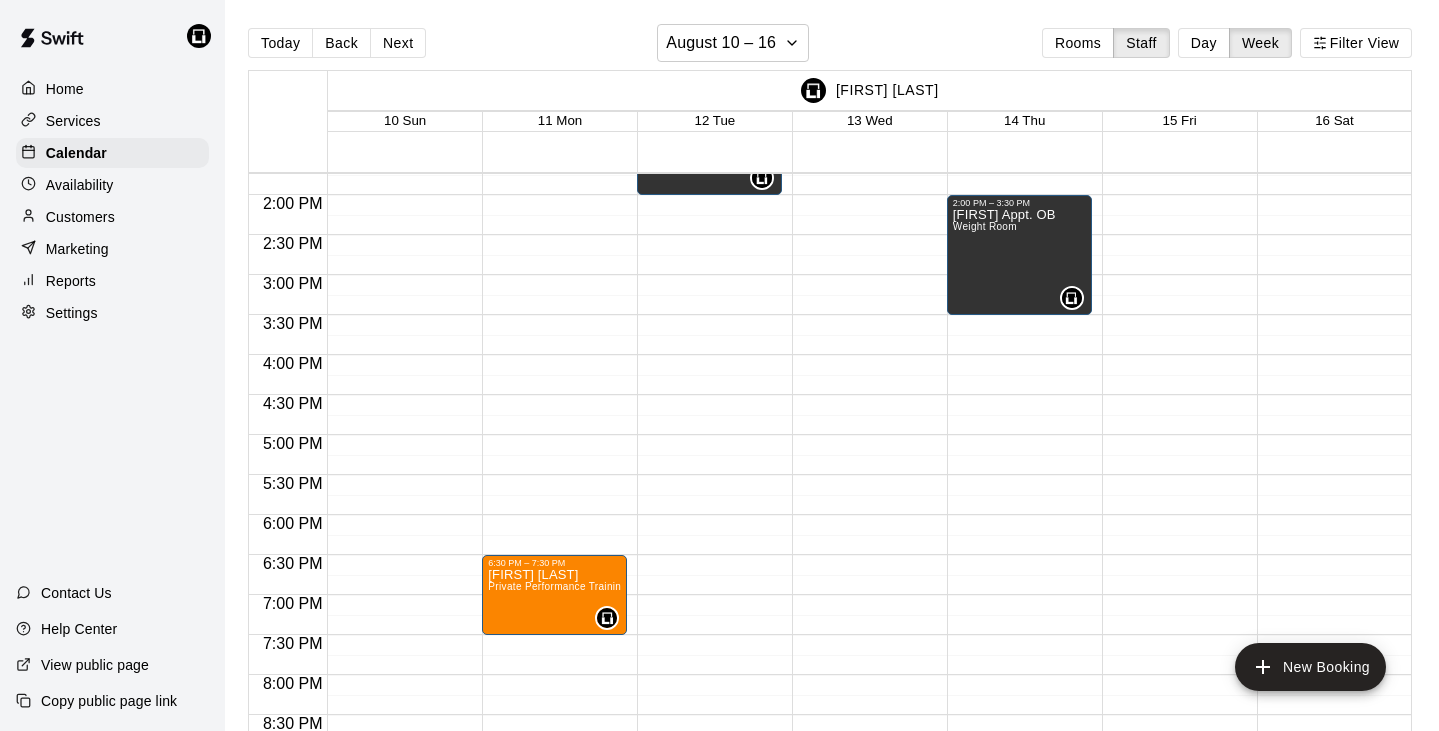 click at bounding box center (864, 35) 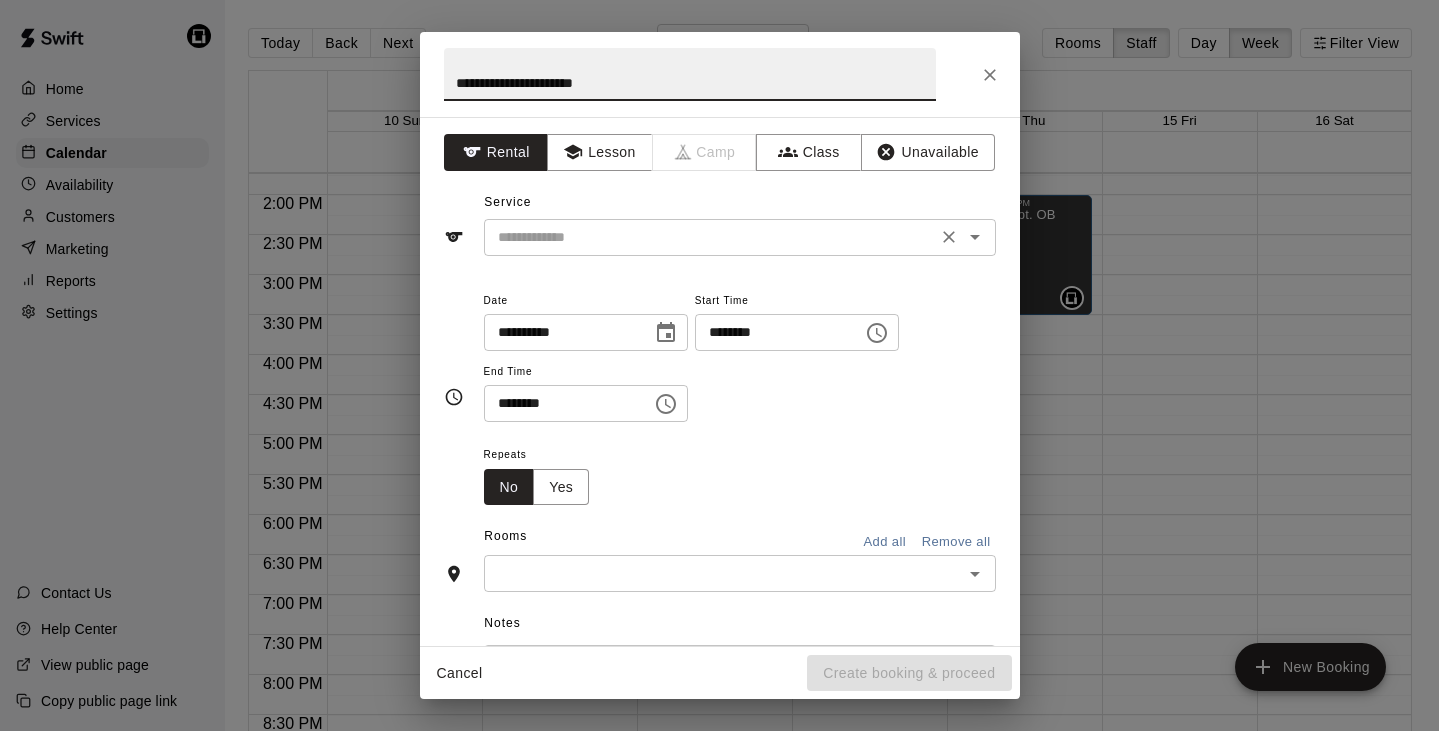 type on "**********" 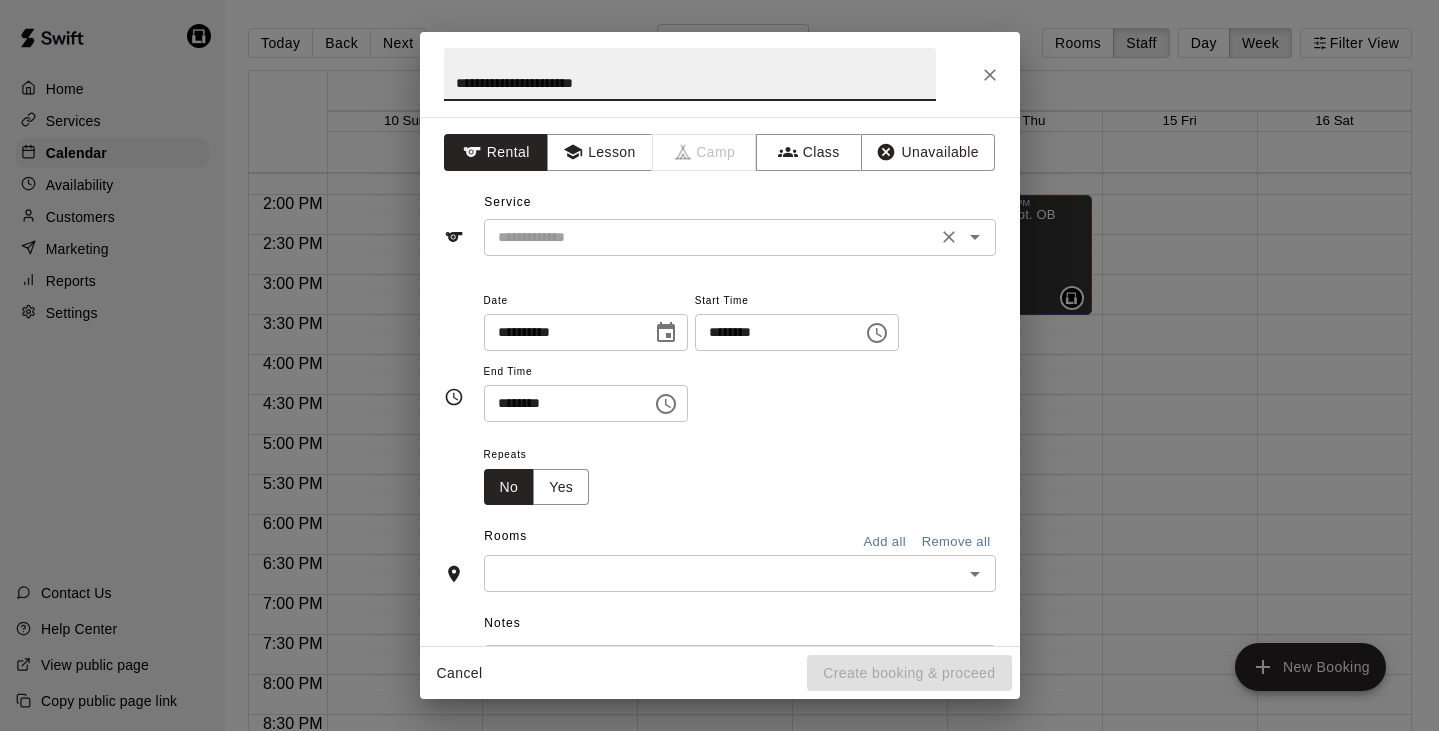 click at bounding box center (710, 237) 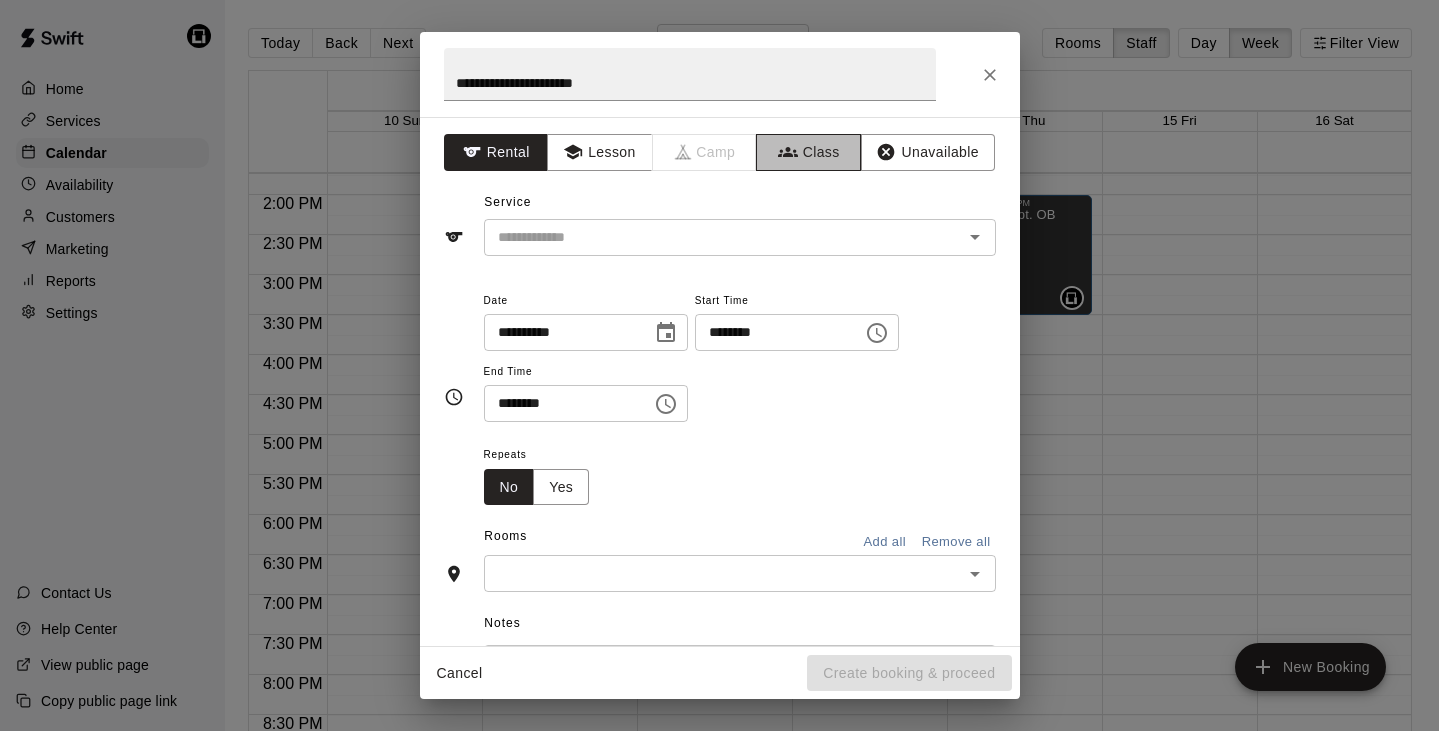 click 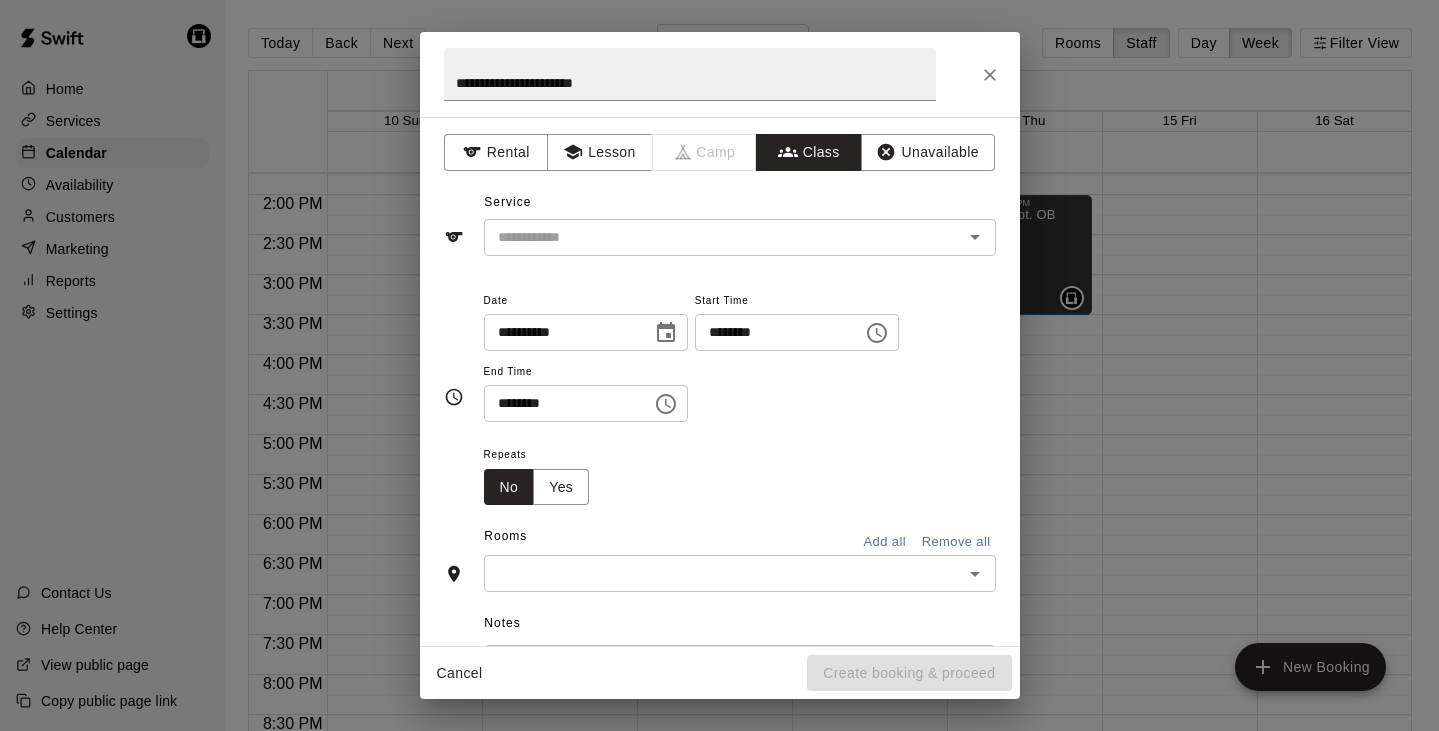 click on "​" at bounding box center [740, 237] 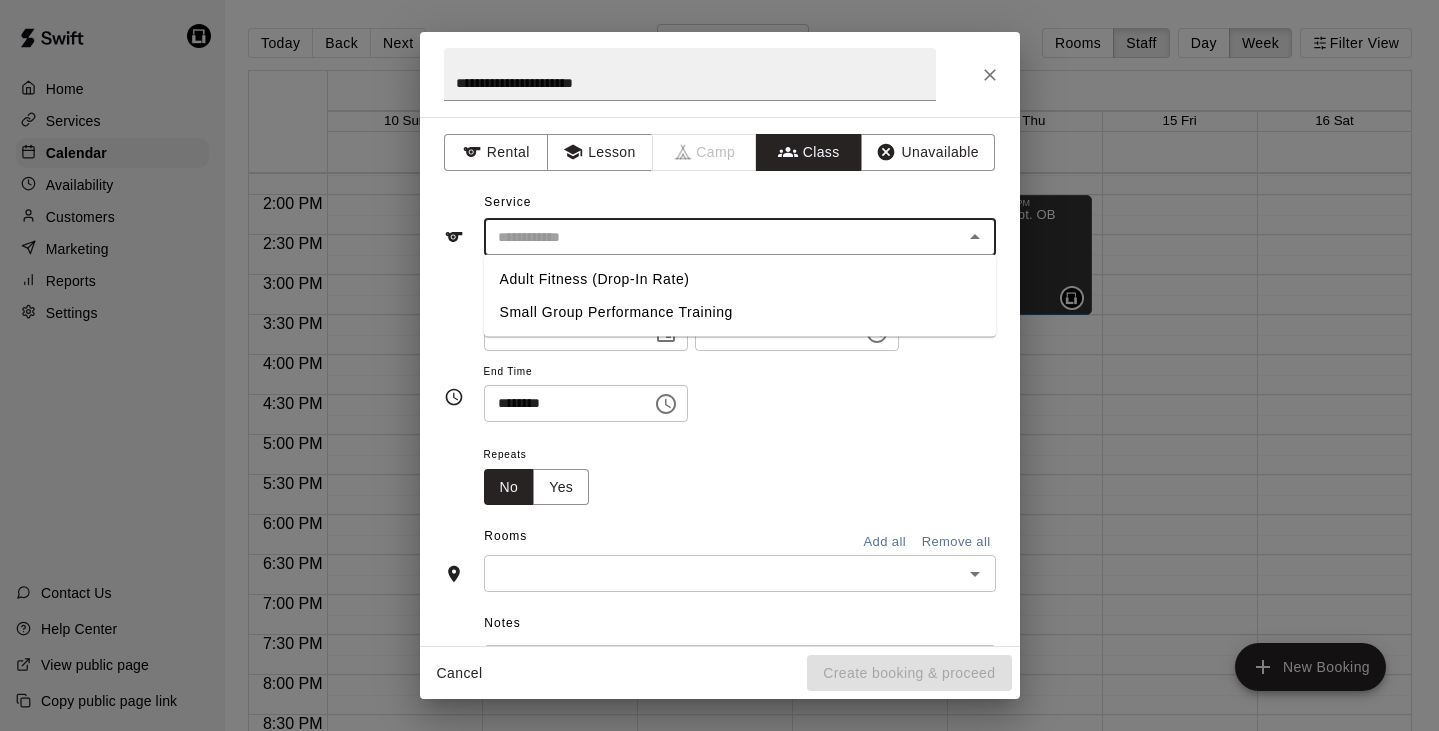 click on "Small Group Performance Training" at bounding box center [740, 312] 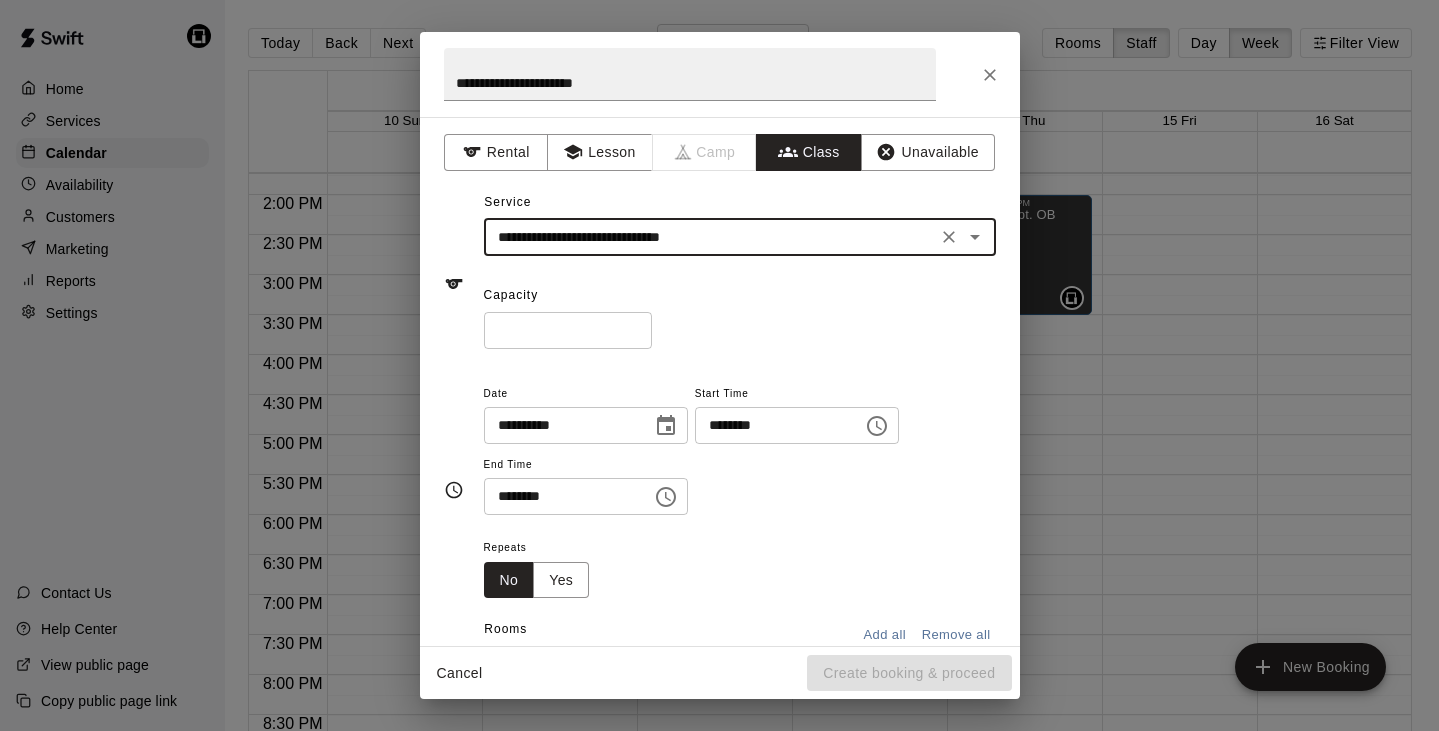 type on "**********" 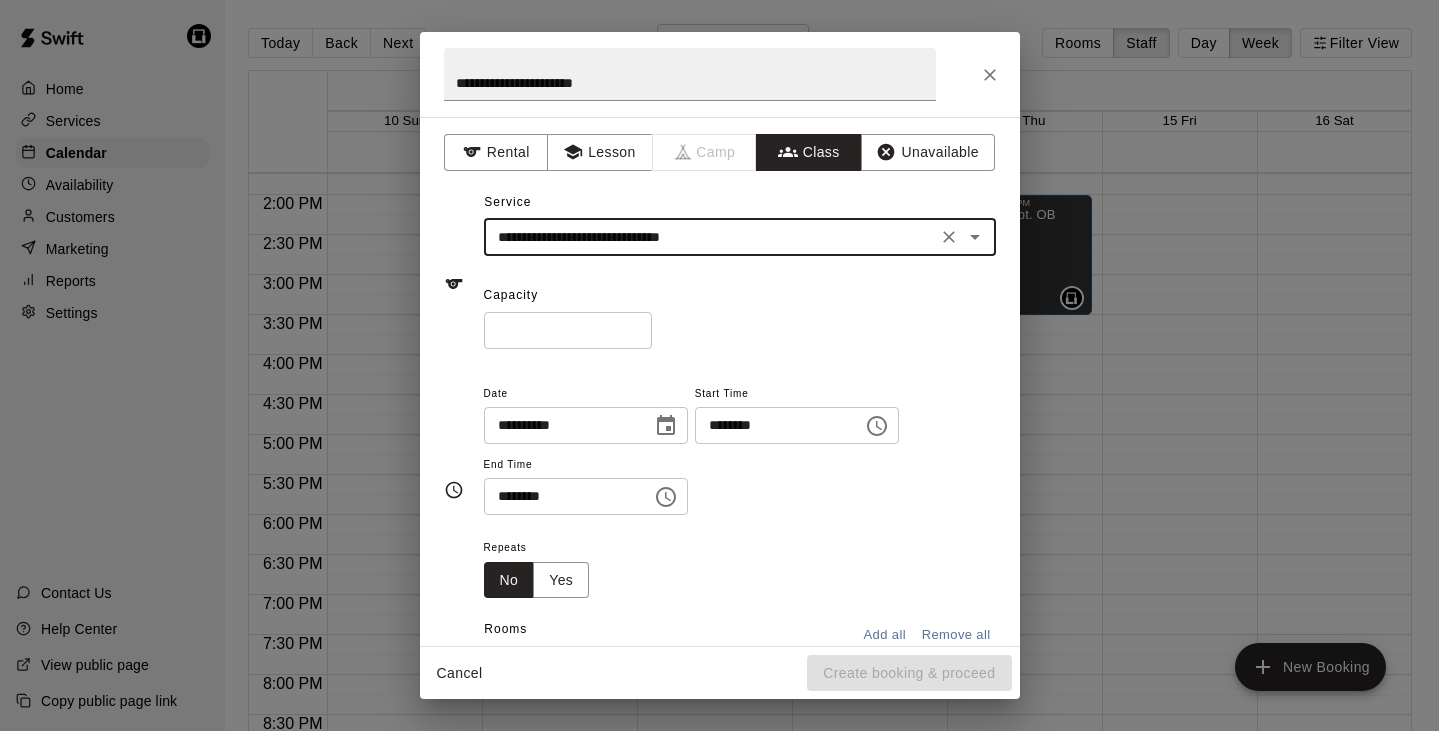 type on "*" 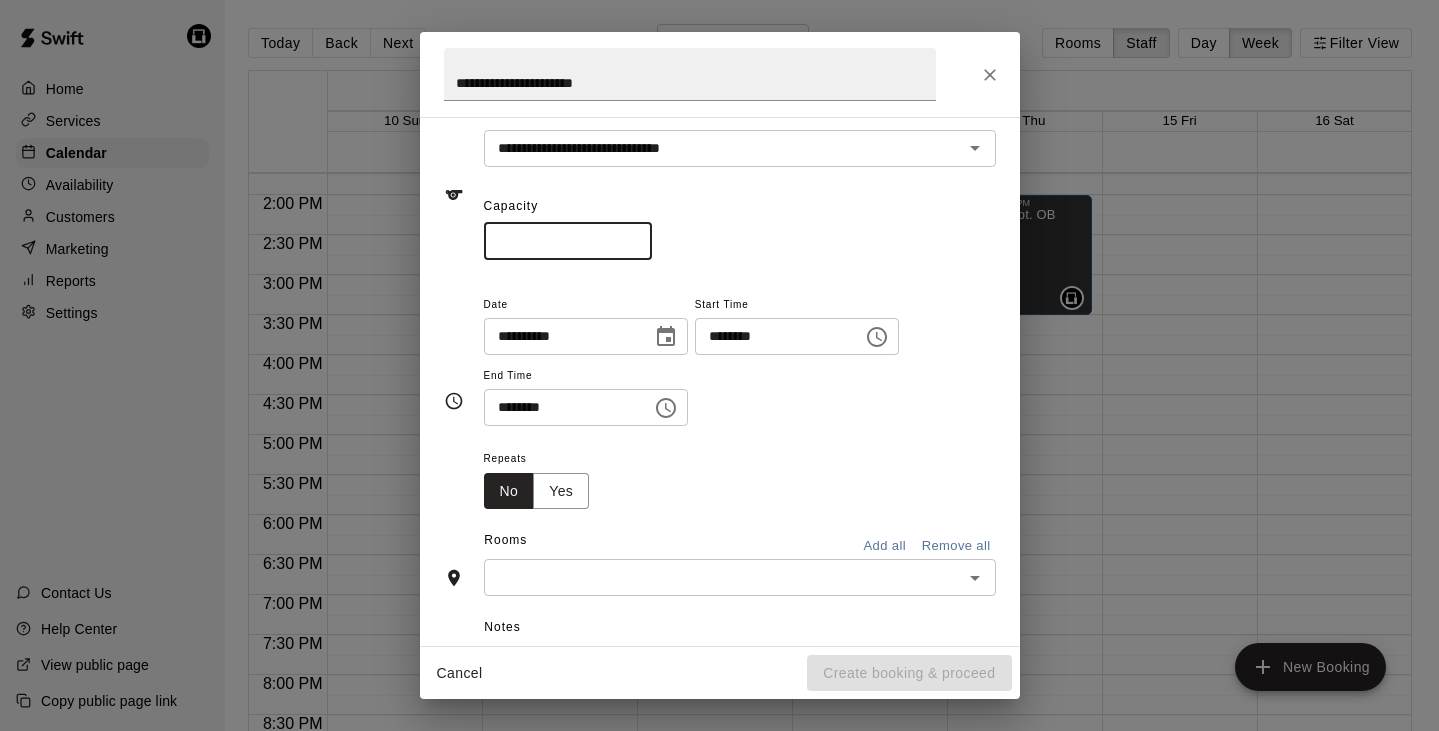 scroll, scrollTop: 91, scrollLeft: 0, axis: vertical 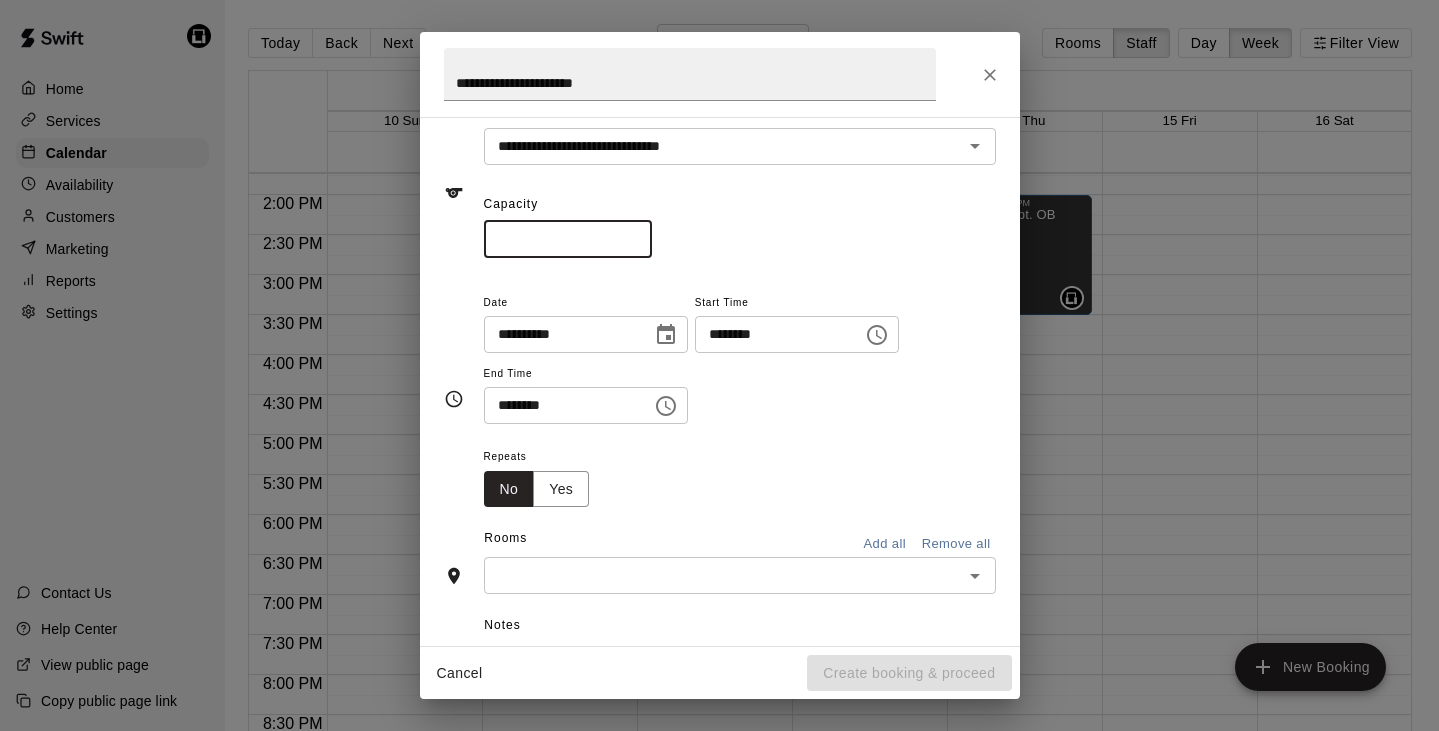 click at bounding box center [723, 575] 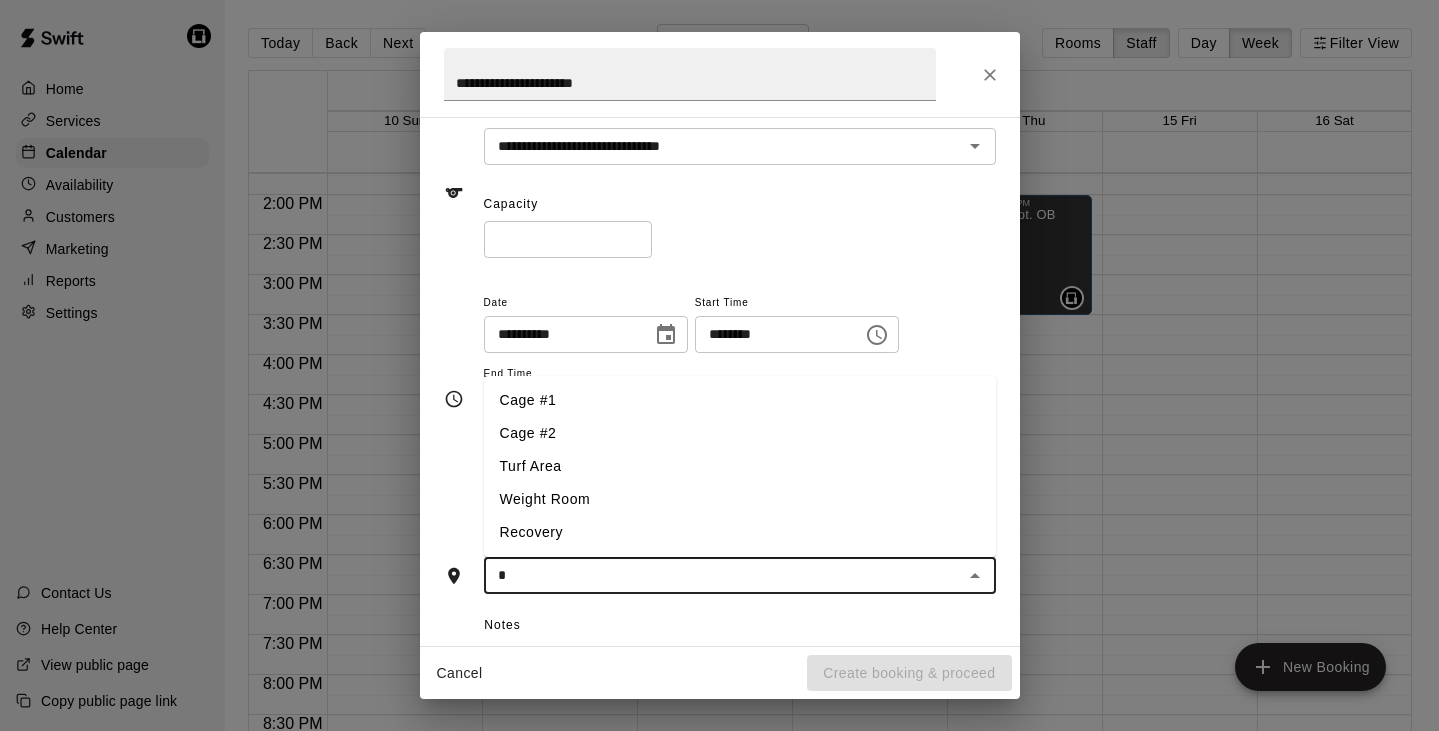type on "**" 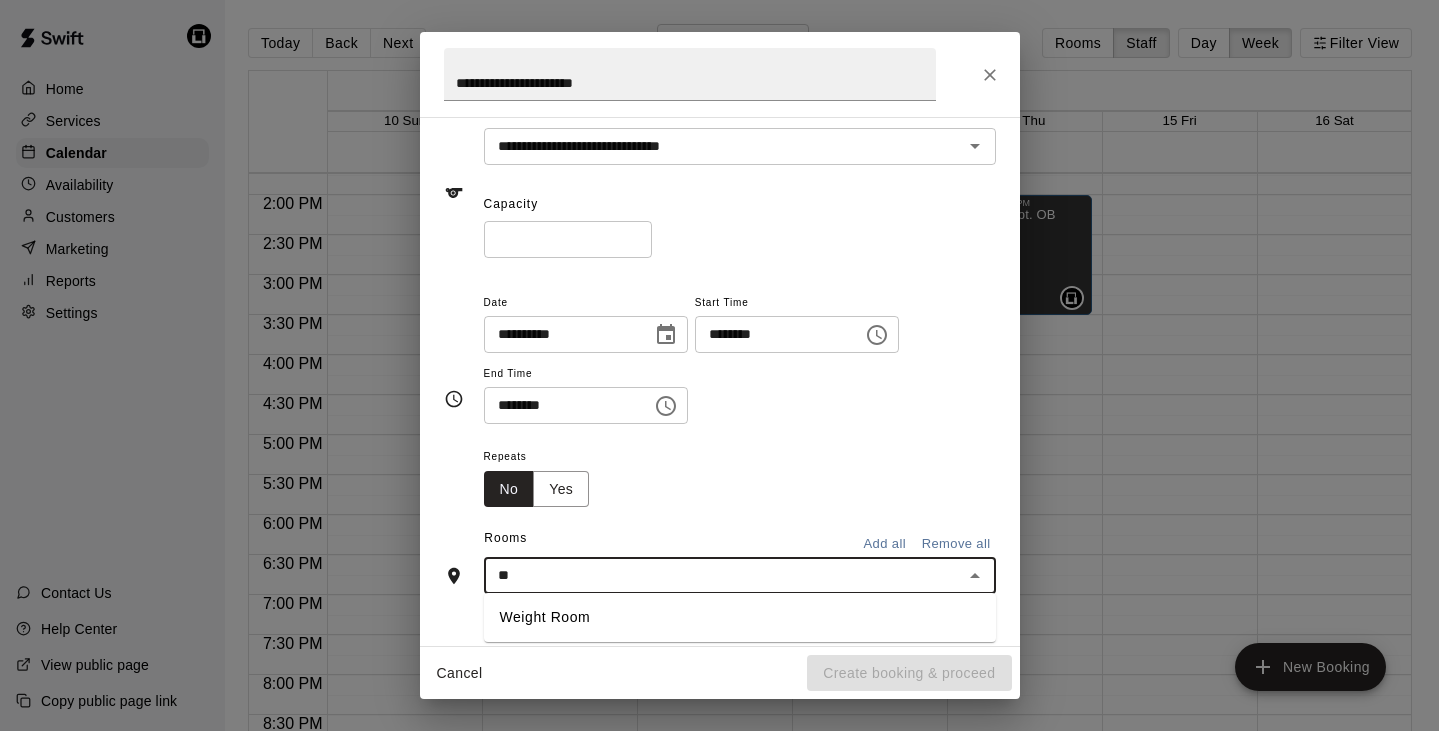 click on "Weight Room" at bounding box center (740, 617) 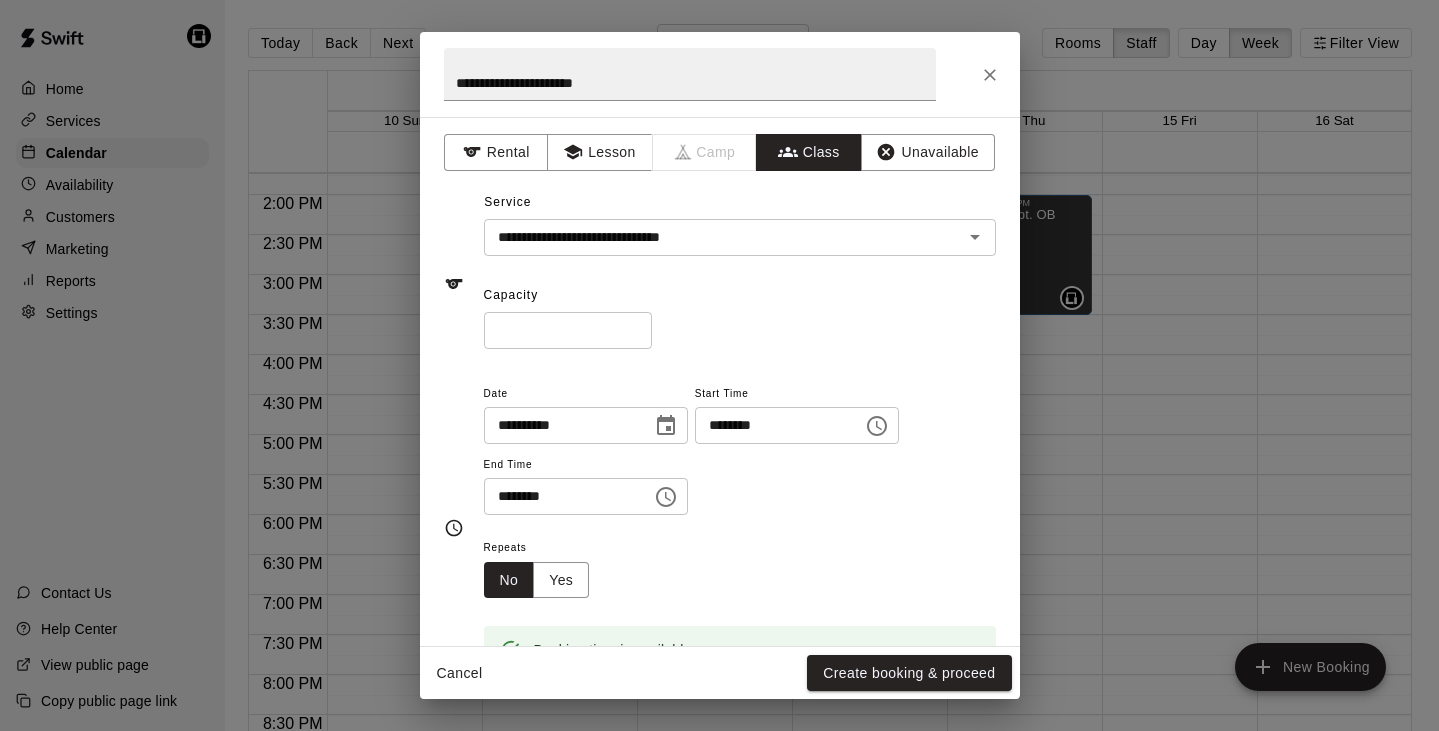 scroll, scrollTop: 0, scrollLeft: 0, axis: both 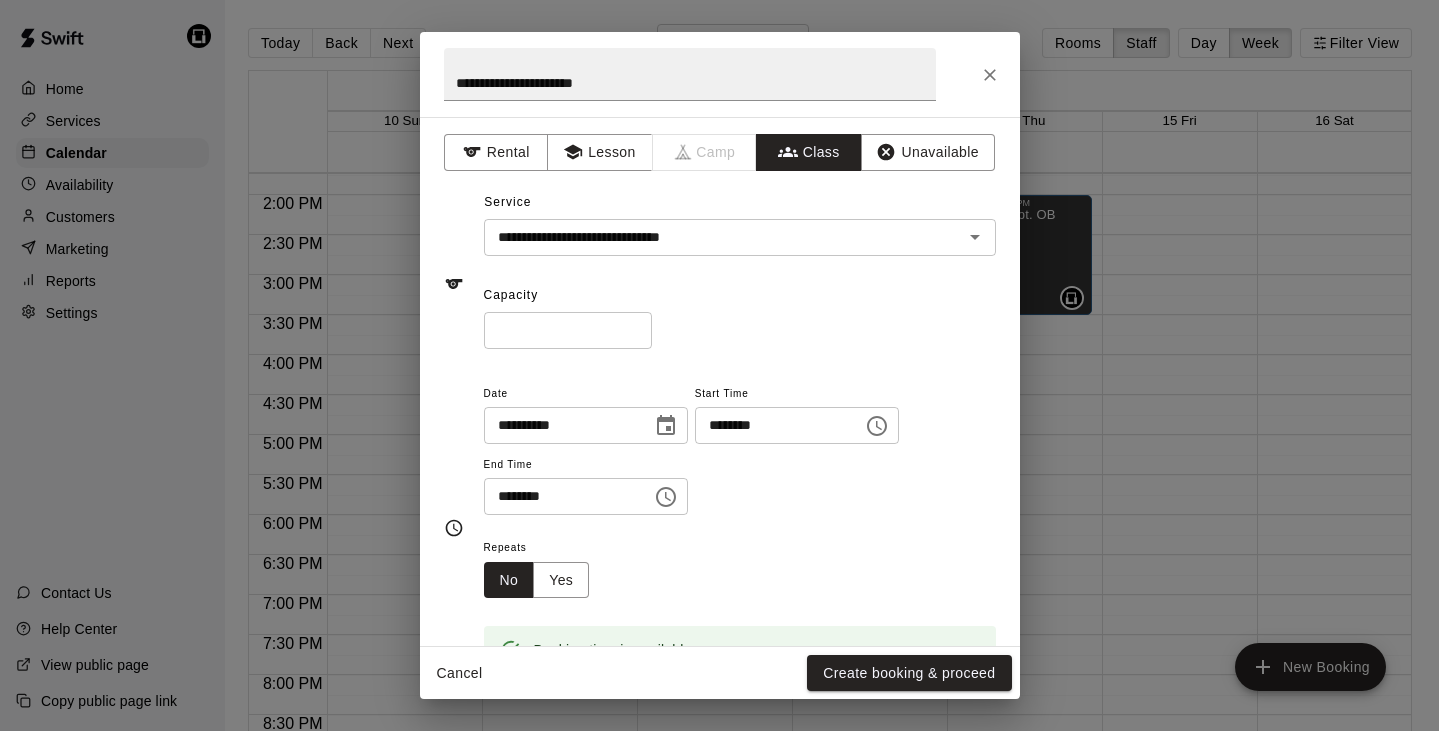 click on "********" at bounding box center (561, 496) 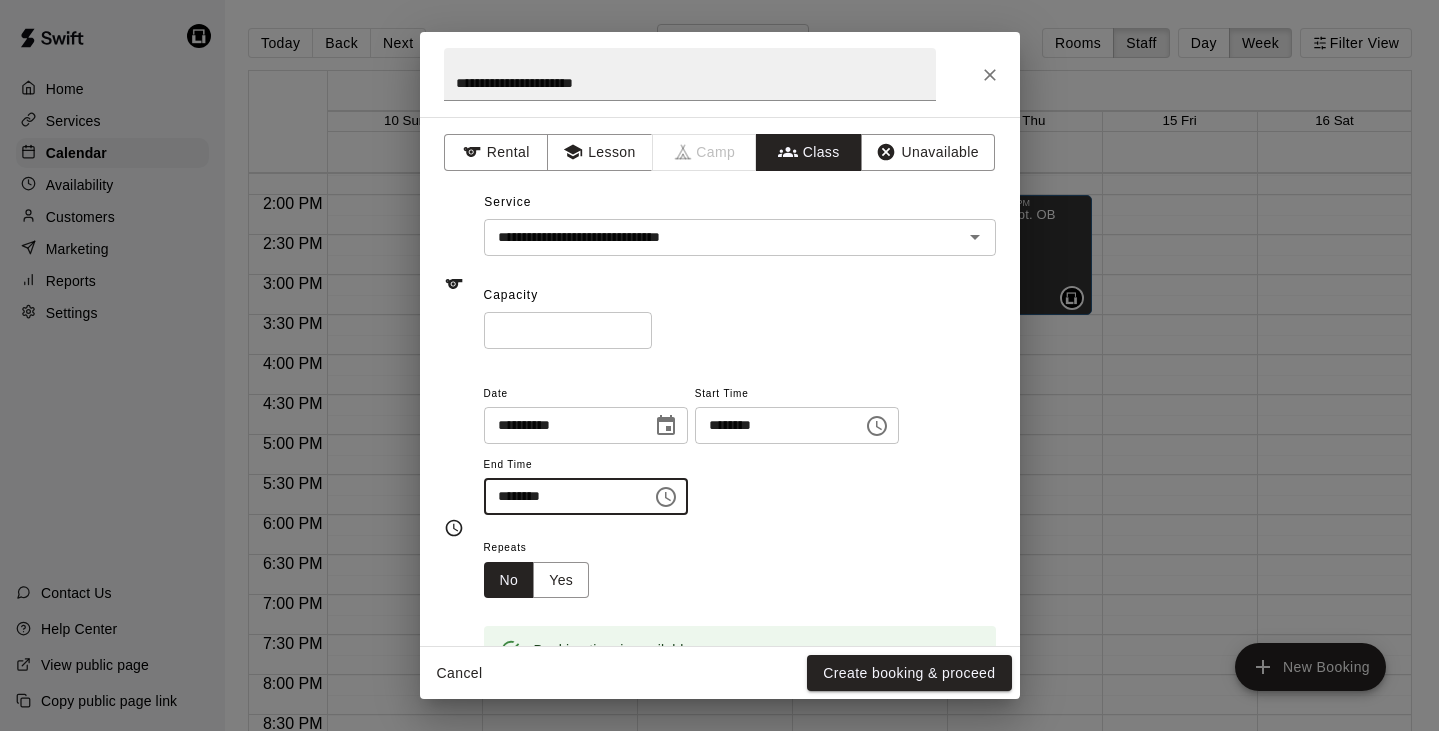 type on "********" 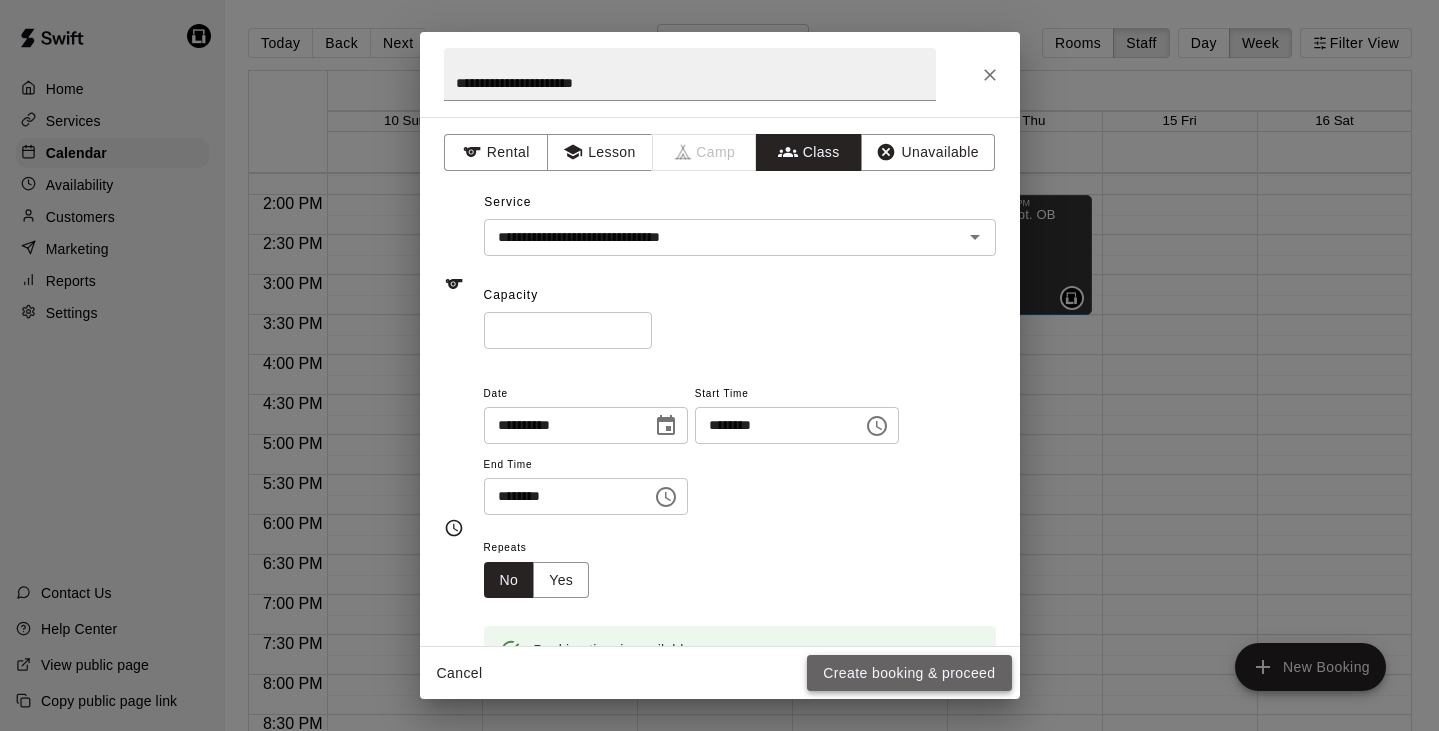 click on "Create booking & proceed" at bounding box center (909, 673) 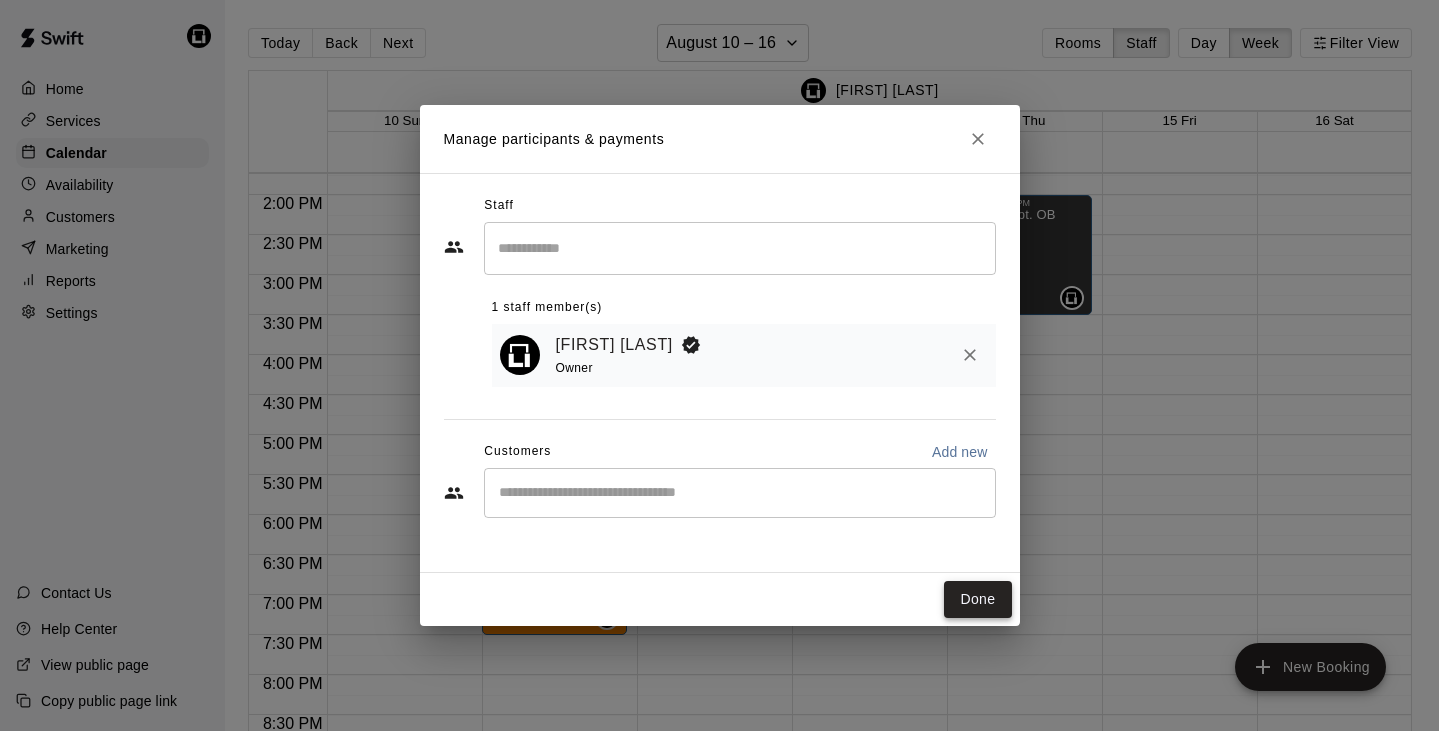 click on "Done" at bounding box center [977, 599] 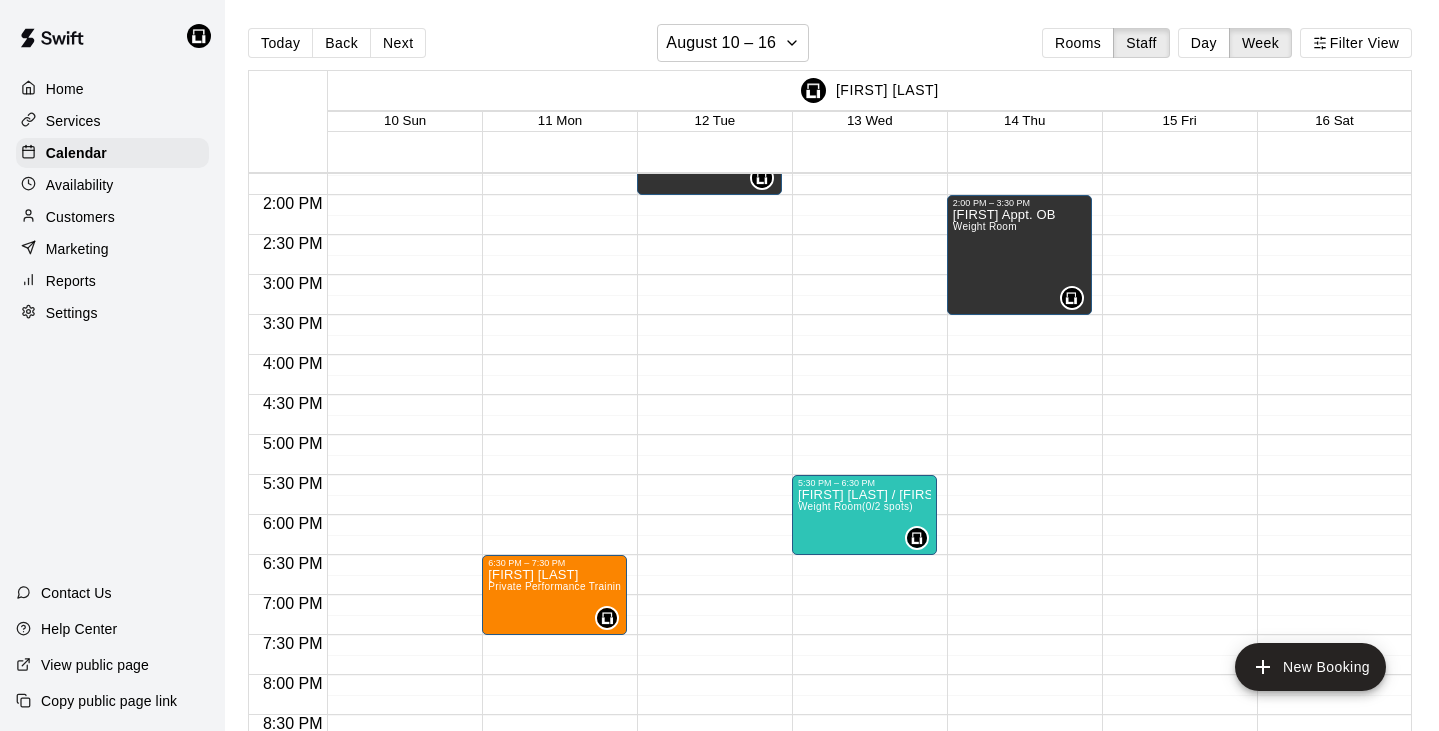 click on "6:30 PM – 7:30 PM [FIRST] [LAST] Private Performance Training (60min. Session)  (Weight Room) 0" at bounding box center [554, 35] 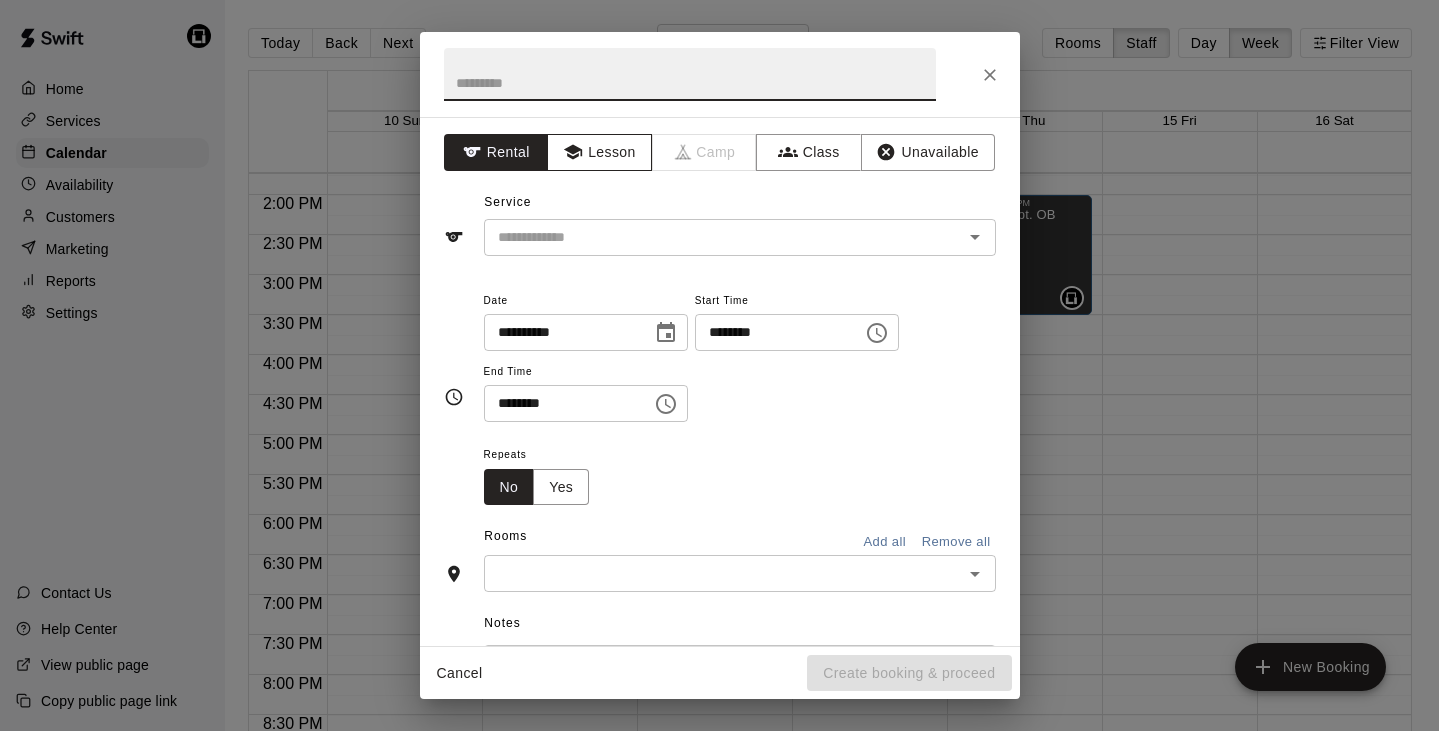 click on "Lesson" at bounding box center (599, 152) 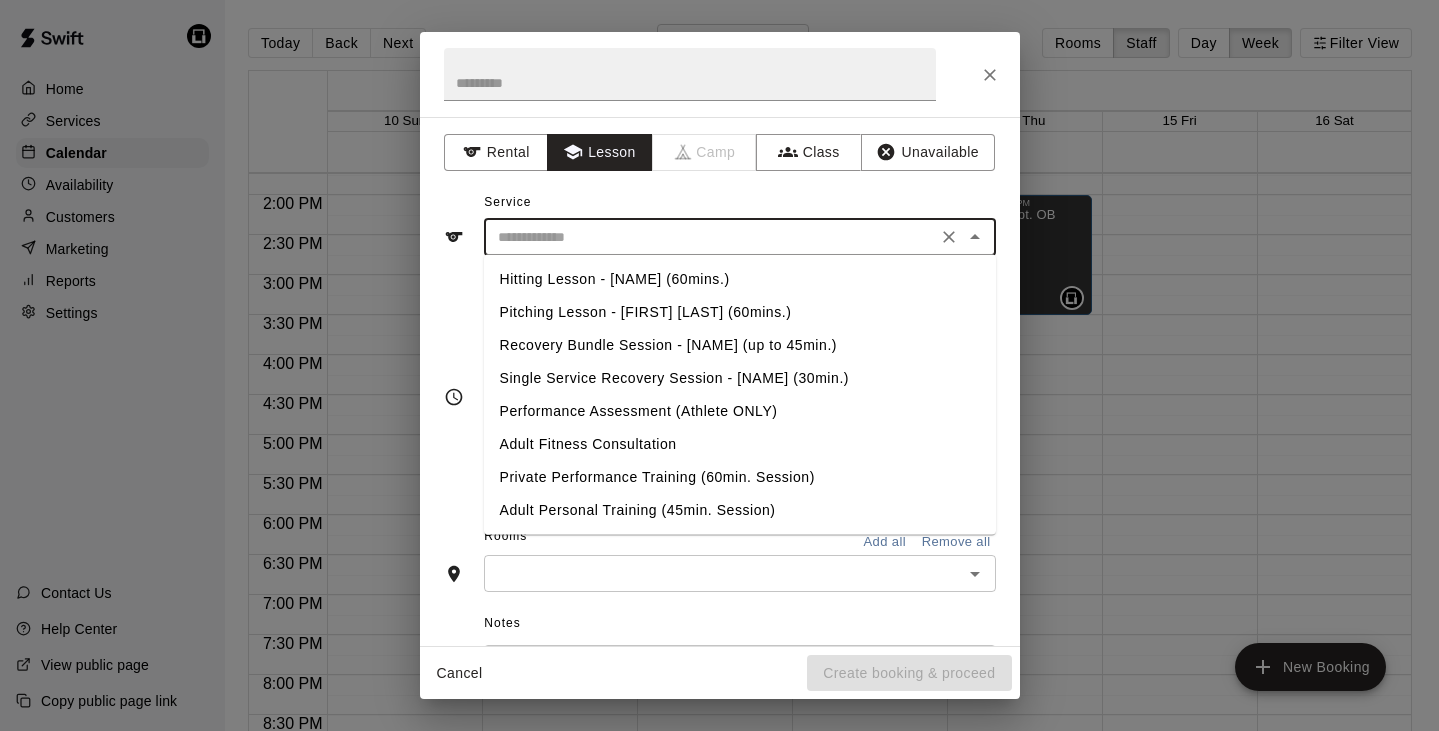 click at bounding box center (710, 237) 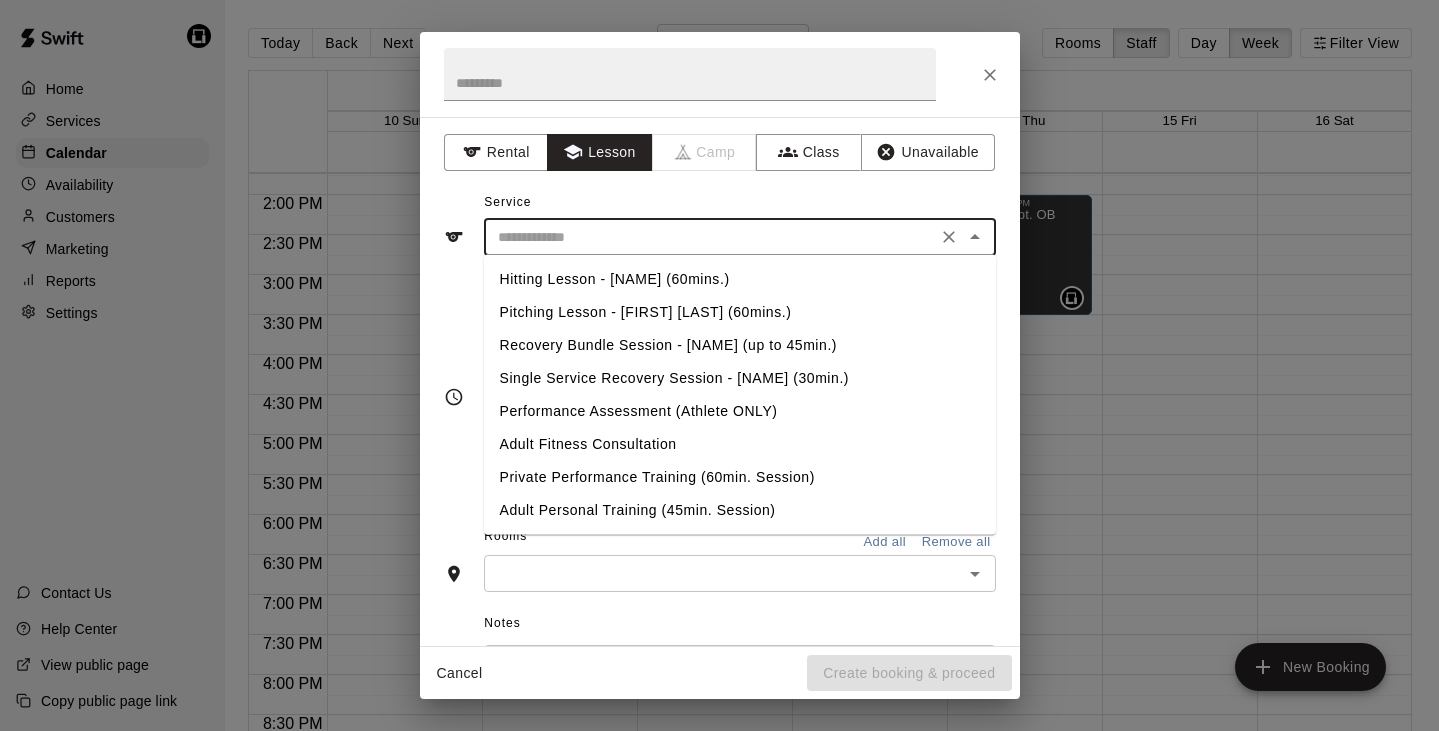 click on "Private Performance Training (60min. Session)" at bounding box center [740, 477] 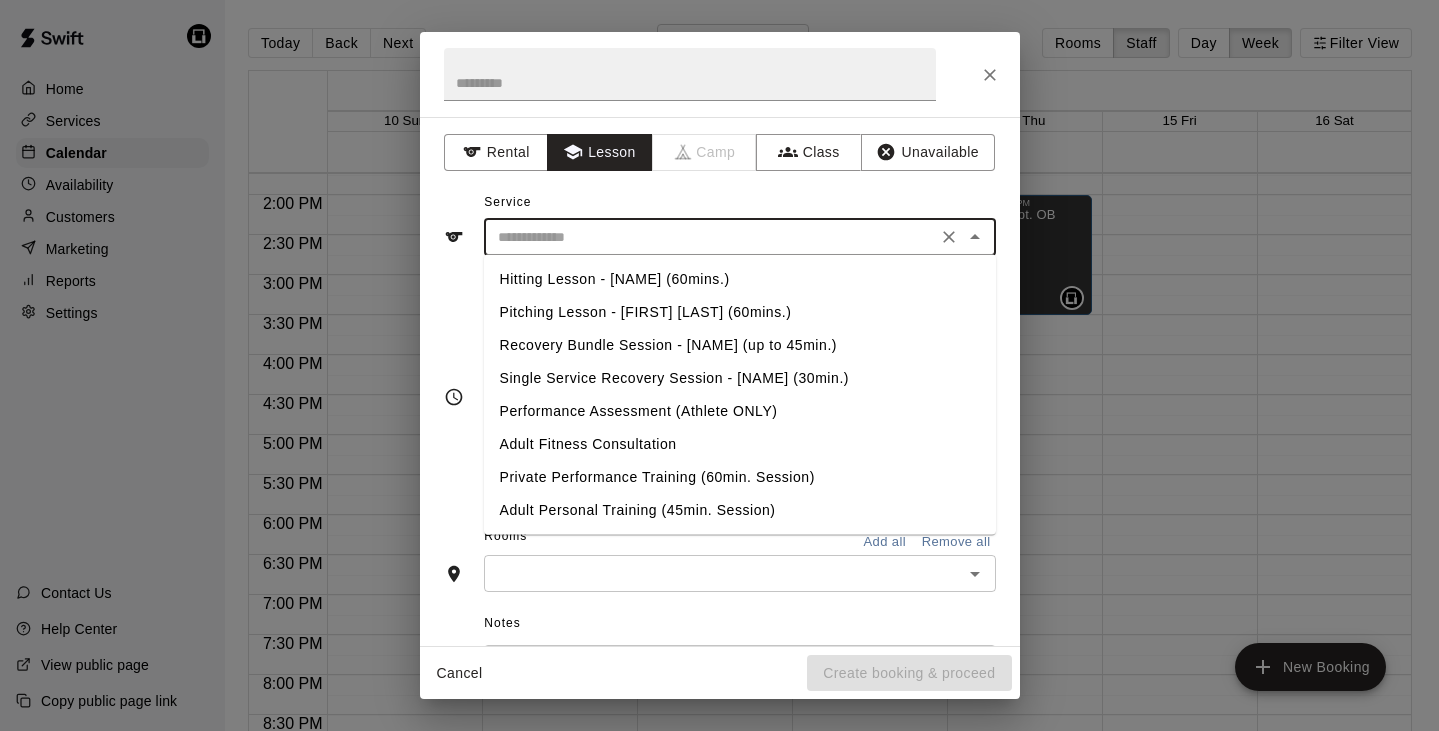 type on "**********" 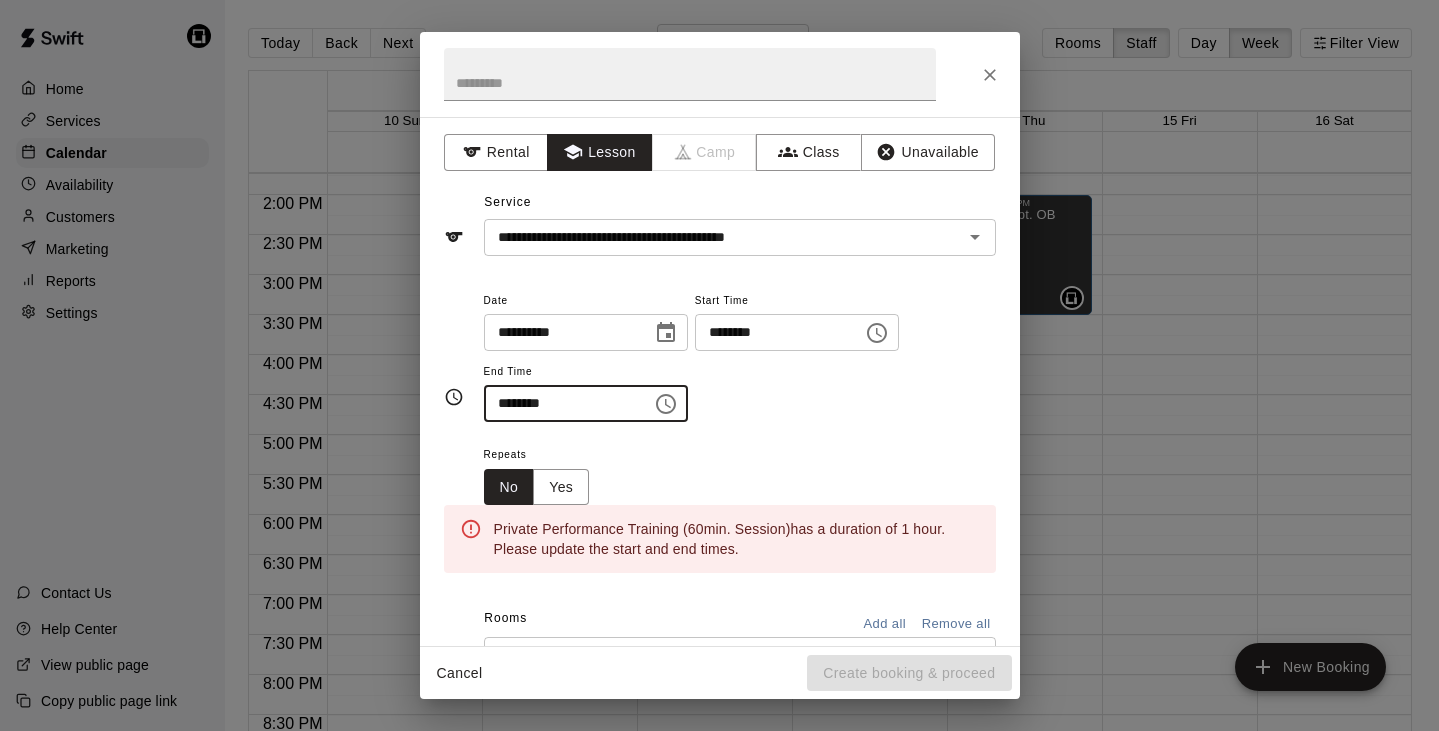 click on "********" at bounding box center (561, 403) 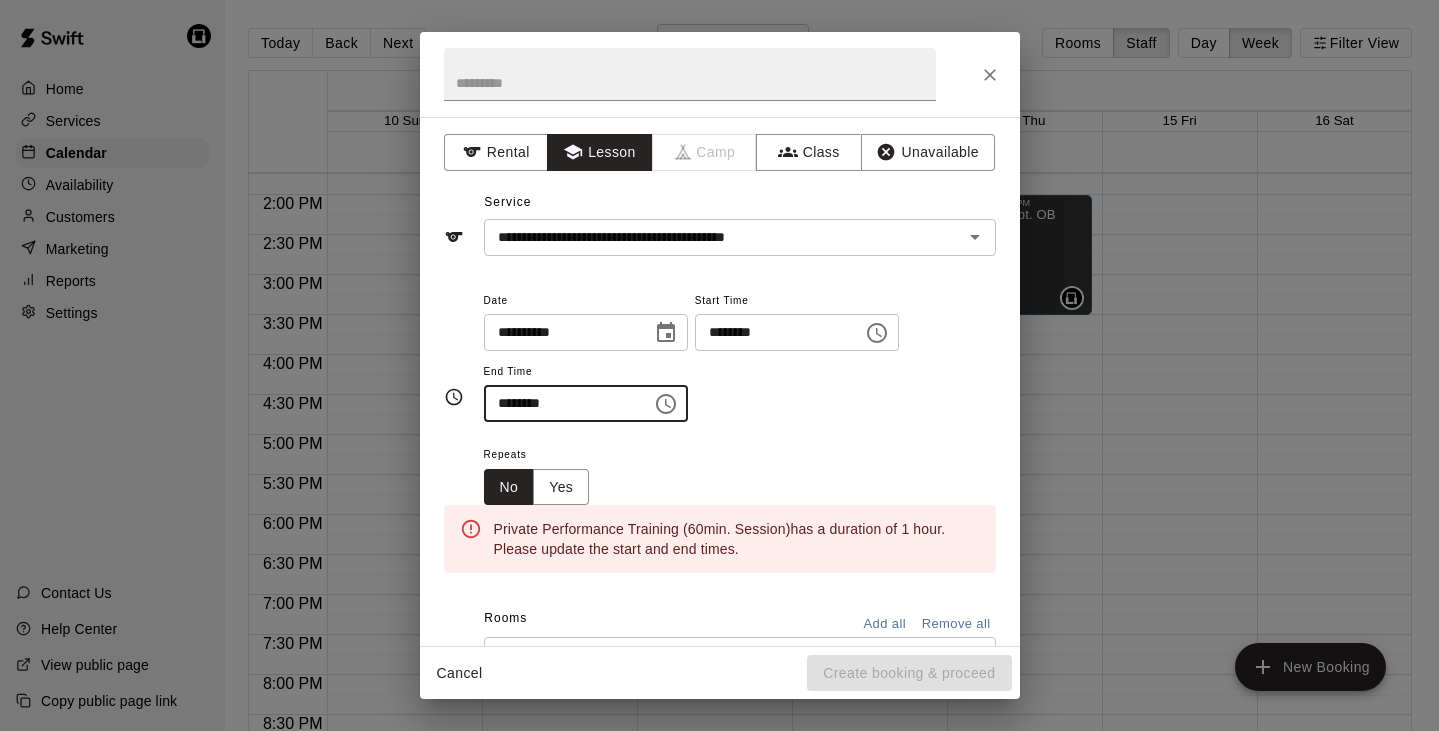 type on "********" 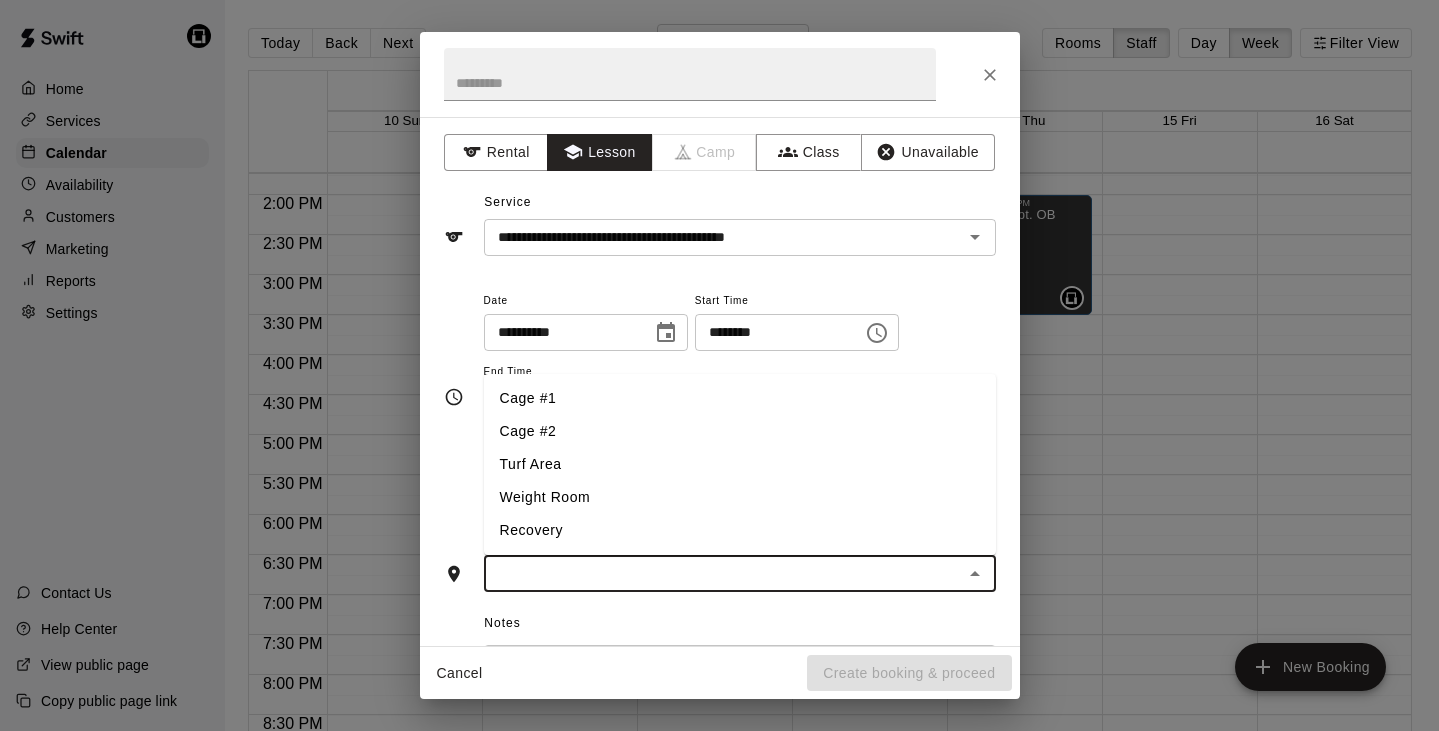 click at bounding box center [723, 573] 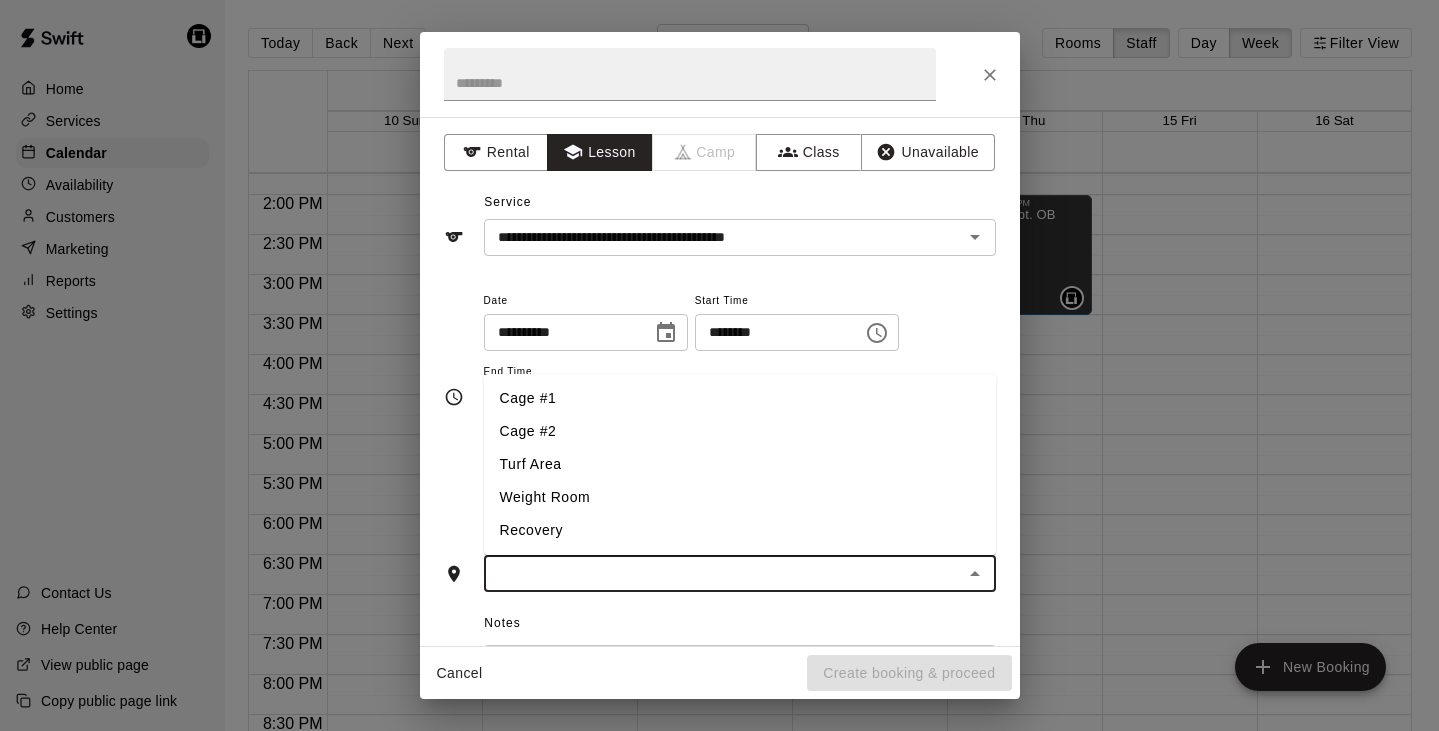 click on "Weight Room" at bounding box center [740, 497] 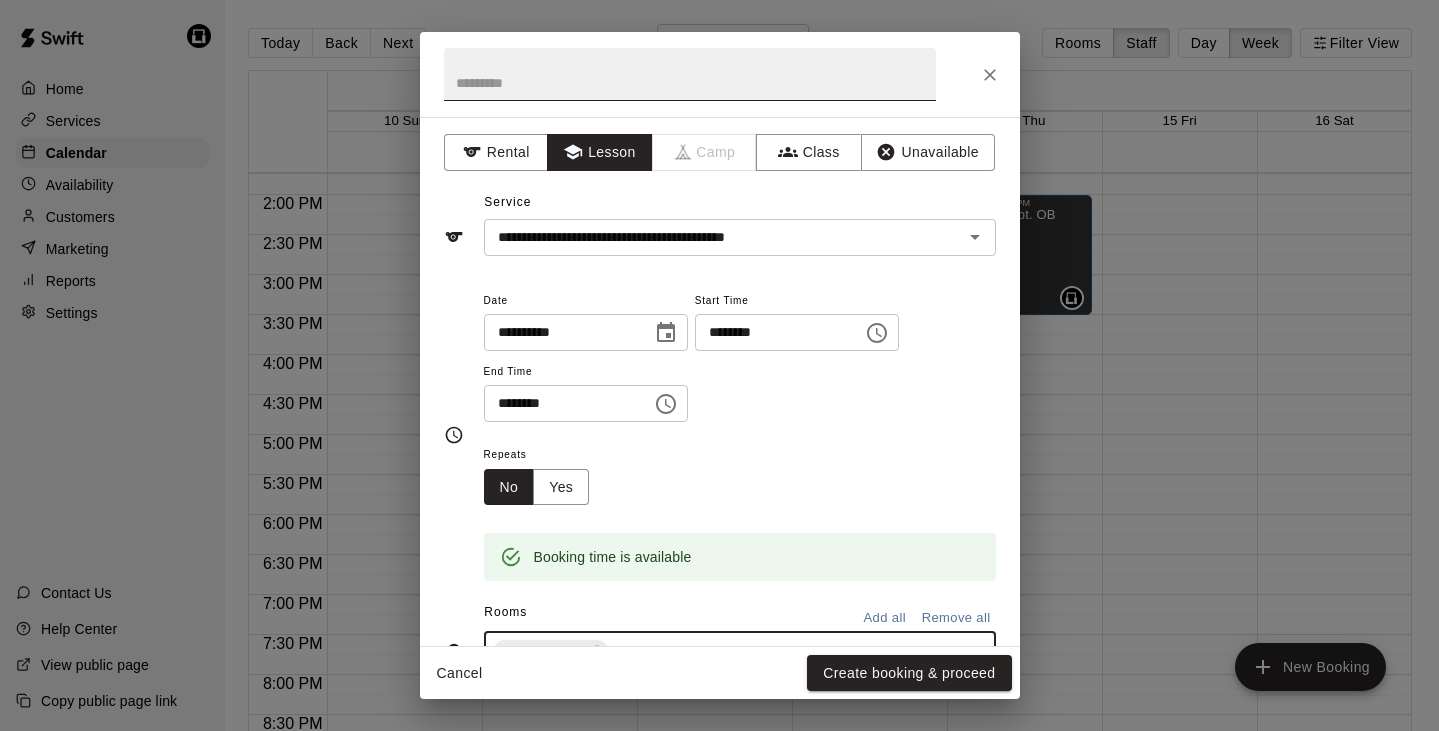 click at bounding box center (690, 74) 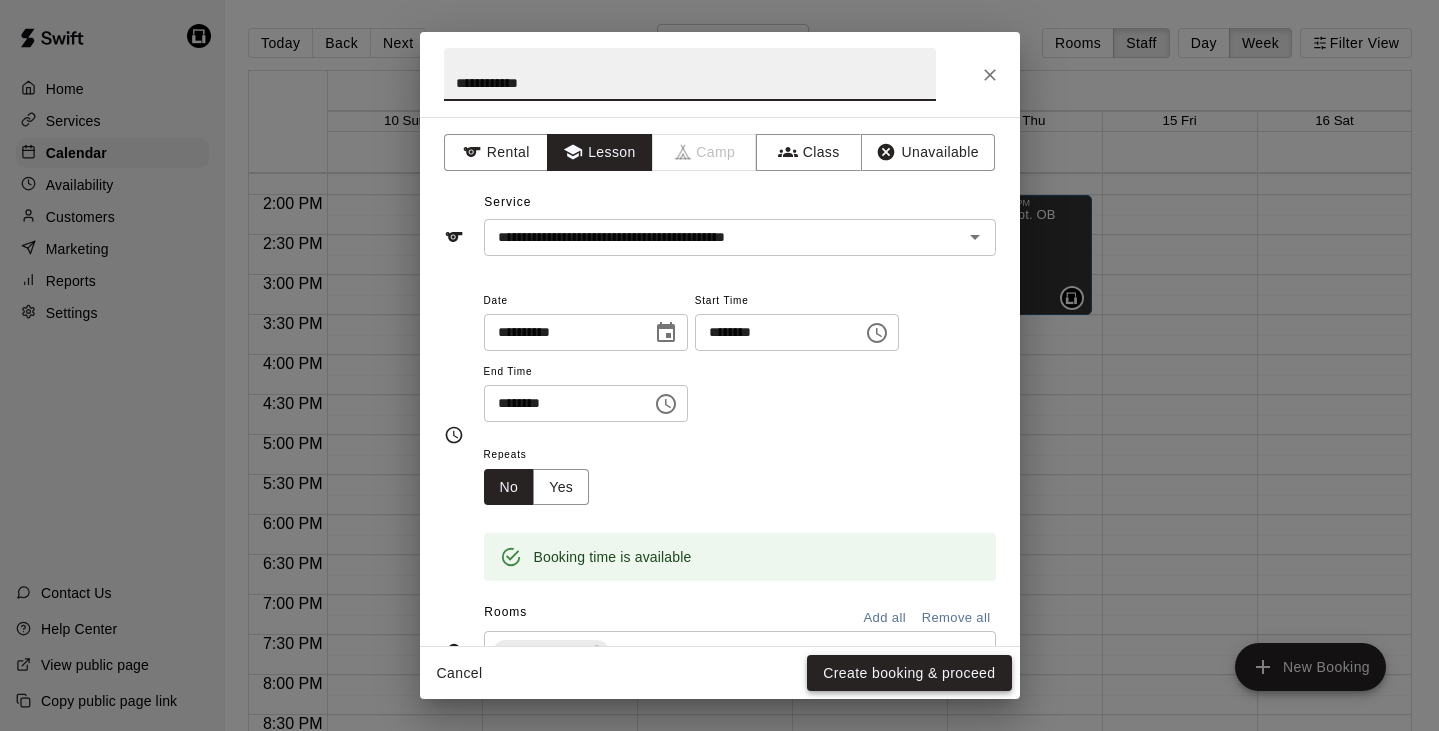 type on "**********" 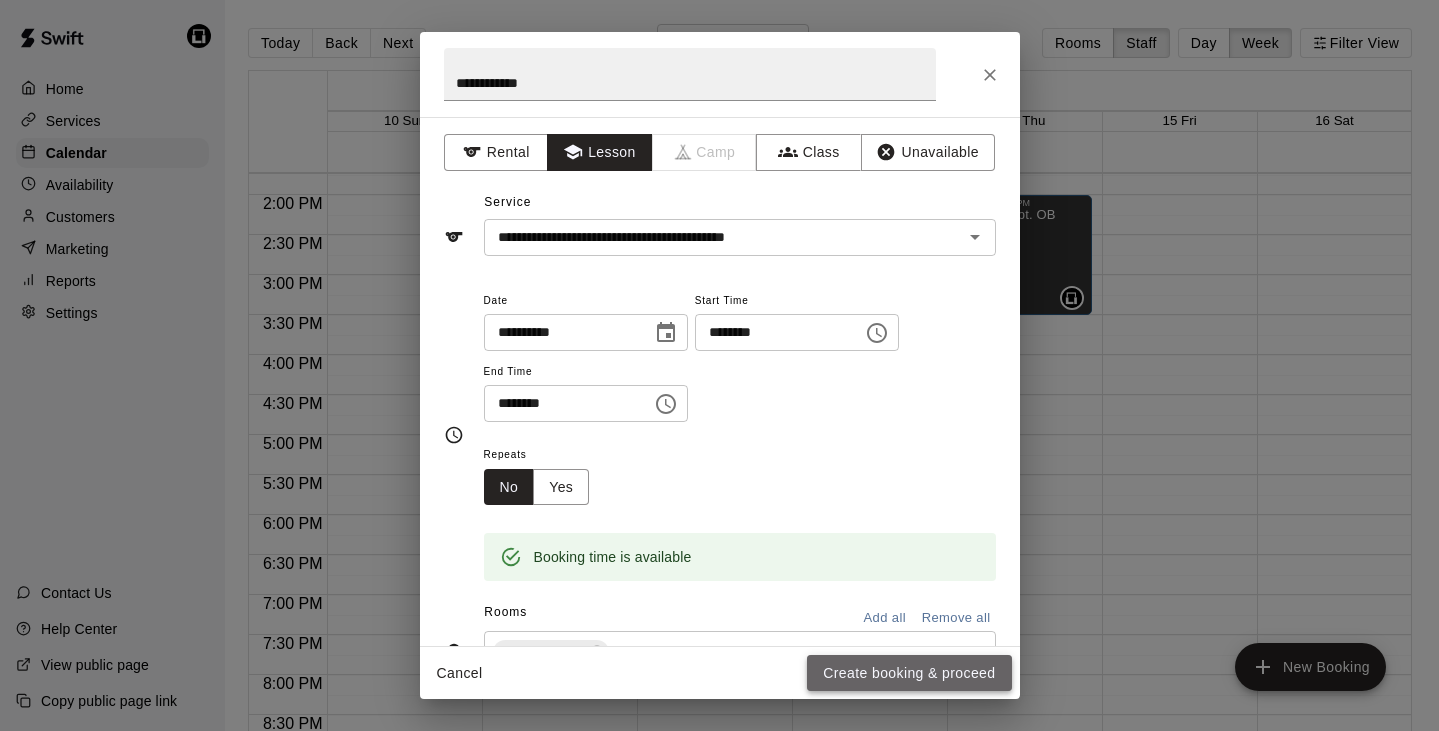 click on "Create booking & proceed" at bounding box center (909, 673) 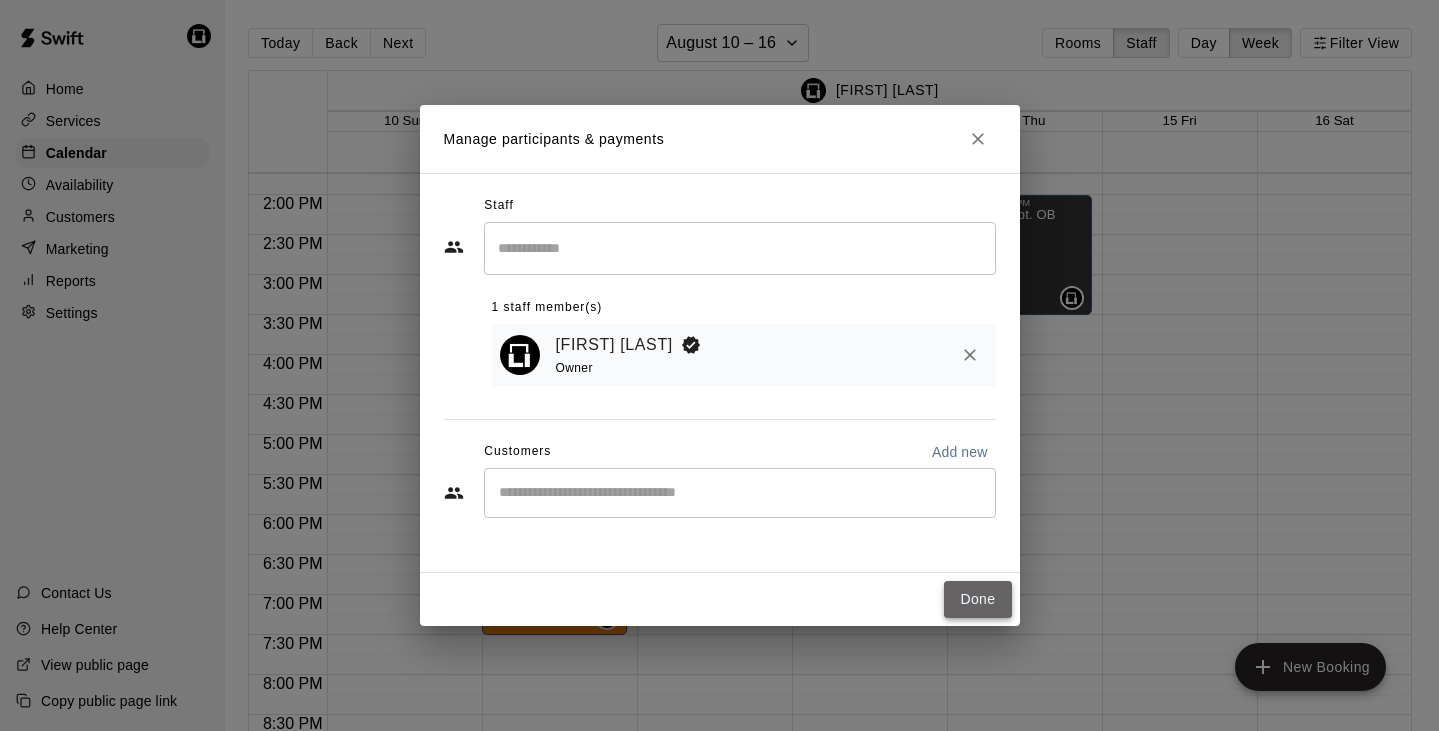 click on "Done" at bounding box center (977, 599) 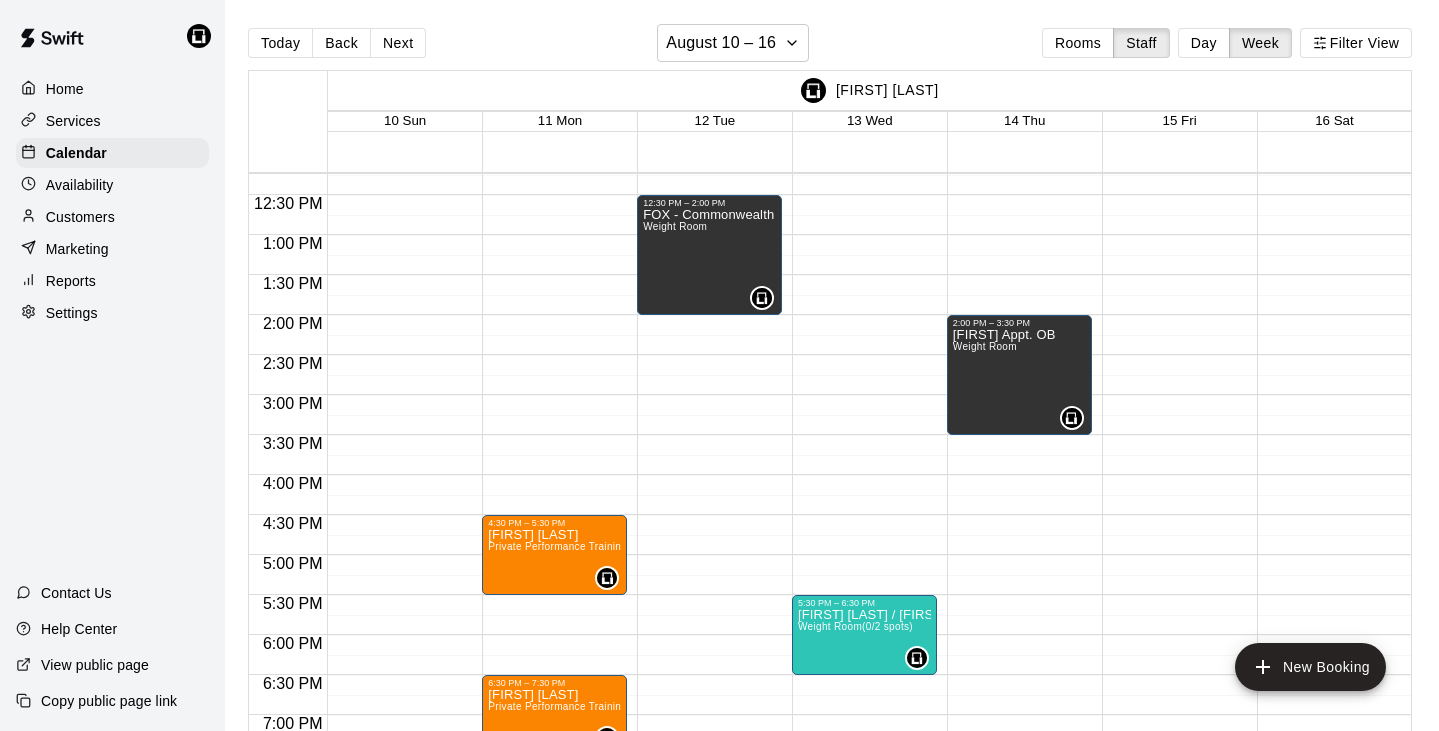 scroll, scrollTop: 973, scrollLeft: 0, axis: vertical 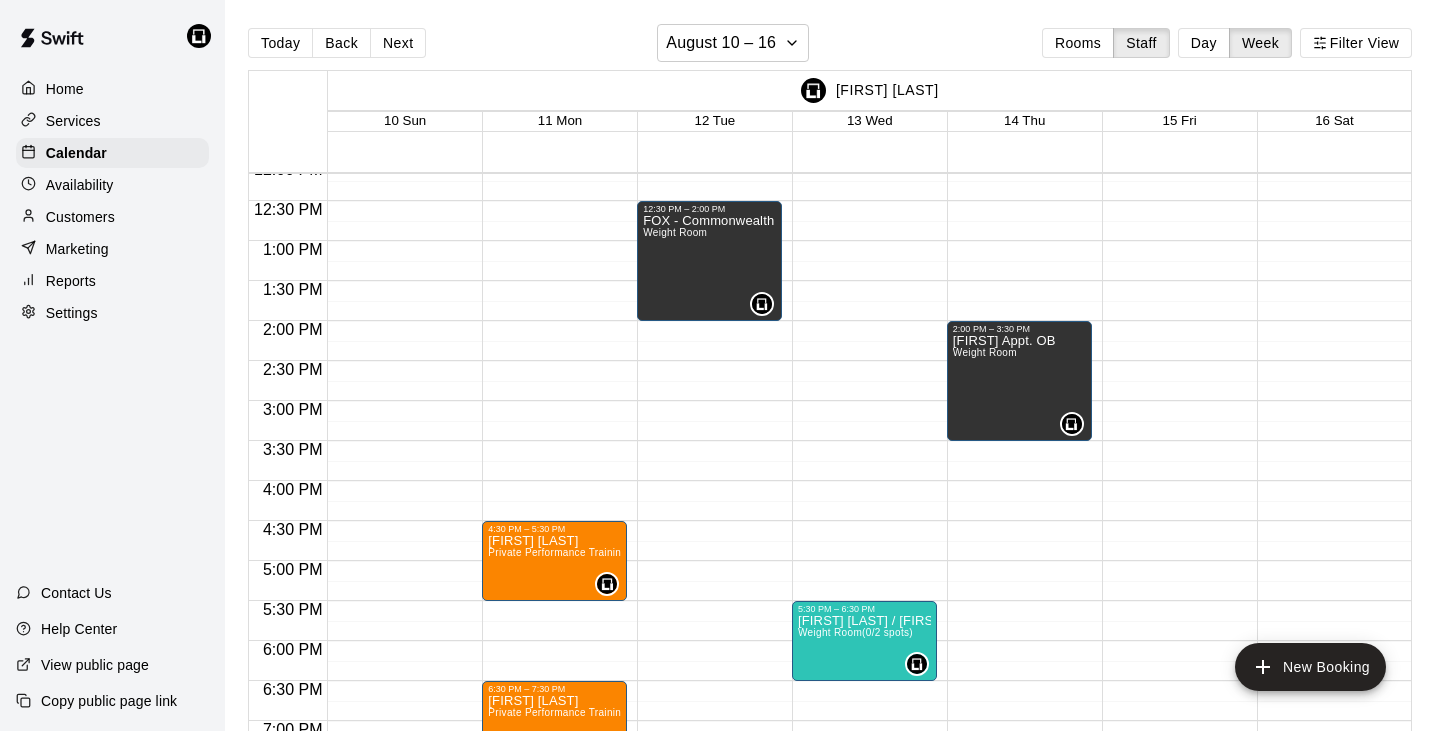 click on "4:30 PM – 5:30 PM [FIRST] [LAST] Private Performance Training (60min. Session)  (Weight Room) 0 6:30 PM – 7:30 PM [FIRST] [LAST] Private Performance Training (60min. Session)  (Weight Room) 0" at bounding box center (554, 161) 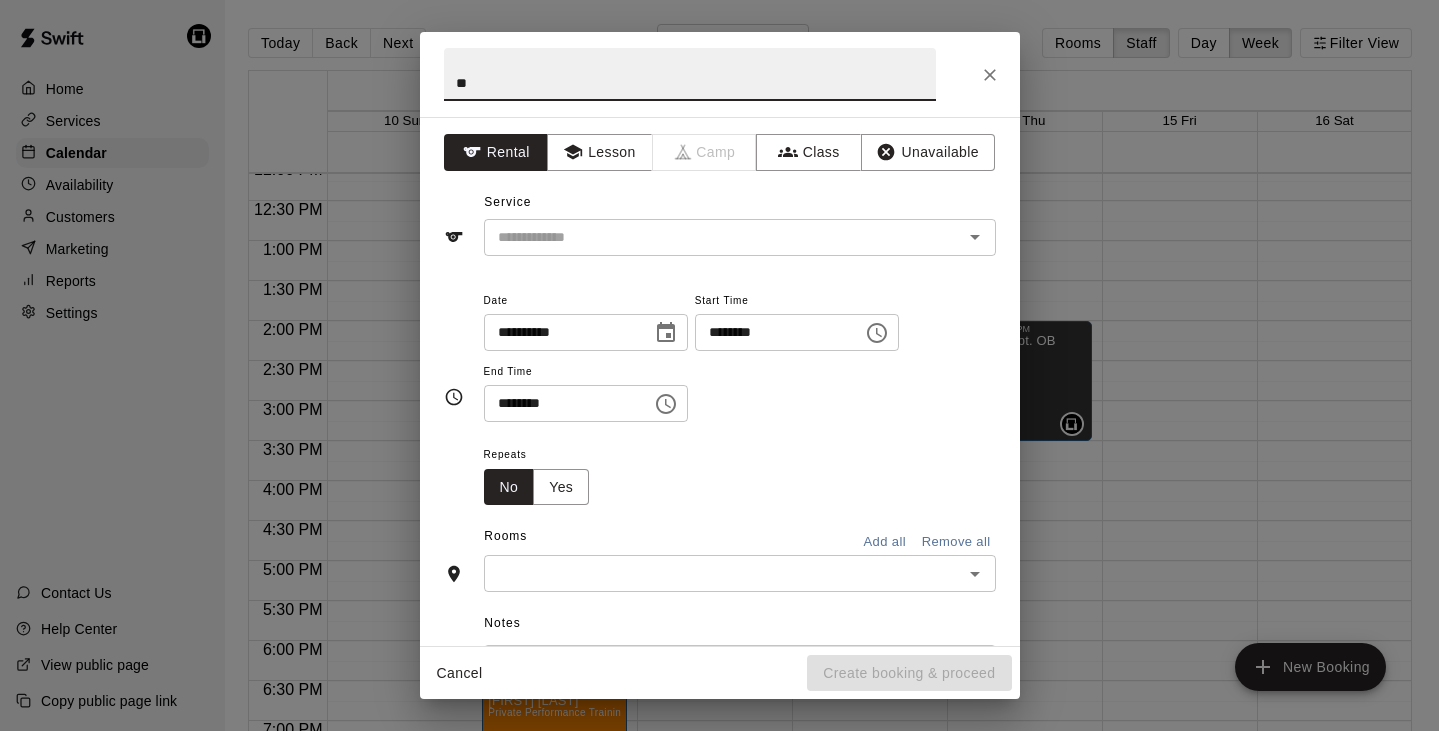 type on "*" 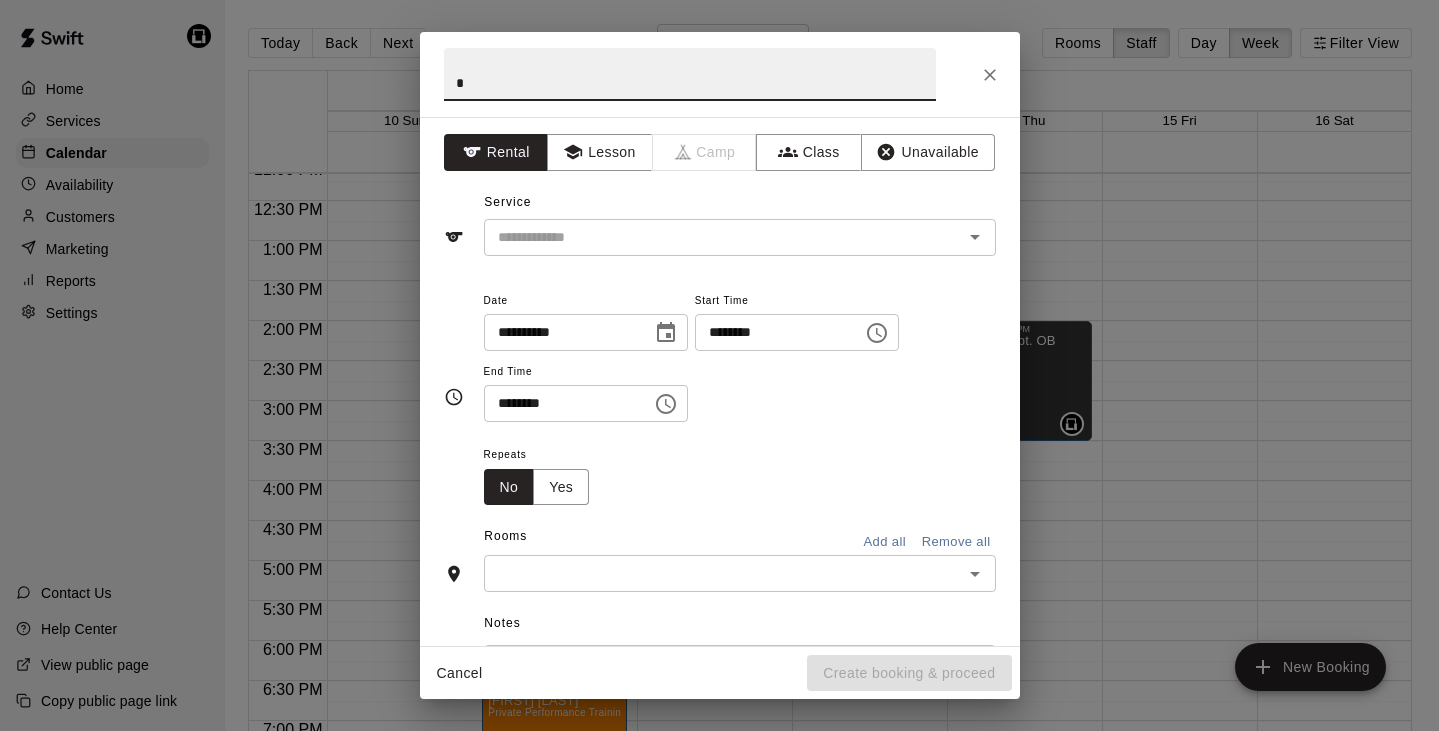 type 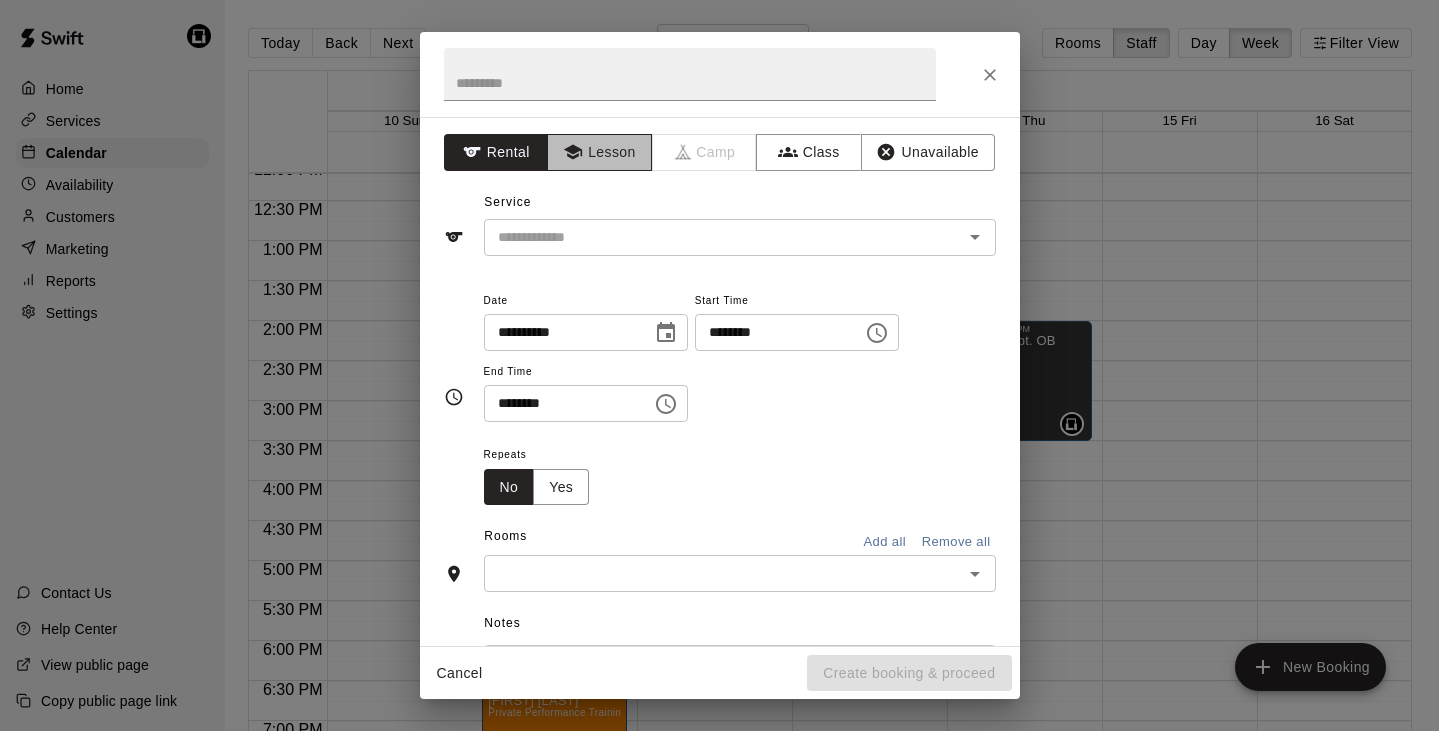 click on "Lesson" at bounding box center [599, 152] 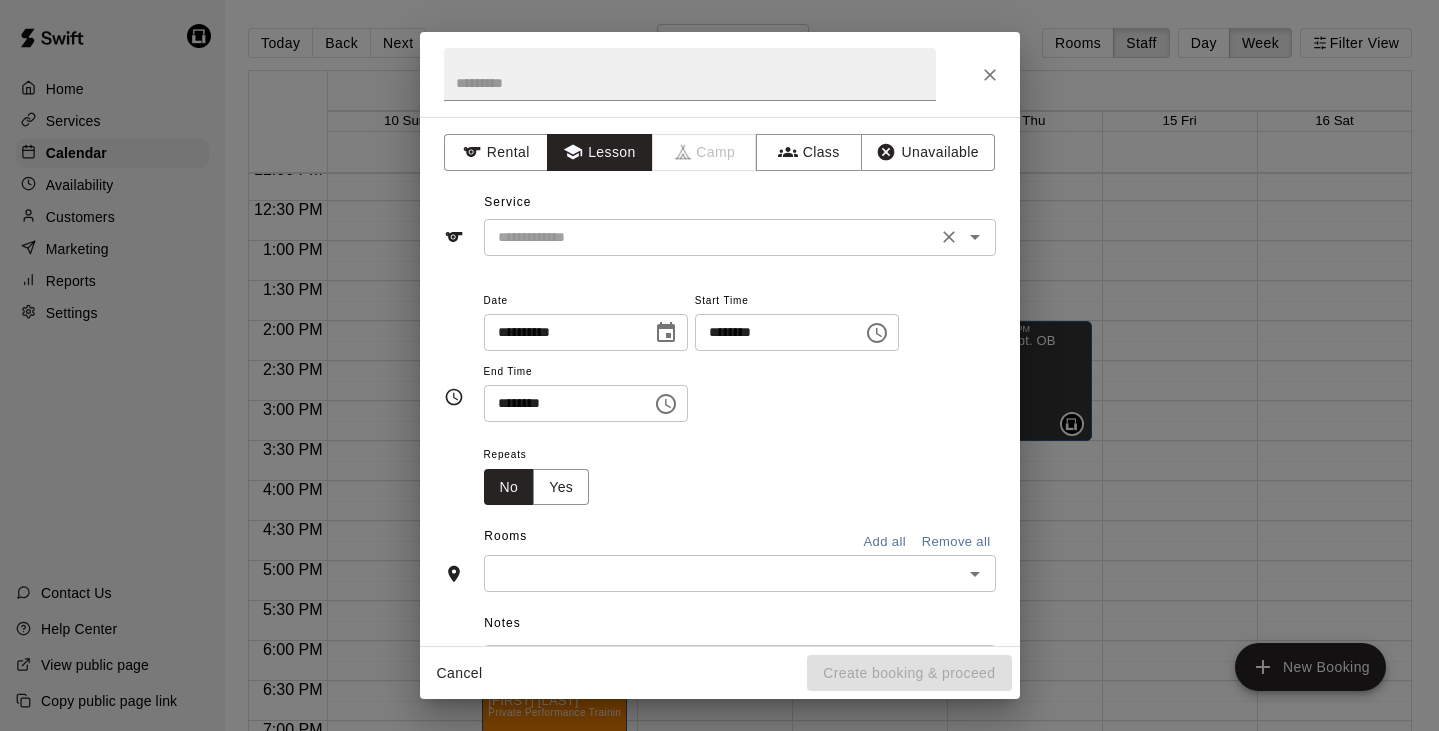 click at bounding box center (710, 237) 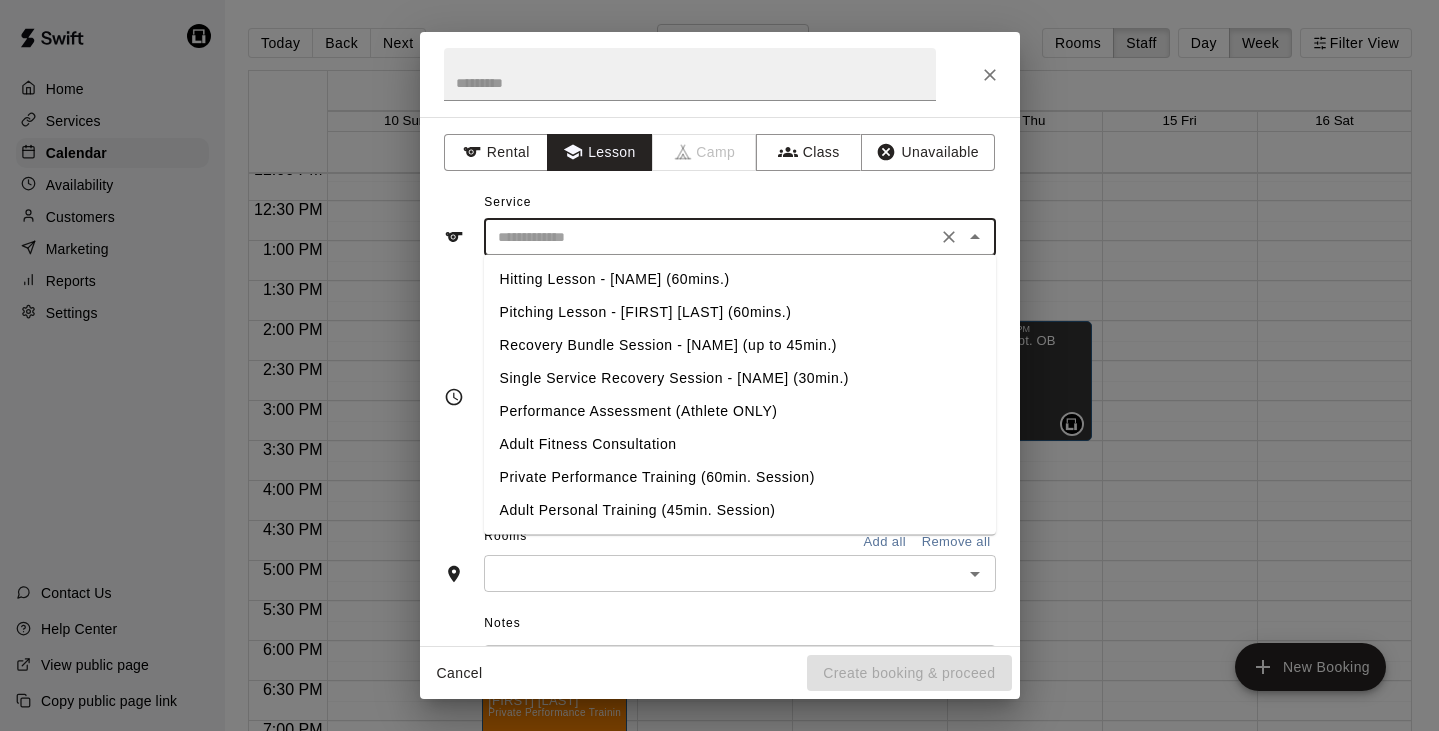 click on "Private Performance Training (60min. Session)" at bounding box center [740, 477] 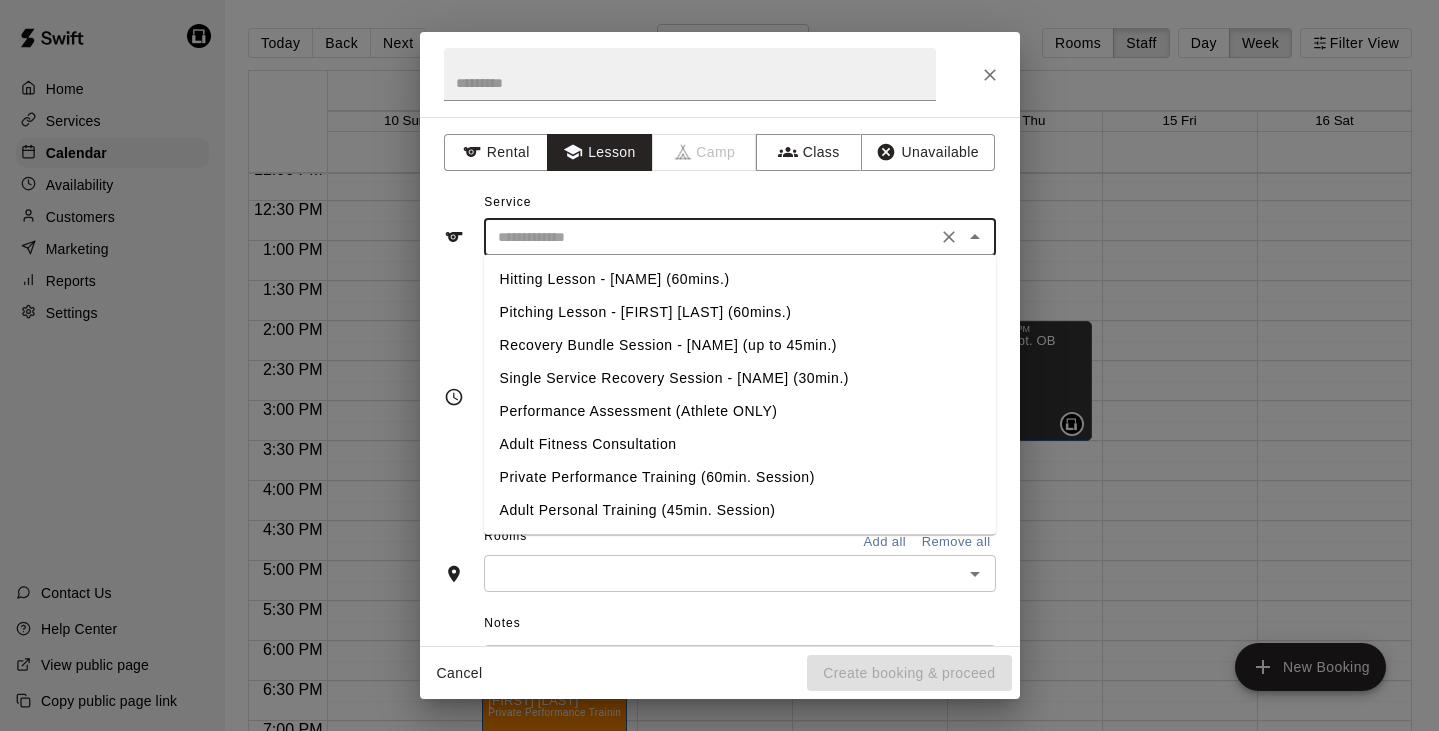 type on "**********" 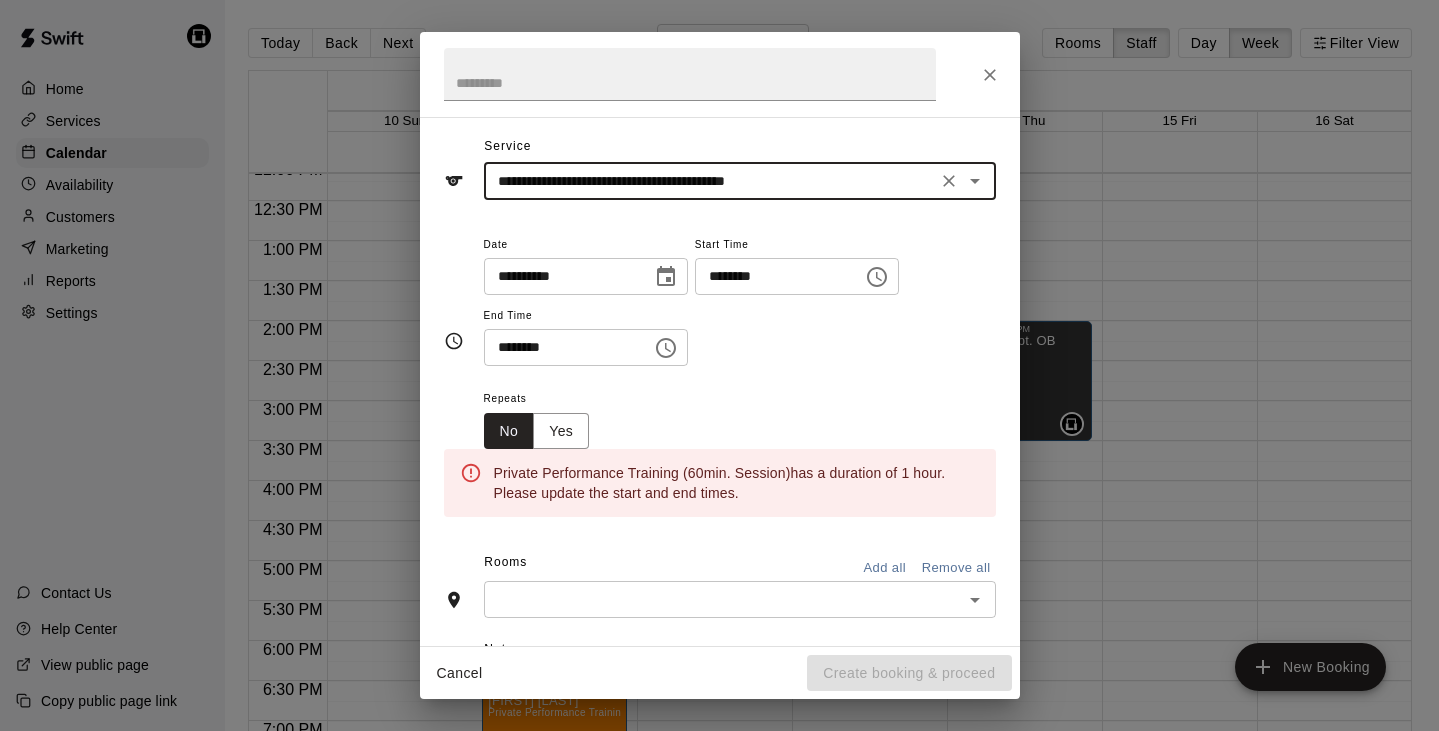 scroll, scrollTop: 59, scrollLeft: 0, axis: vertical 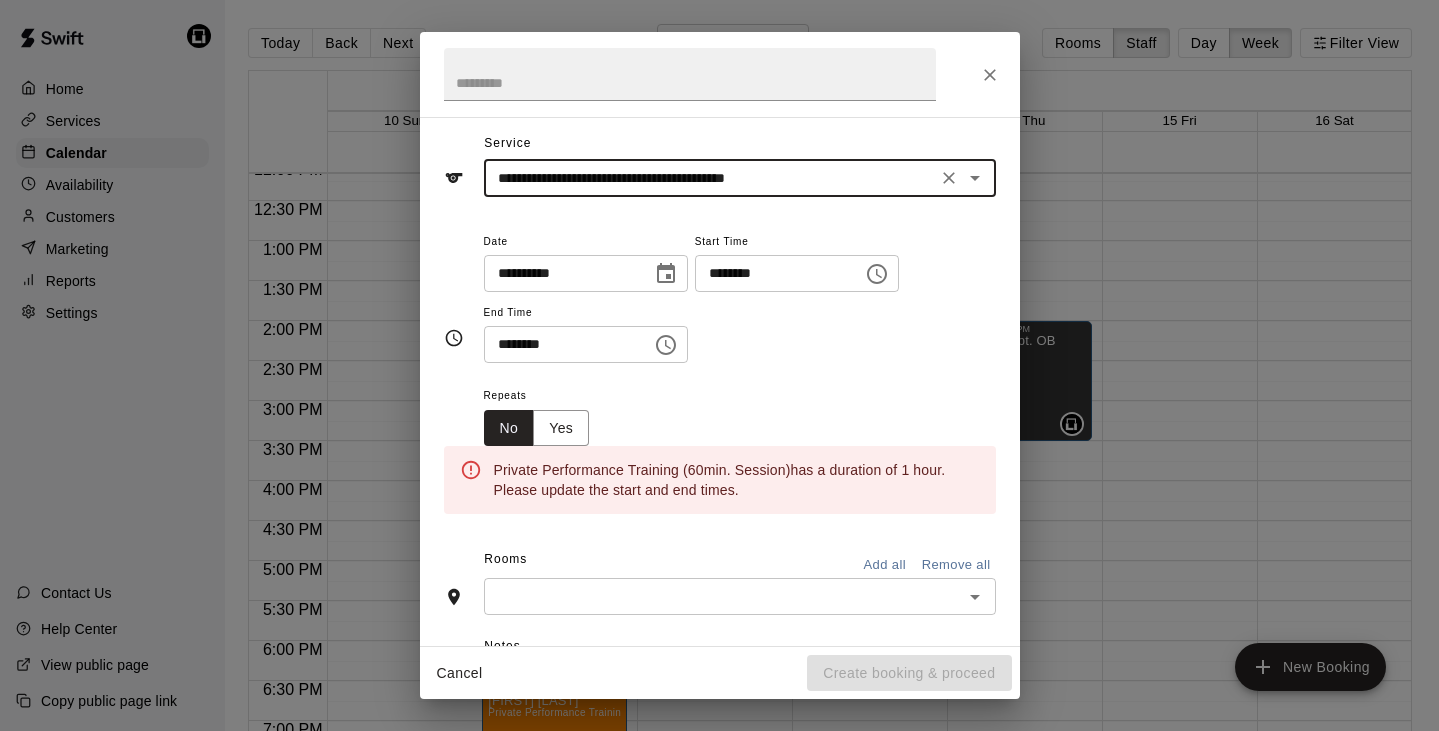 click at bounding box center [723, 596] 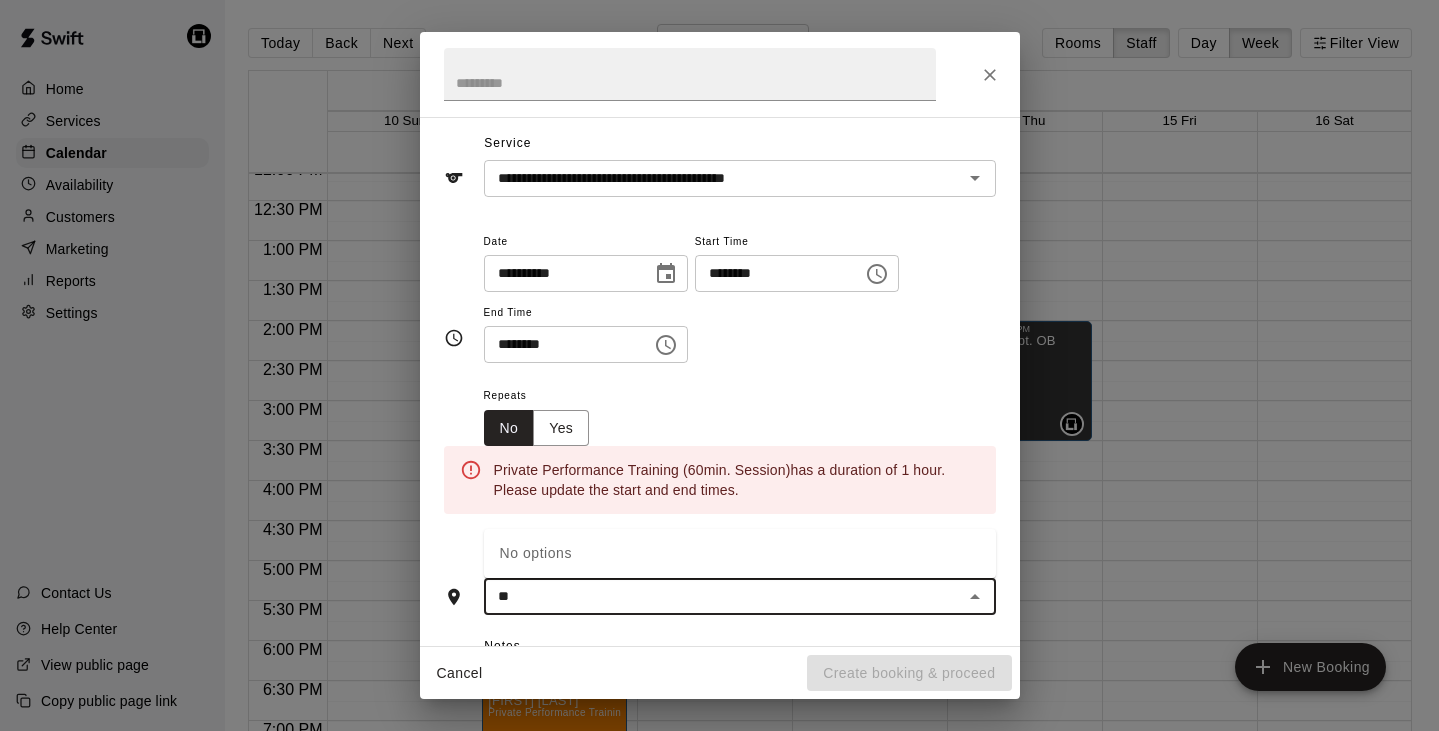 type on "*" 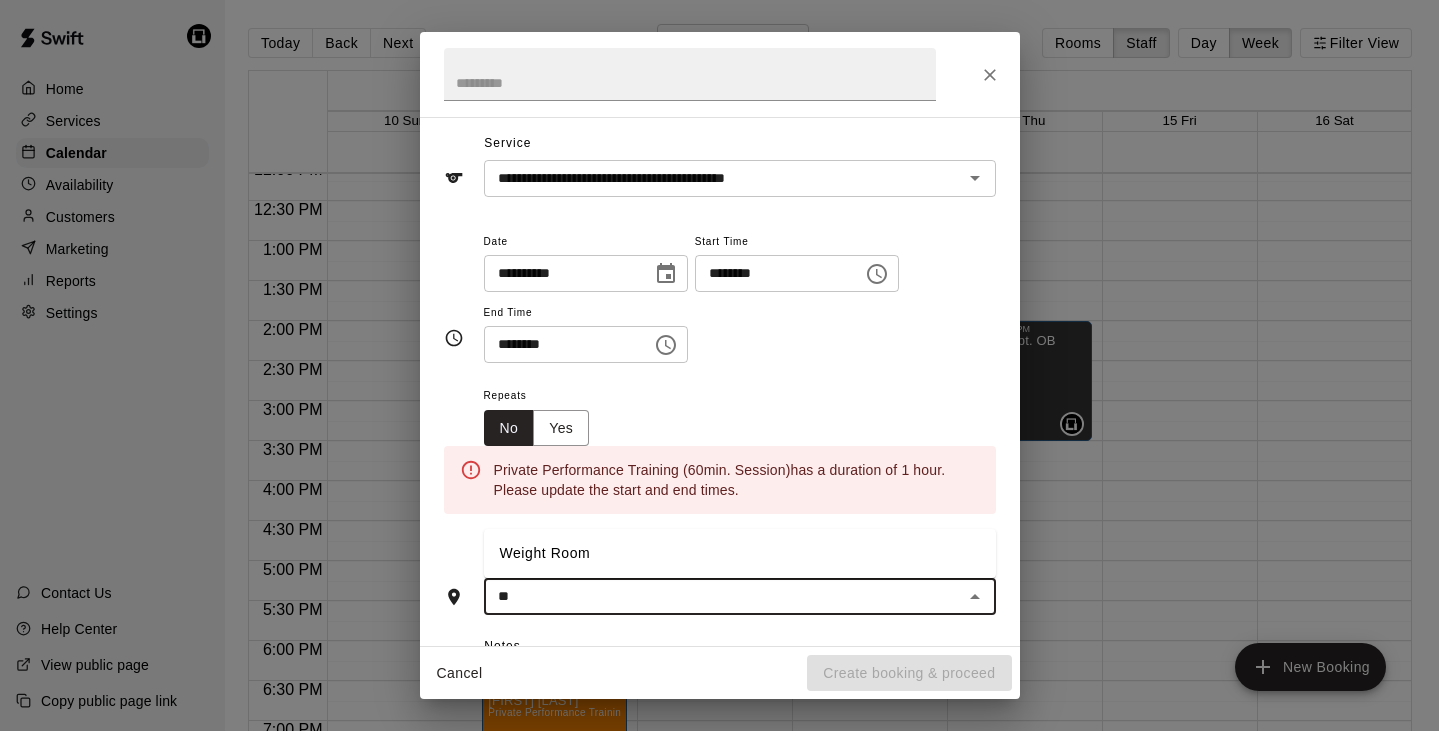 type on "***" 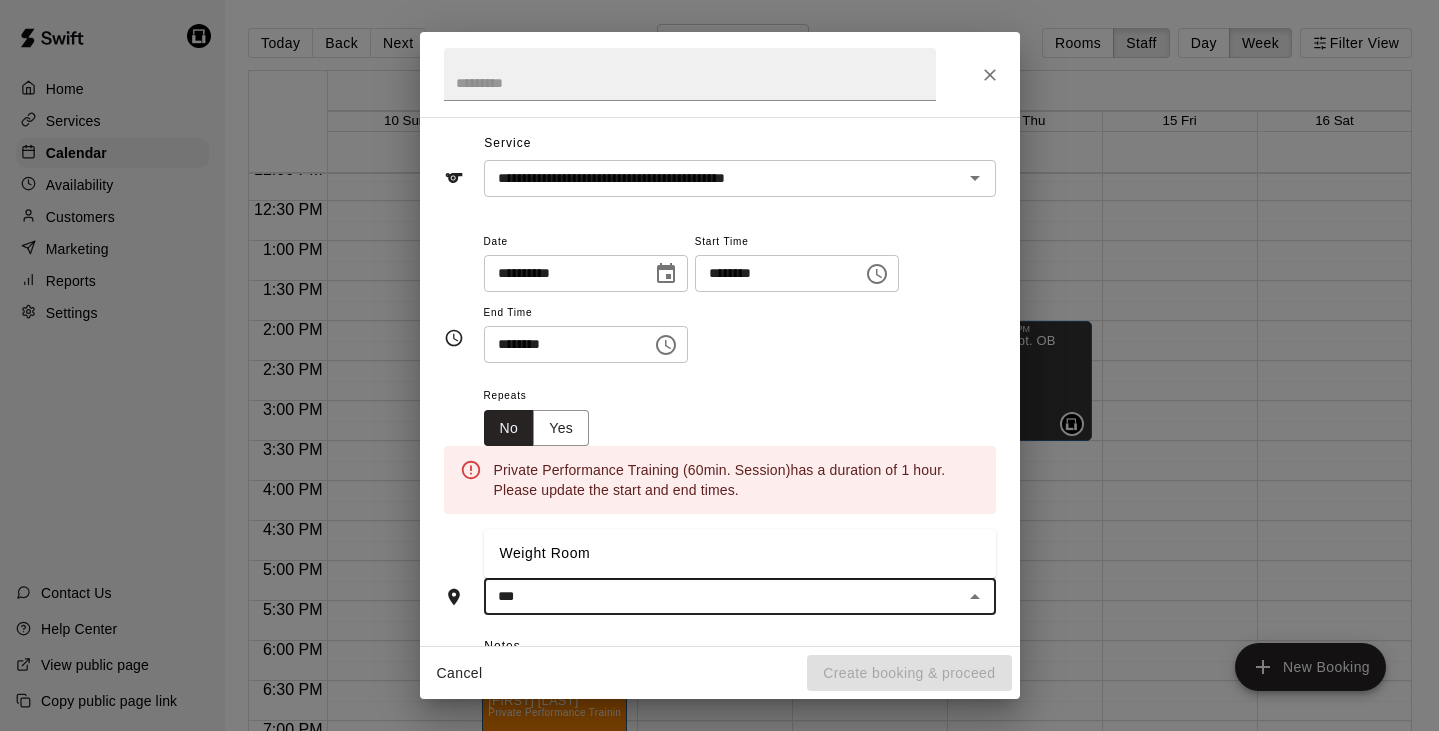 click on "Weight Room" at bounding box center [740, 553] 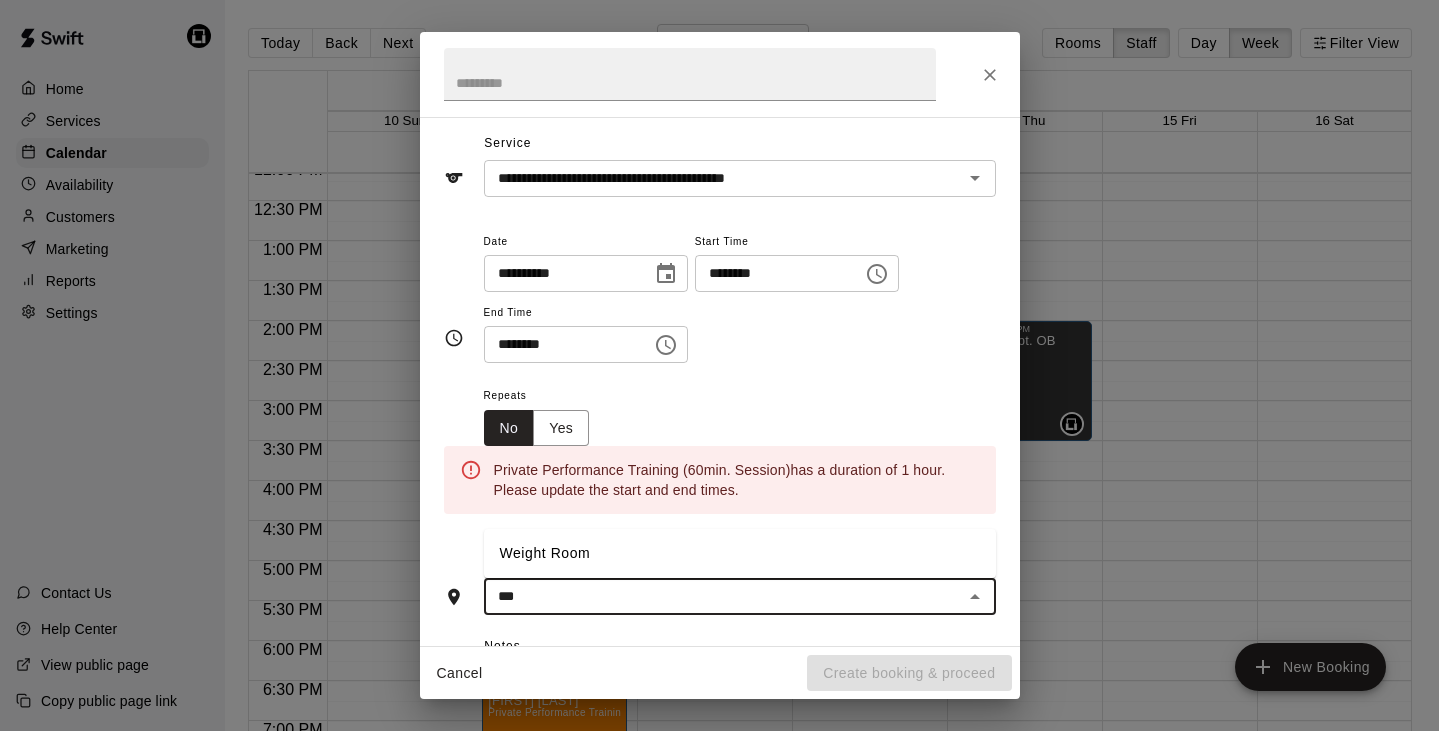 type 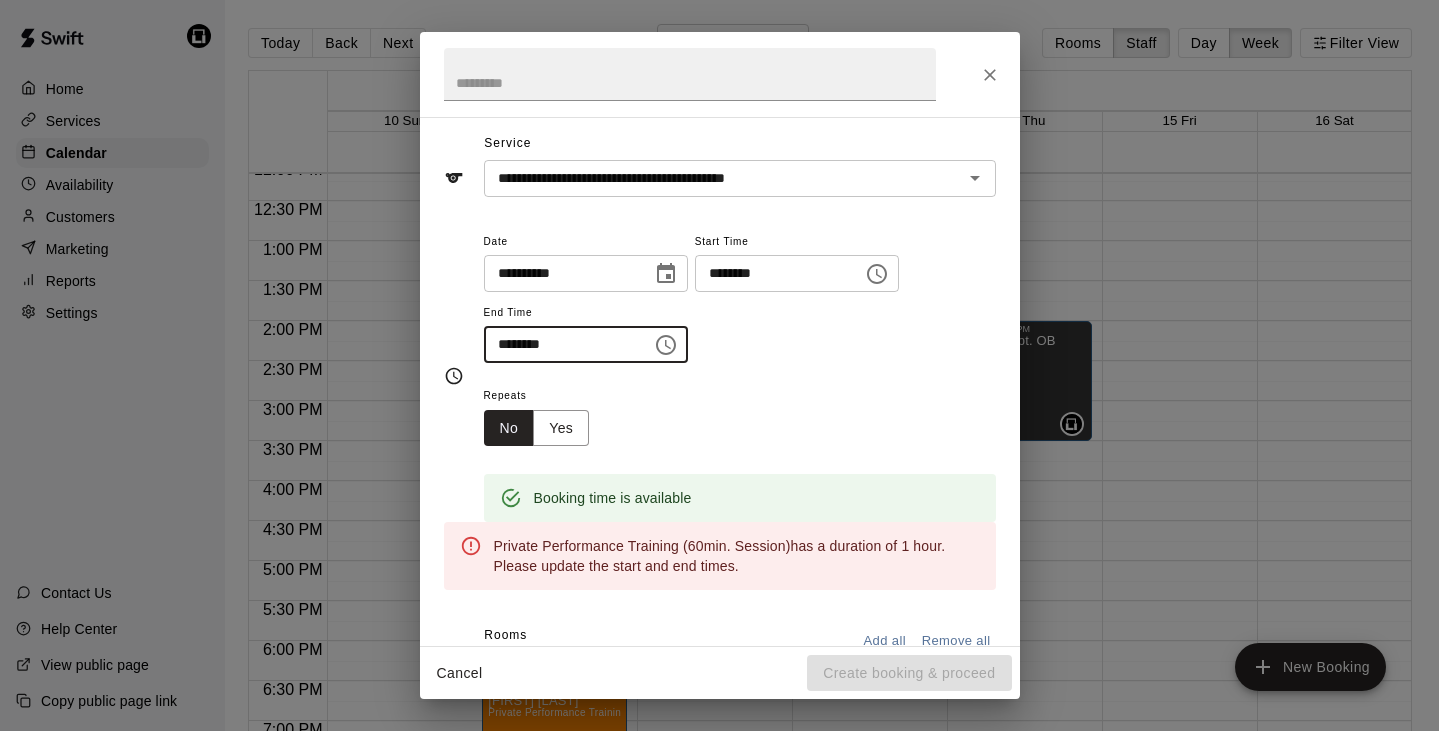 click on "********" at bounding box center [561, 344] 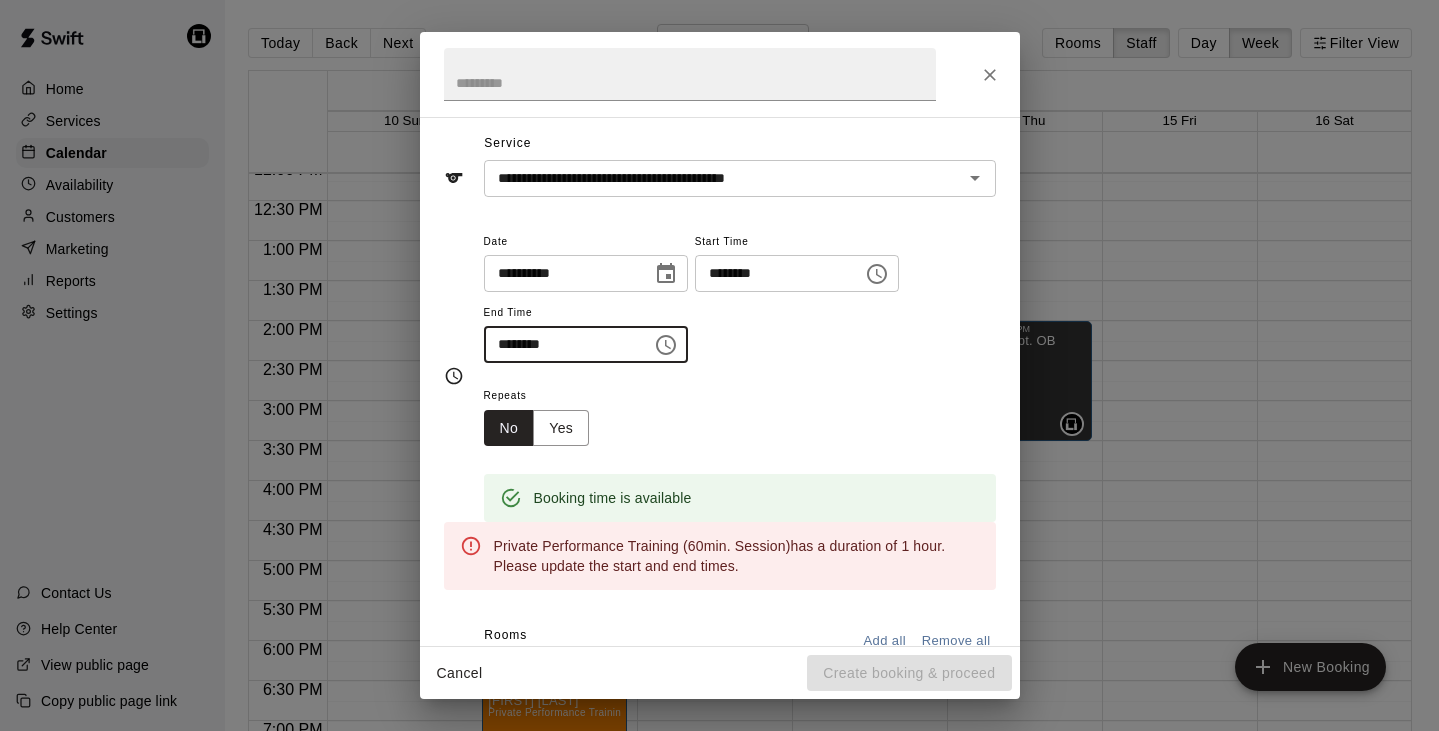 type on "********" 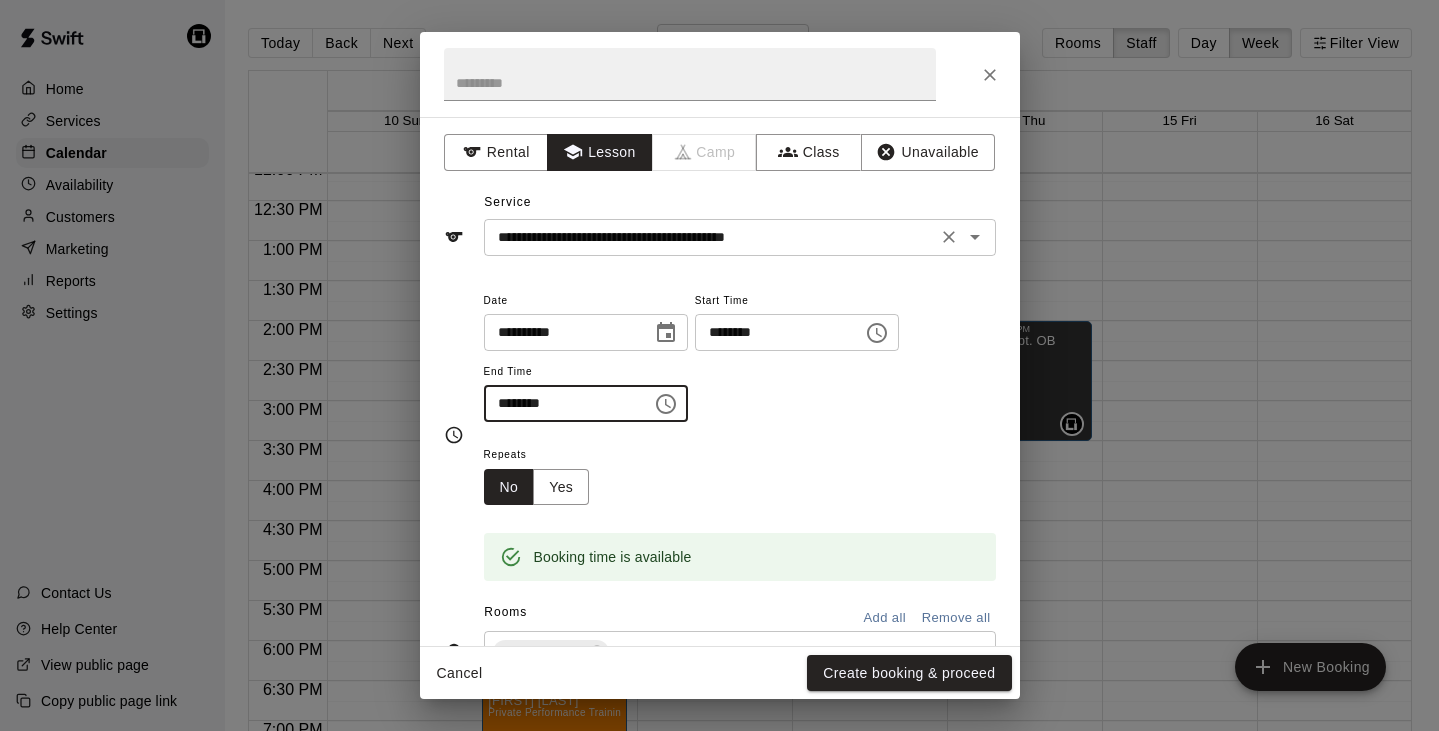 scroll, scrollTop: 0, scrollLeft: 0, axis: both 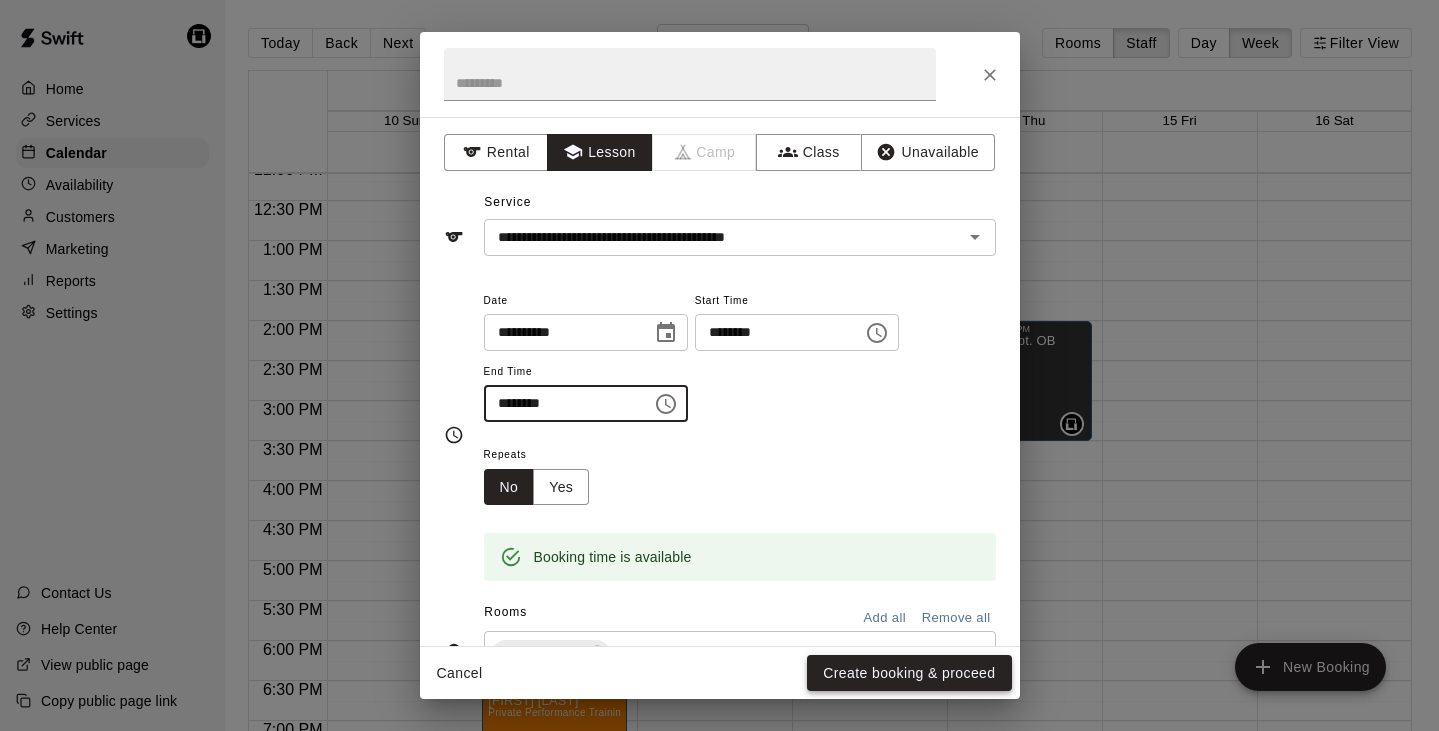 click on "Create booking & proceed" at bounding box center (909, 673) 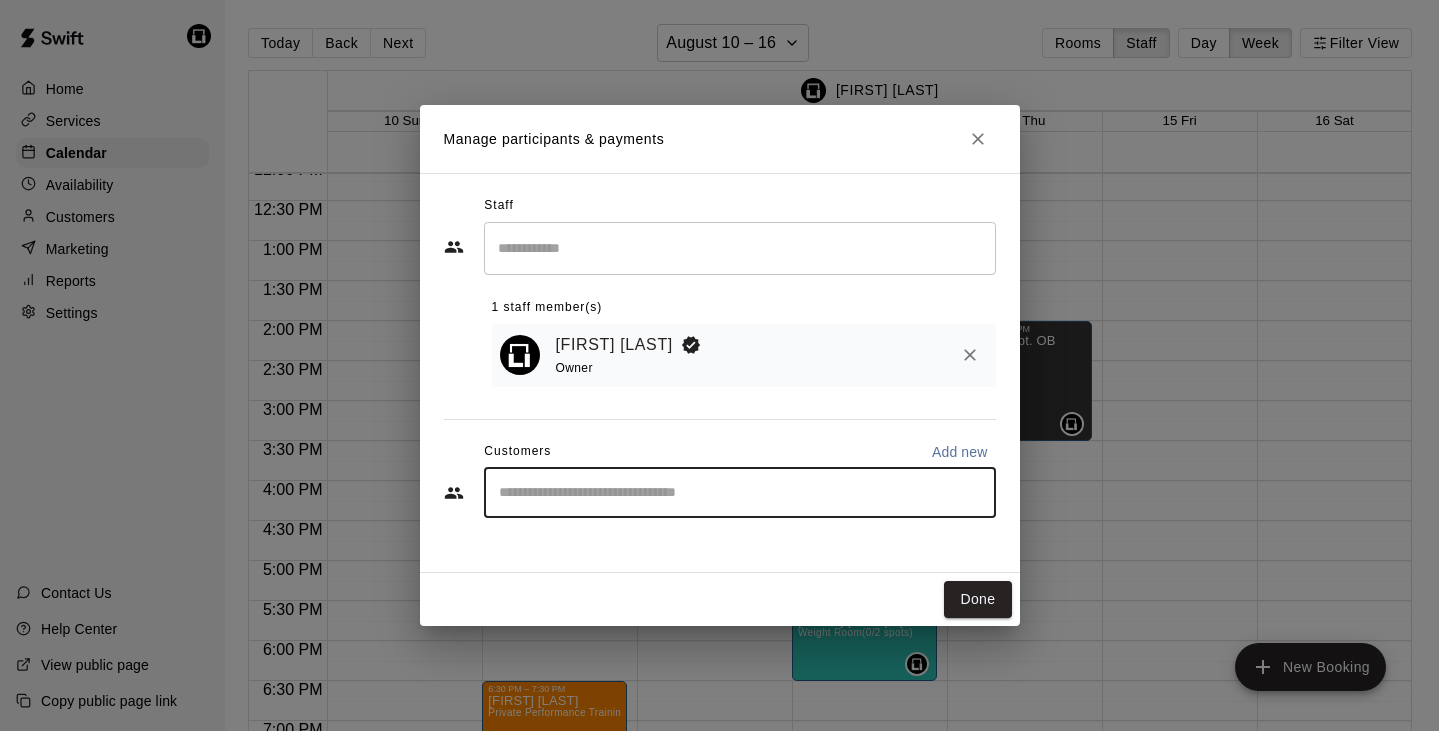 click at bounding box center (740, 493) 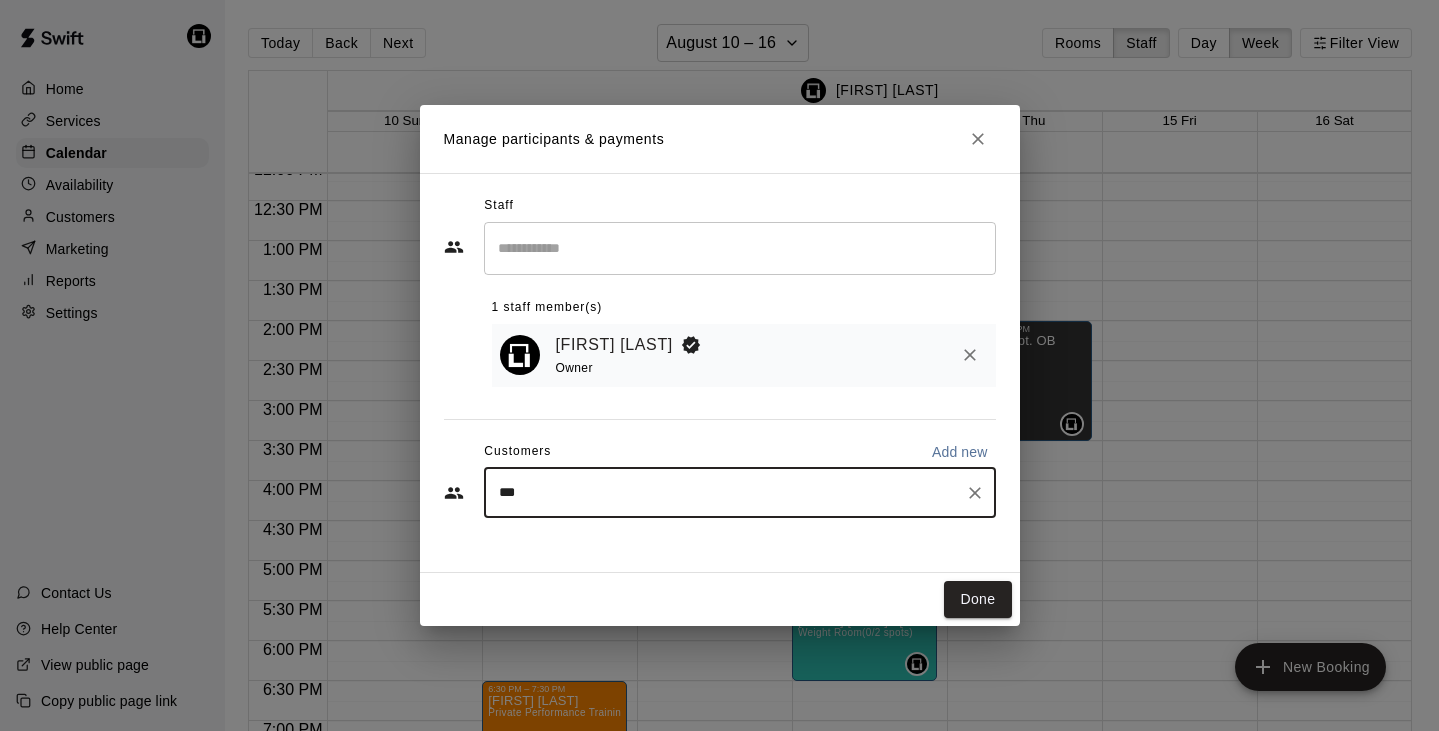 type on "****" 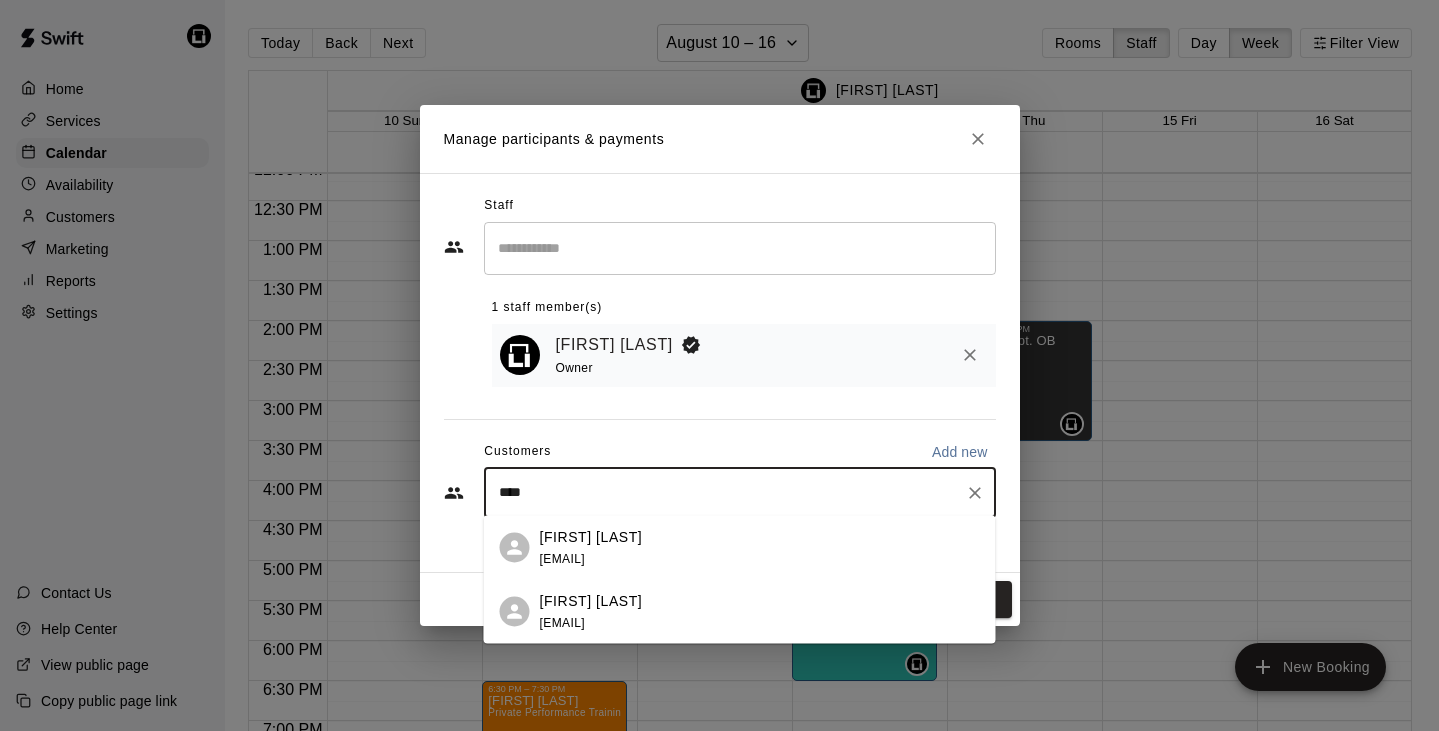 click on "[FIRST] [LAST]" at bounding box center (591, 600) 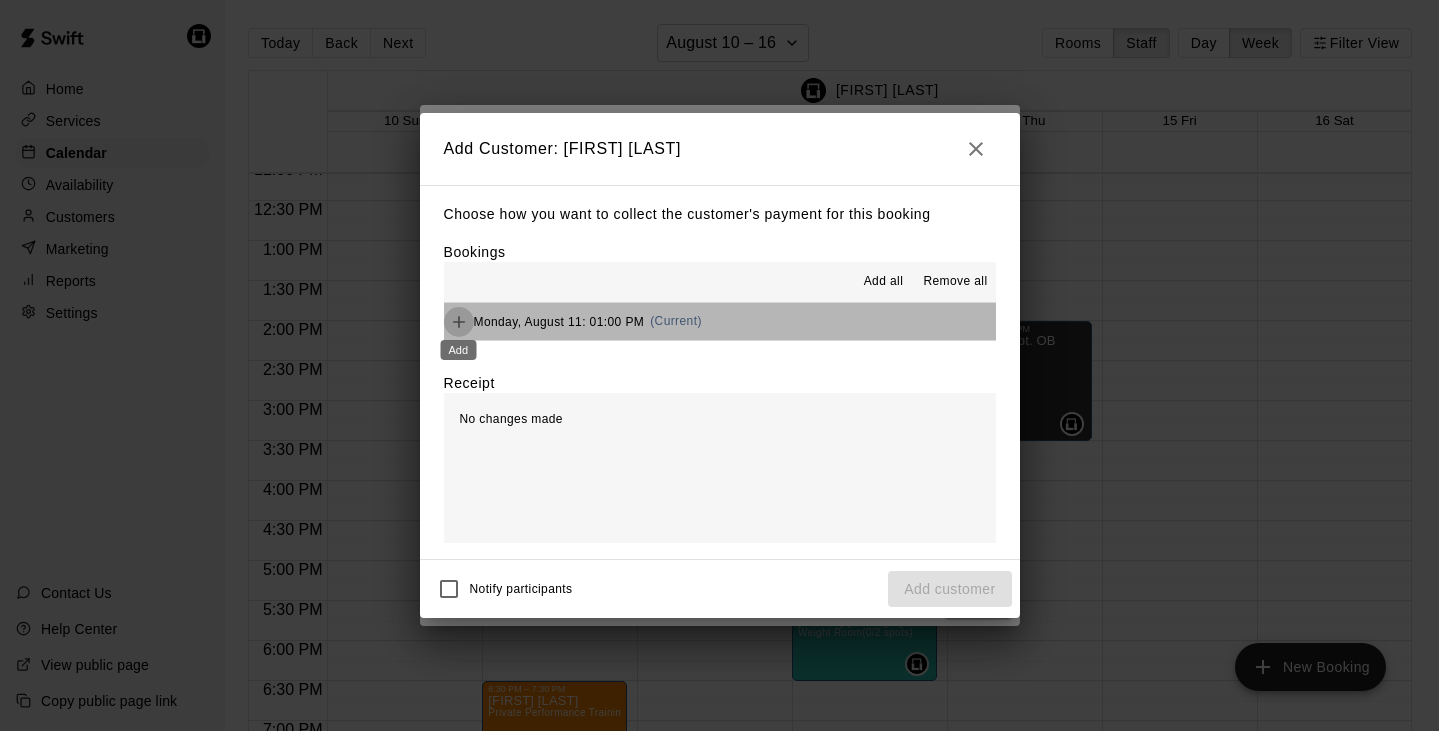 click 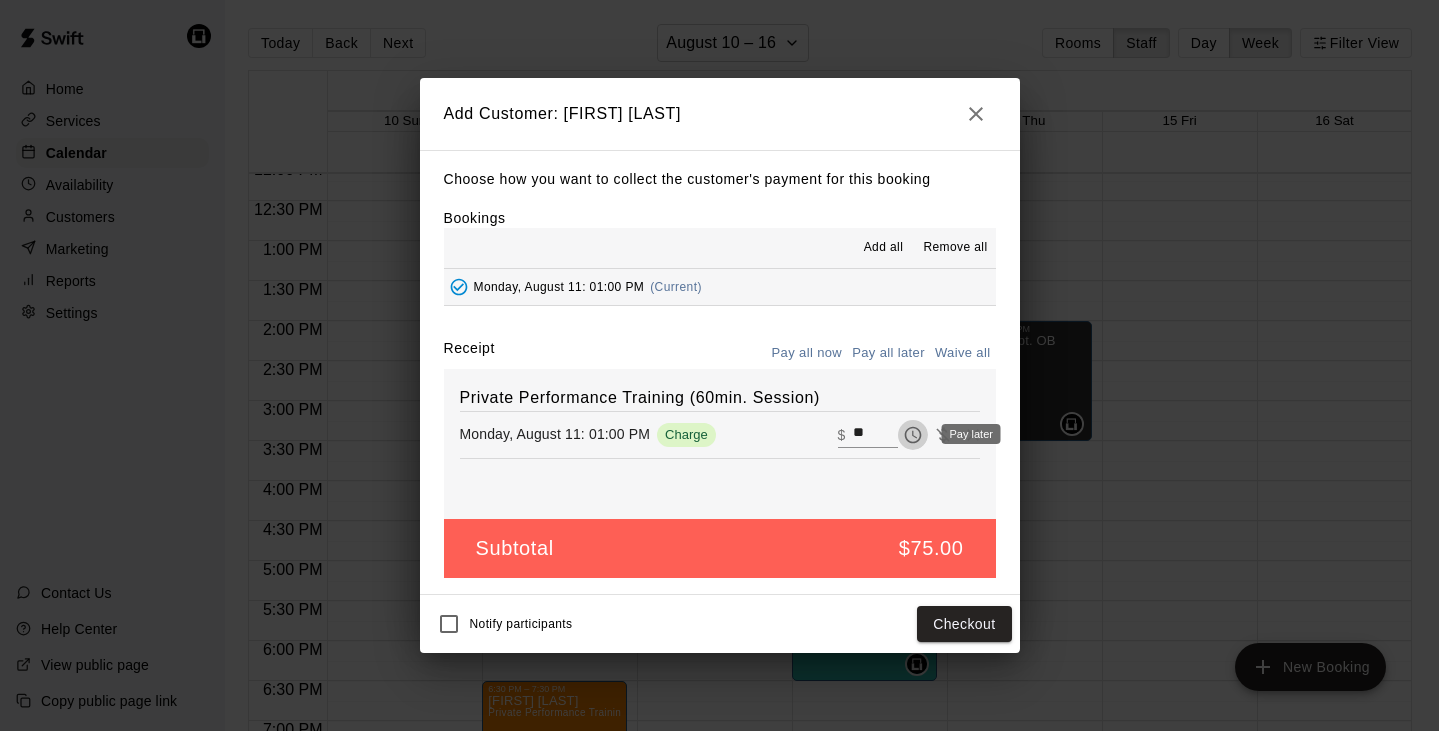 click 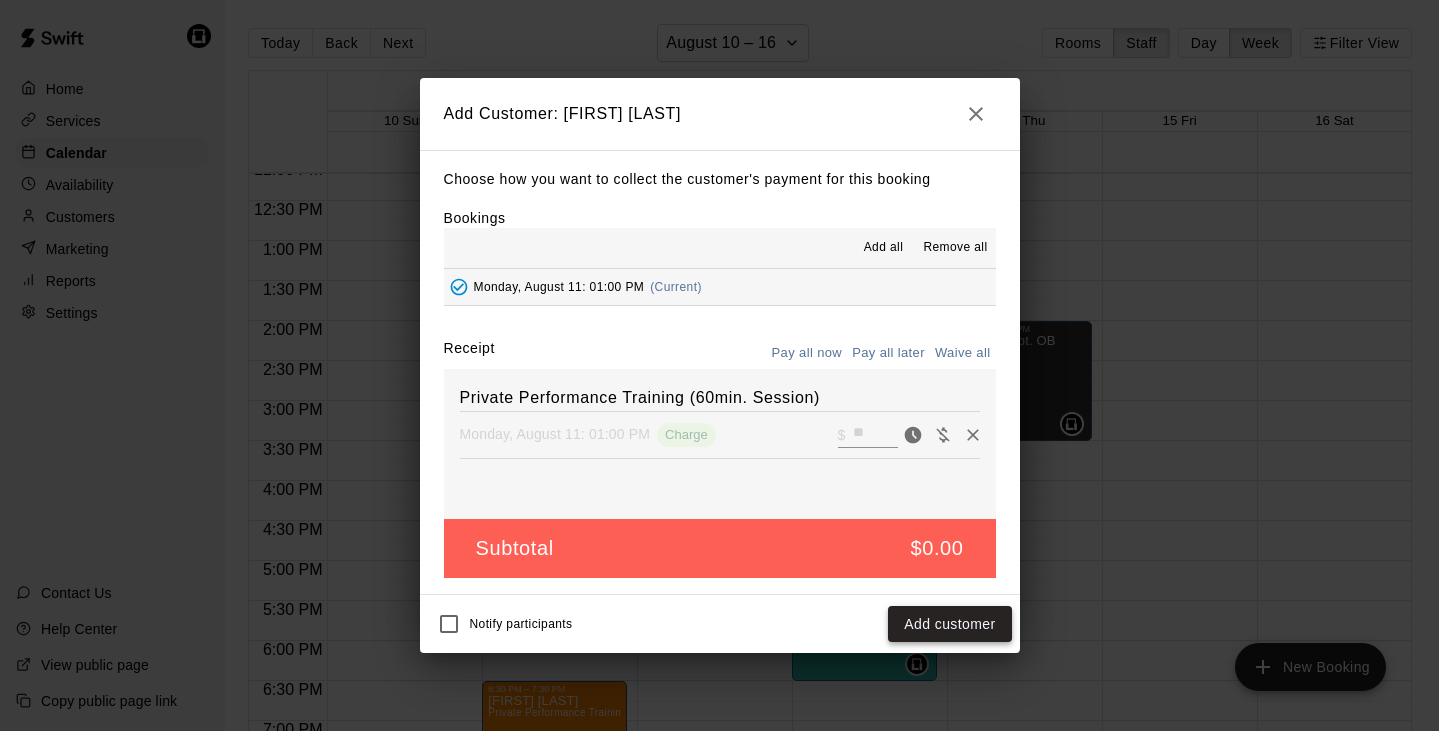 click on "Add customer" at bounding box center [949, 624] 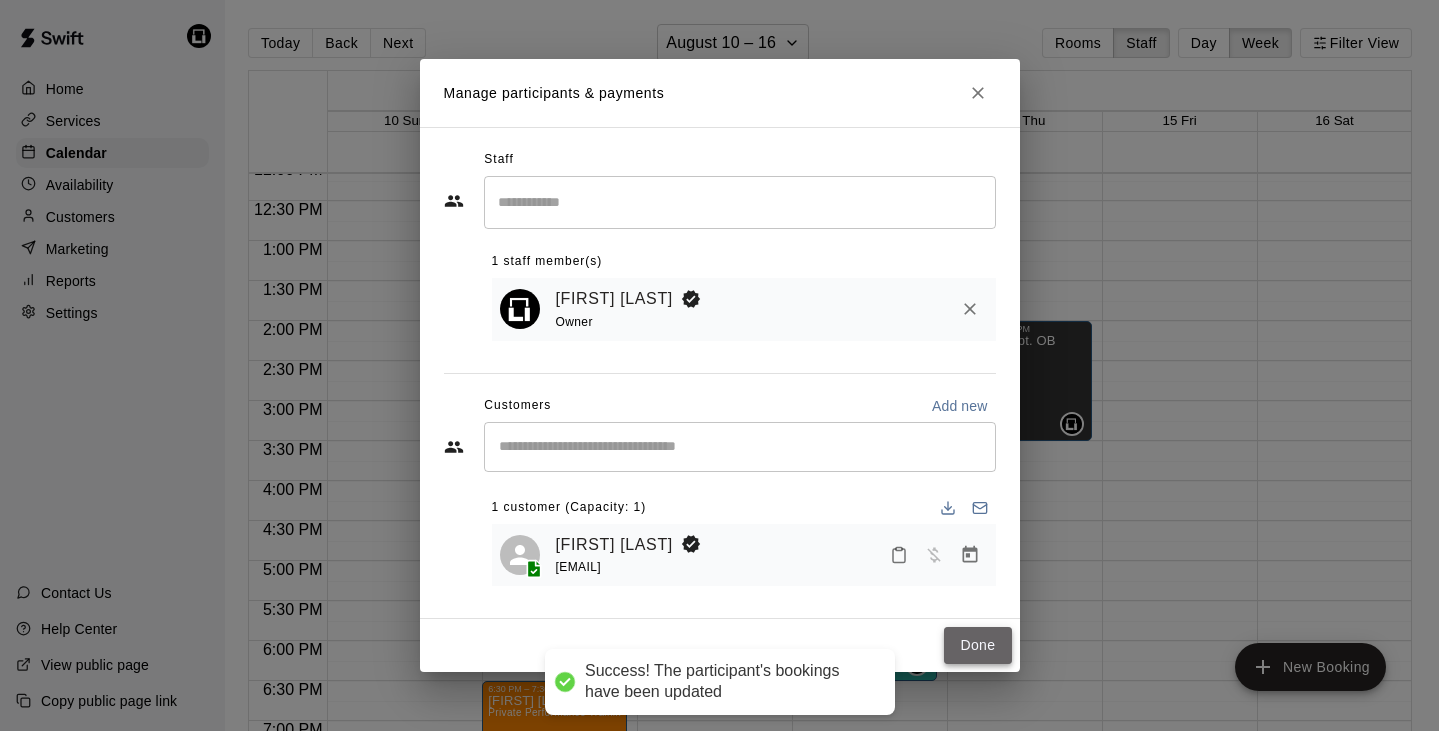 click on "Done" at bounding box center (977, 645) 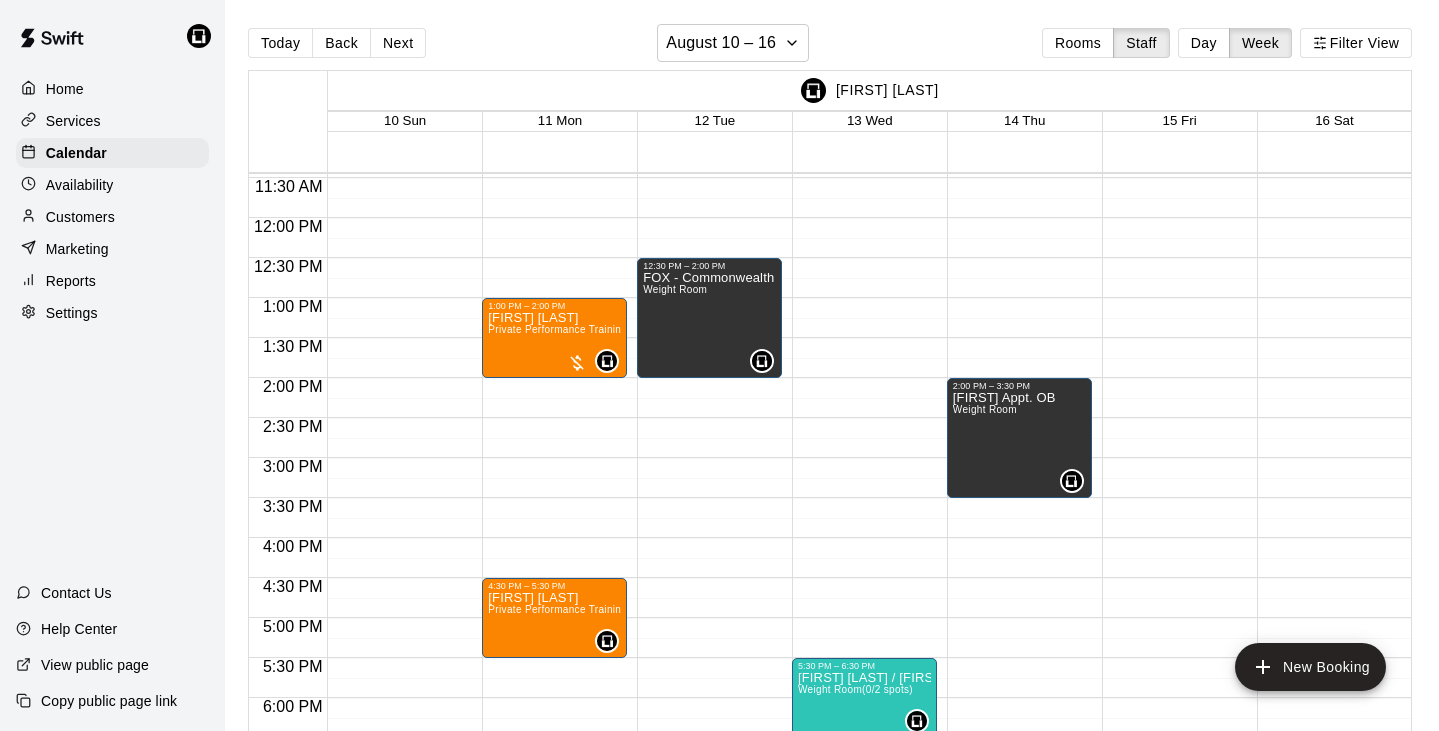 scroll, scrollTop: 897, scrollLeft: 0, axis: vertical 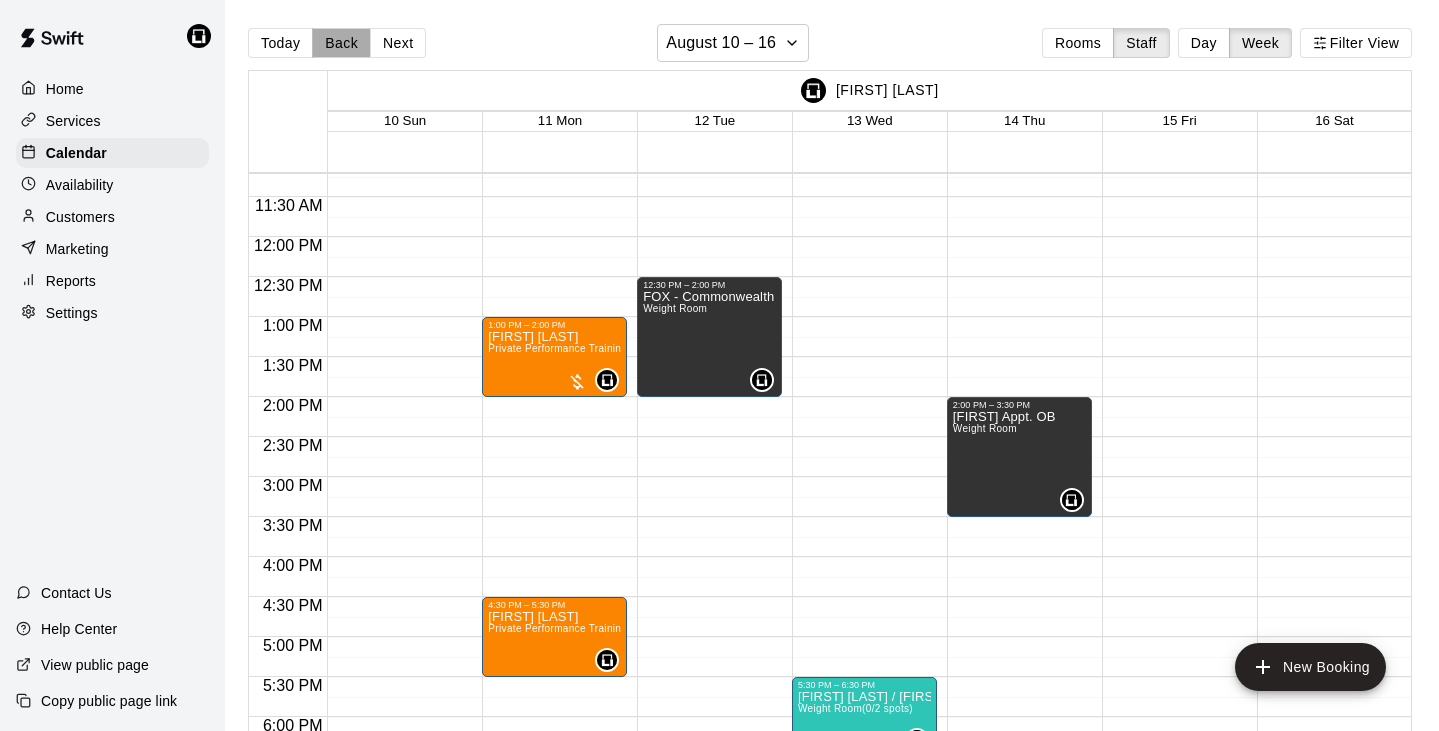click on "Back" at bounding box center (341, 43) 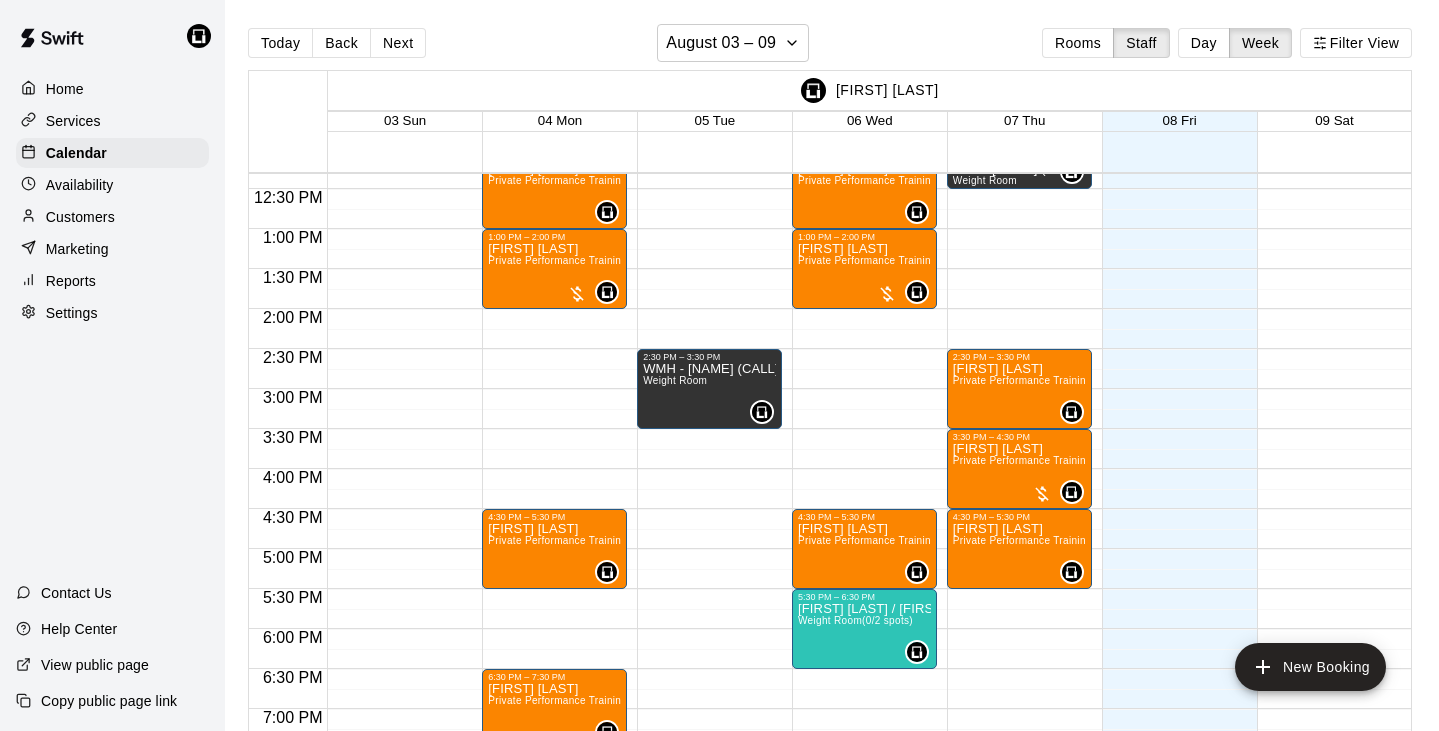 scroll, scrollTop: 987, scrollLeft: 0, axis: vertical 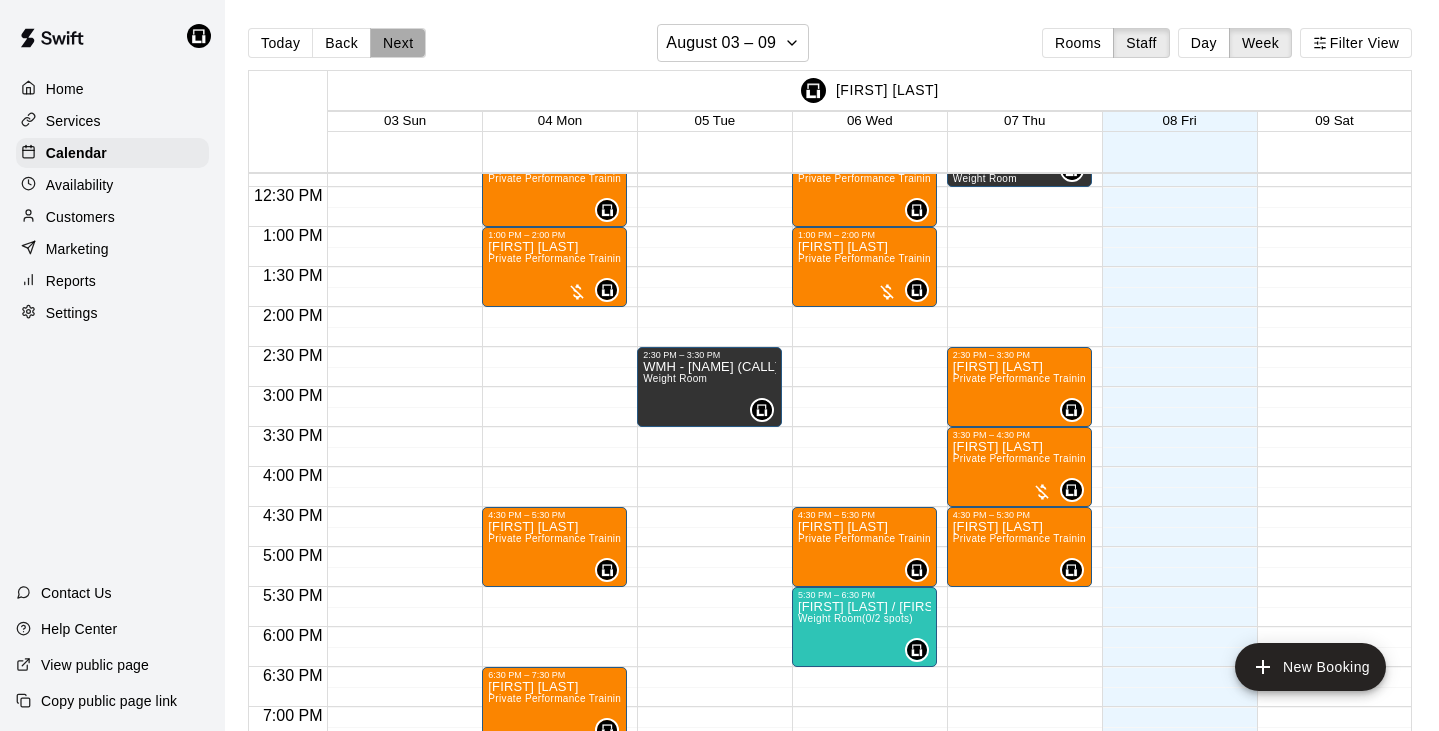 click on "Next" at bounding box center (398, 43) 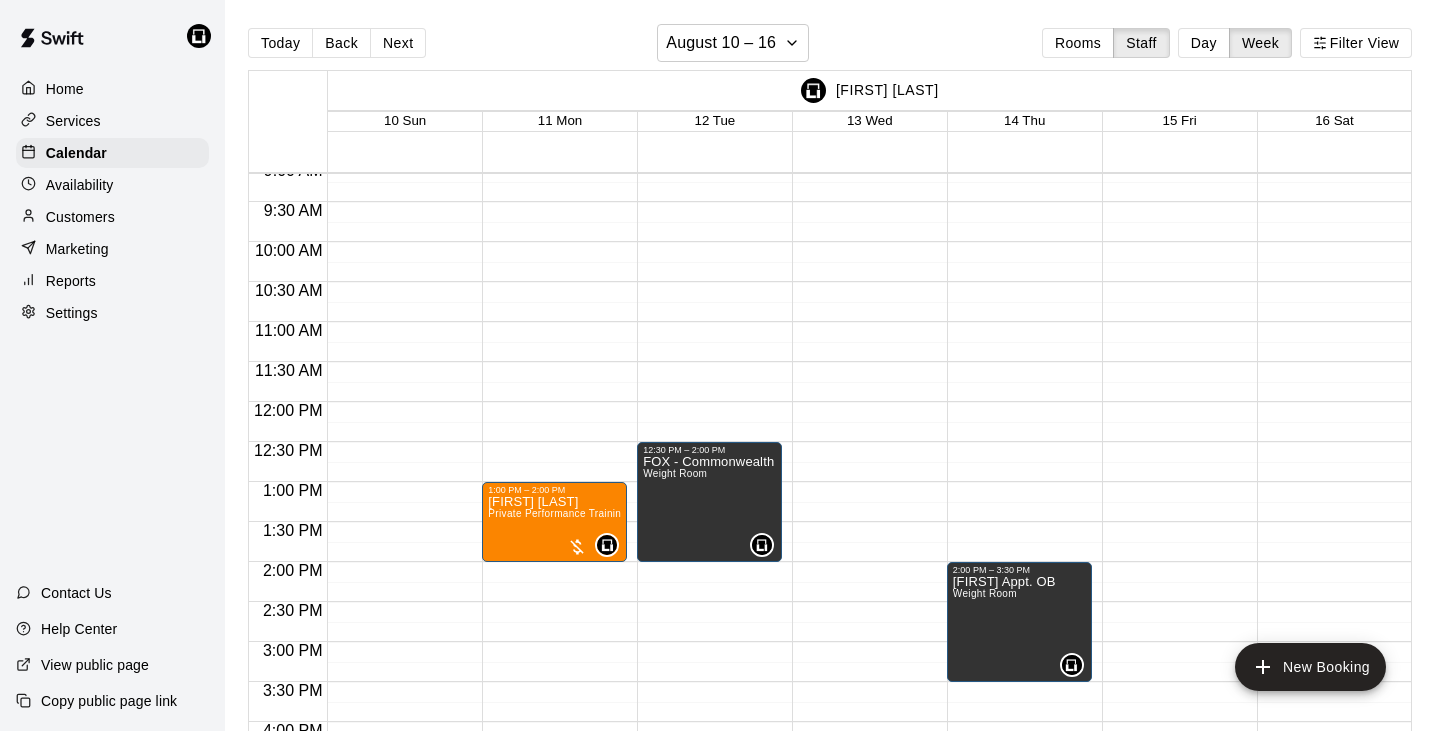 scroll, scrollTop: 726, scrollLeft: 0, axis: vertical 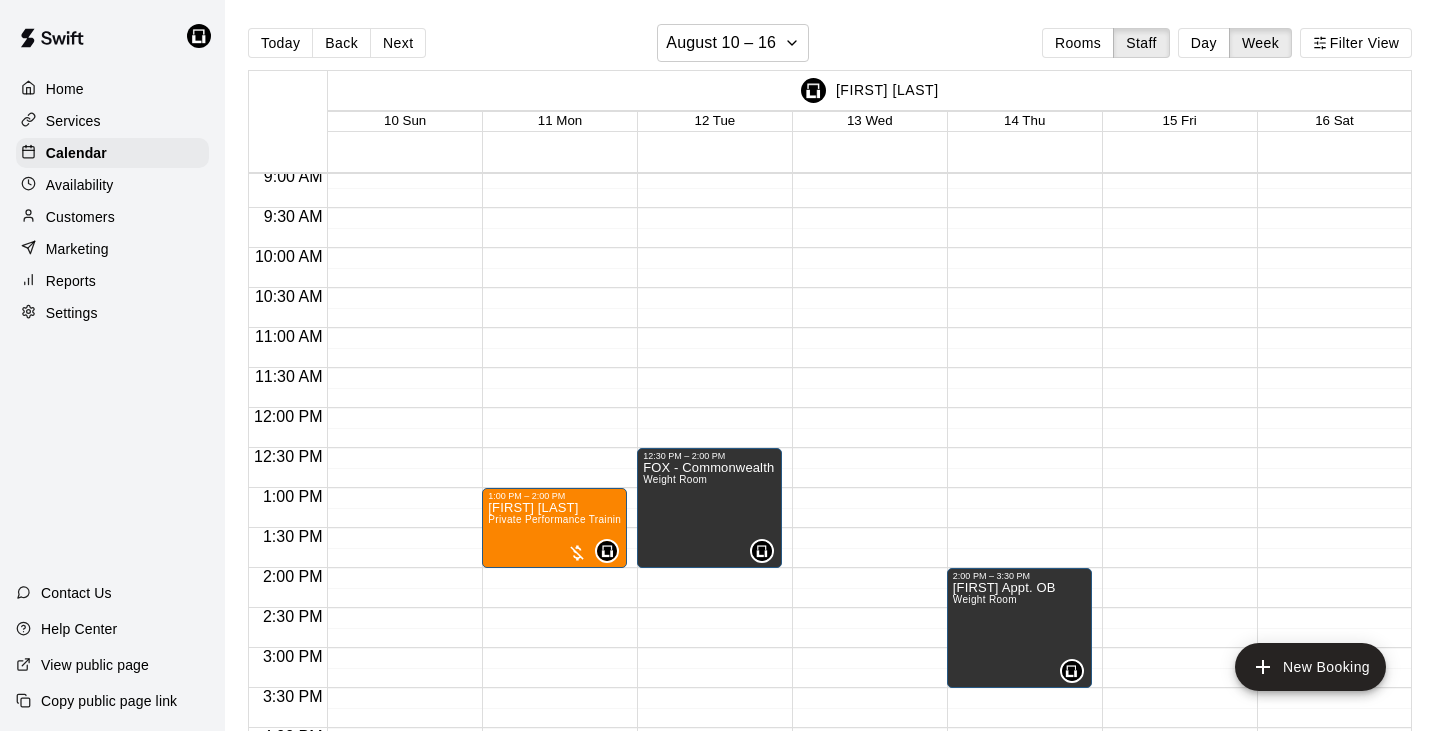 click on "1:00 PM – 2:00 PM [FIRST] [LAST] Private Performance Training (60min. Session)  (Weight Room) 0 4:30 PM – 5:30 PM [FIRST] [LAST] Private Performance Training (60min. Session)  (Weight Room) 0 6:30 PM – 7:30 PM [FIRST] [LAST] Private Performance Training (60min. Session)  (Weight Room) 0" at bounding box center (554, 408) 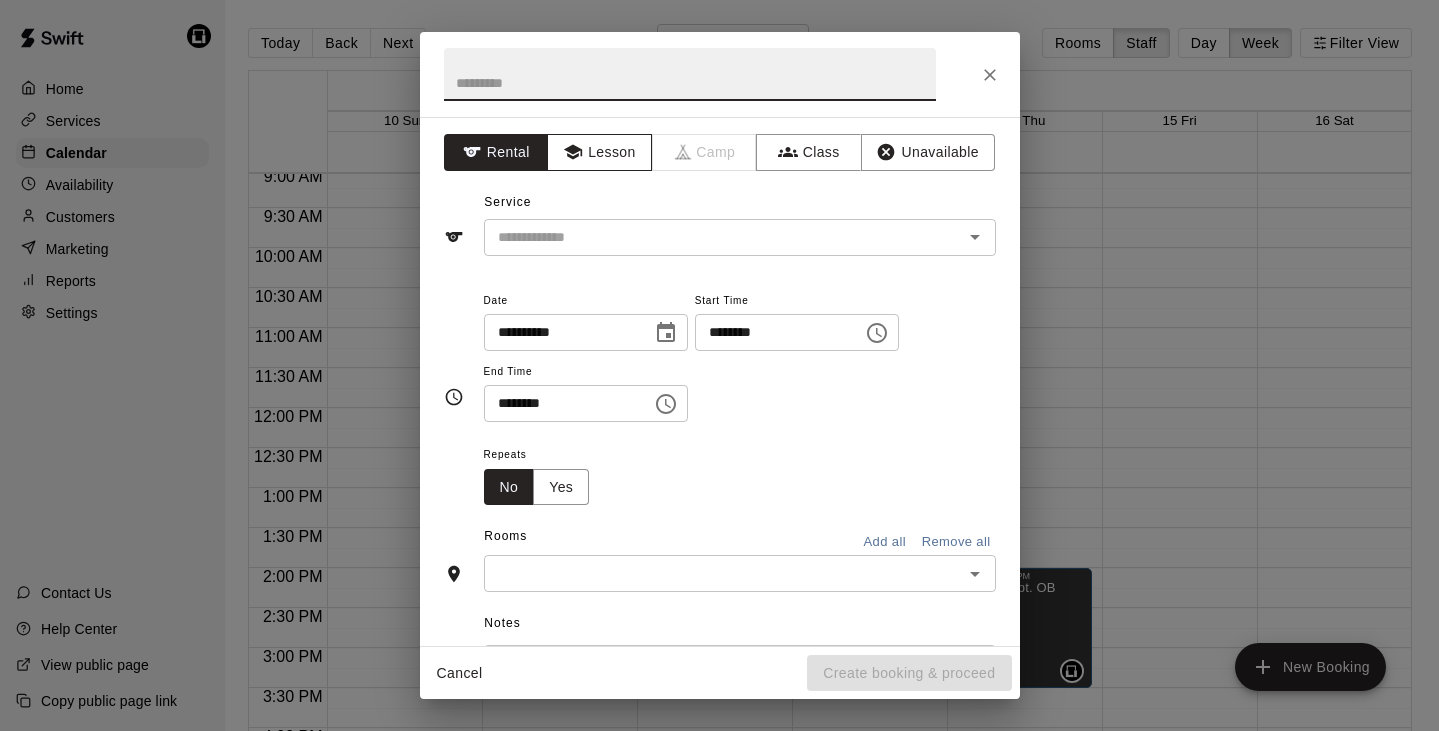 click on "Lesson" at bounding box center (599, 152) 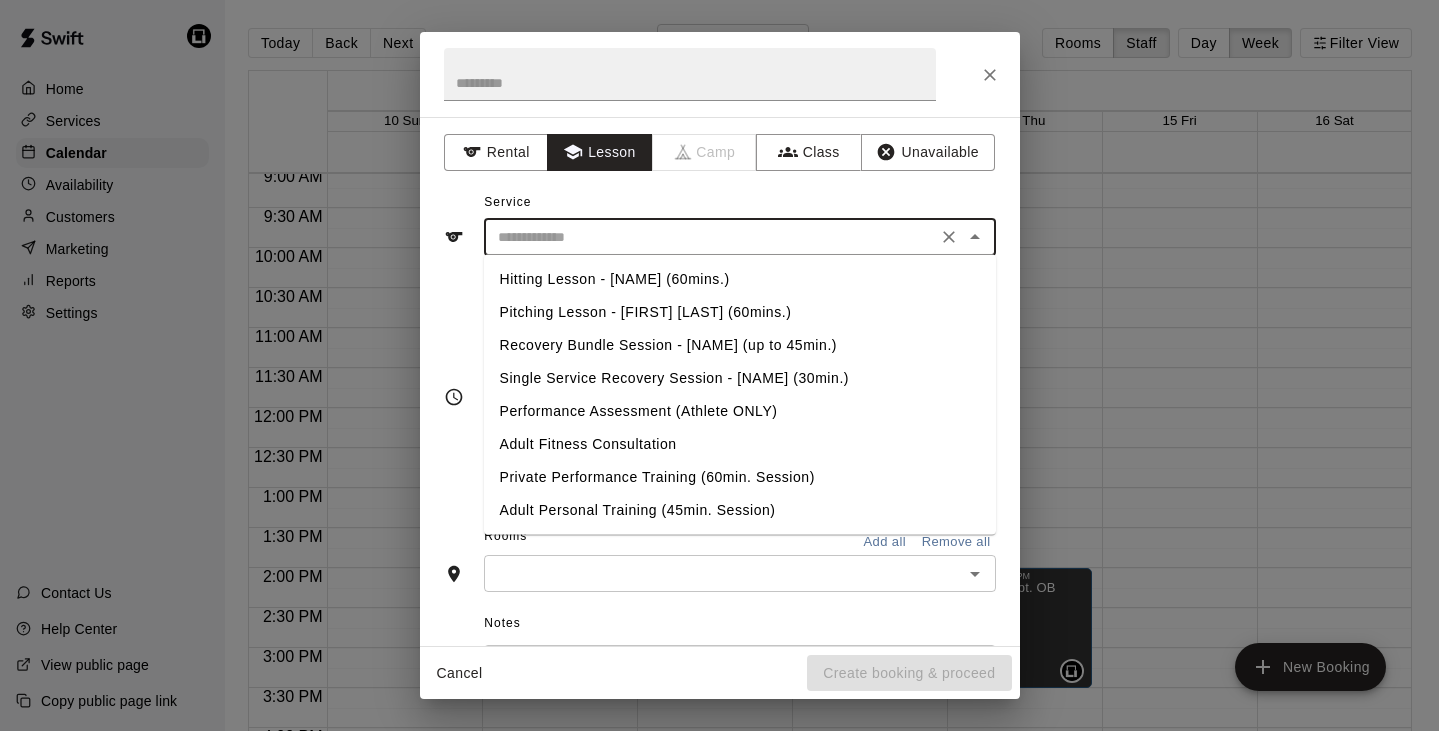 click at bounding box center [710, 237] 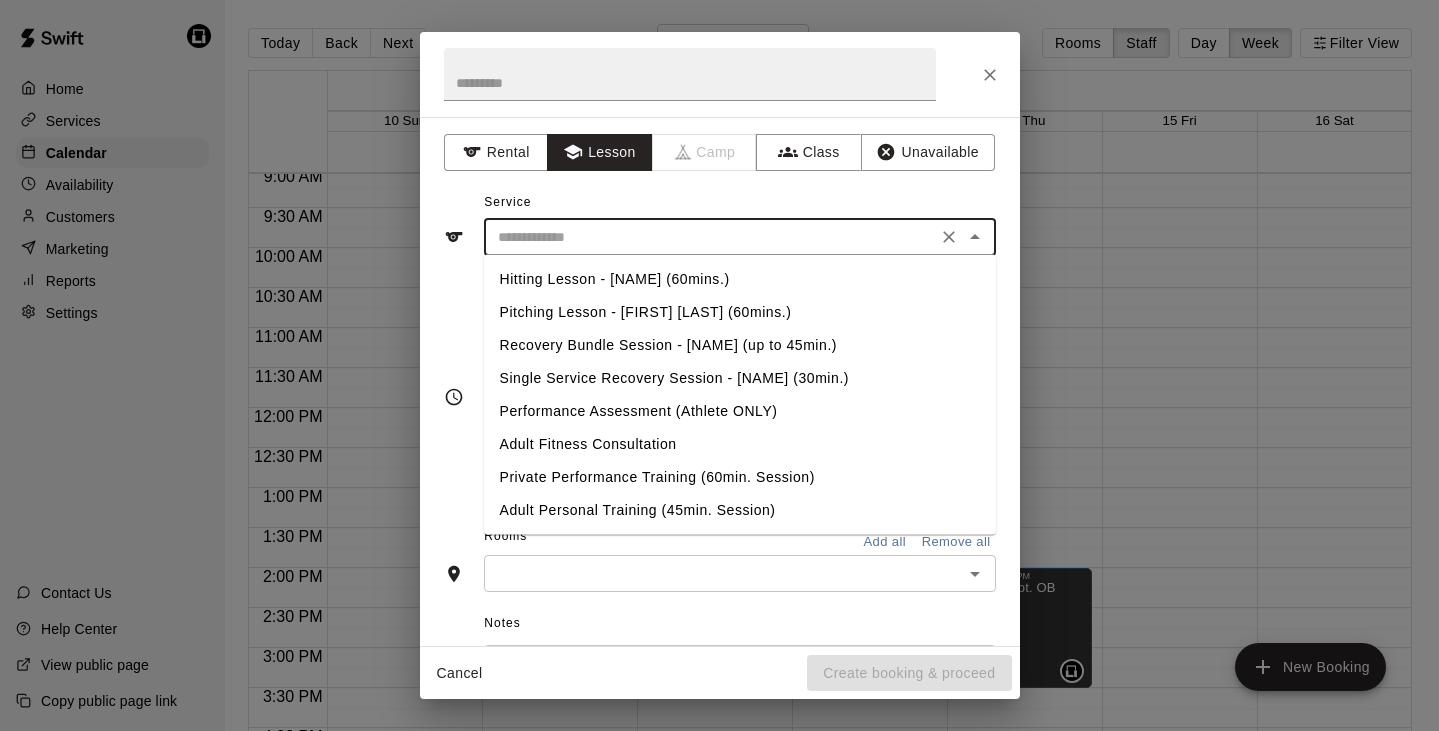 click on "Private Performance Training (60min. Session)" at bounding box center [740, 477] 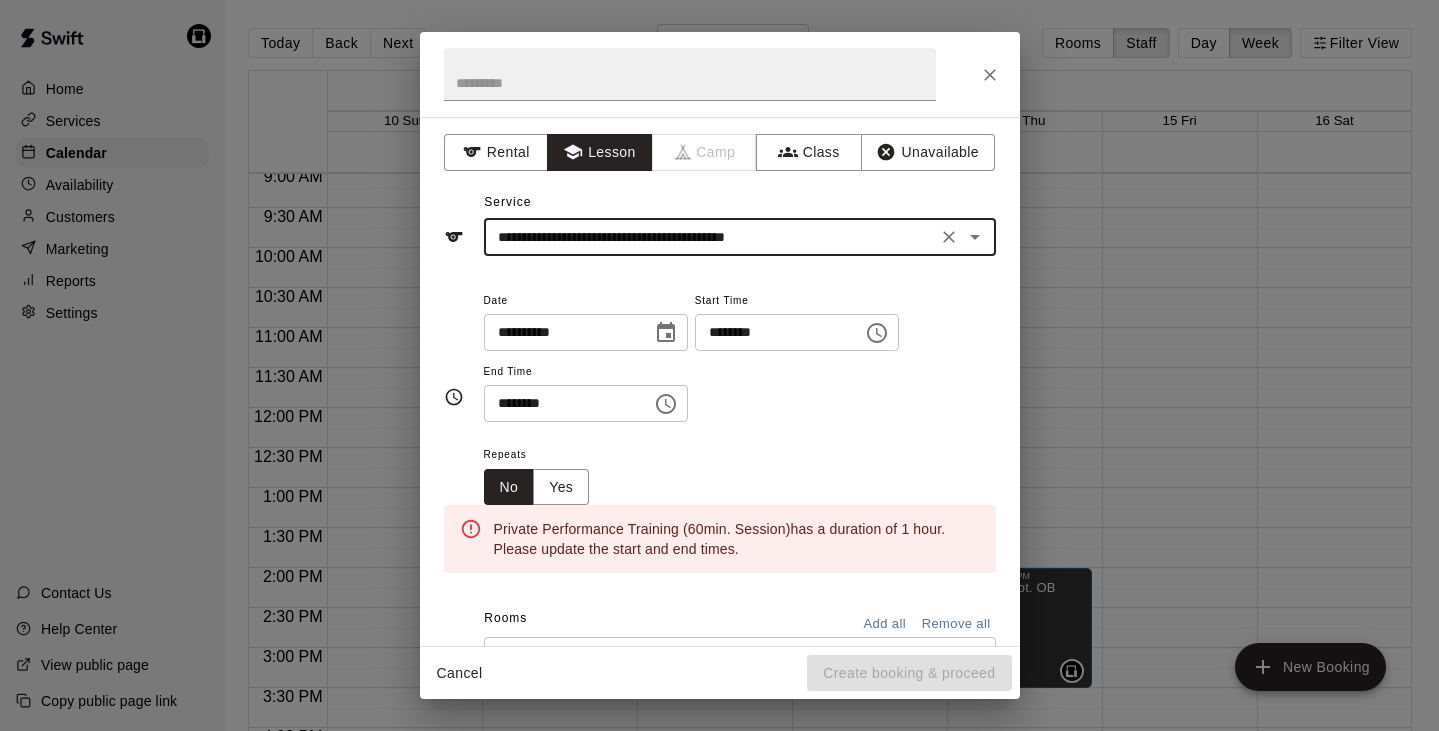 click on "********" at bounding box center [561, 403] 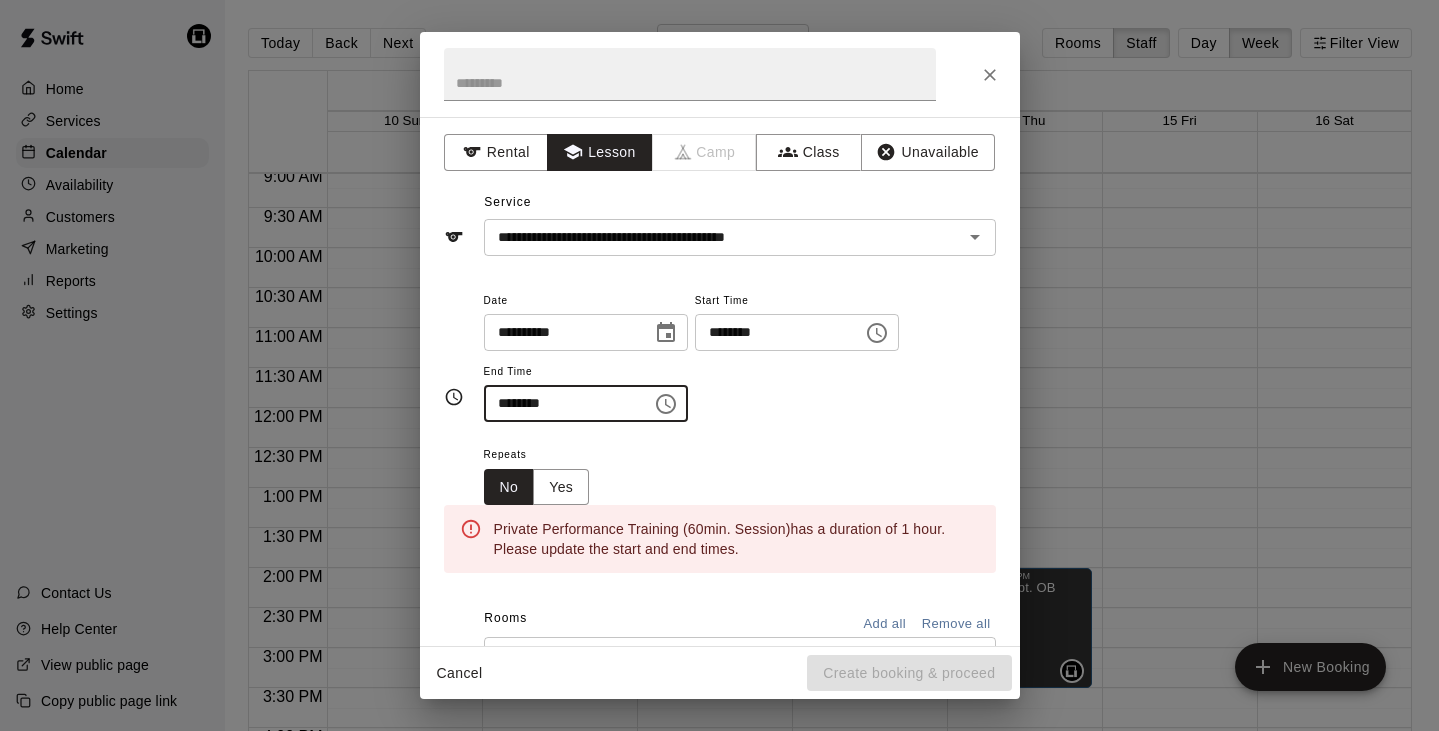 click on "********" at bounding box center (561, 403) 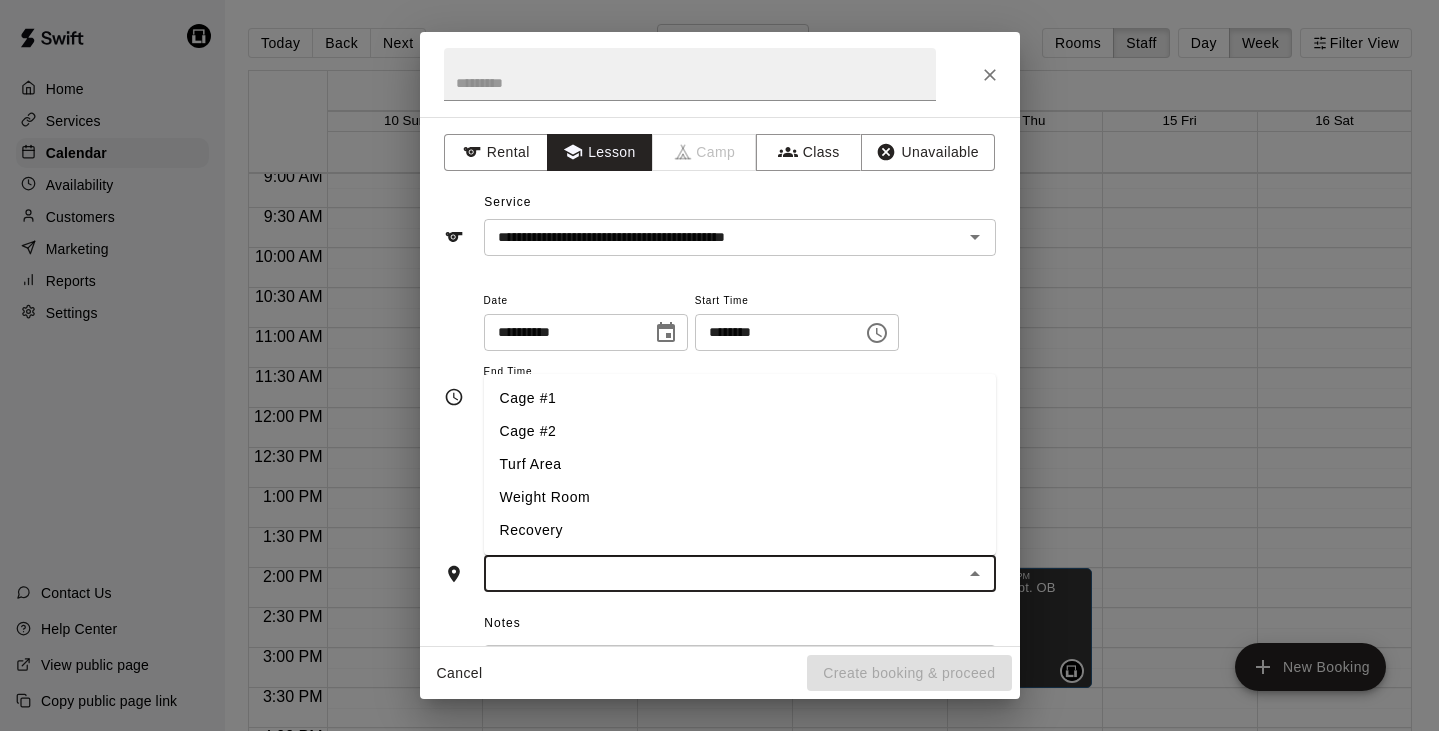 click at bounding box center [723, 573] 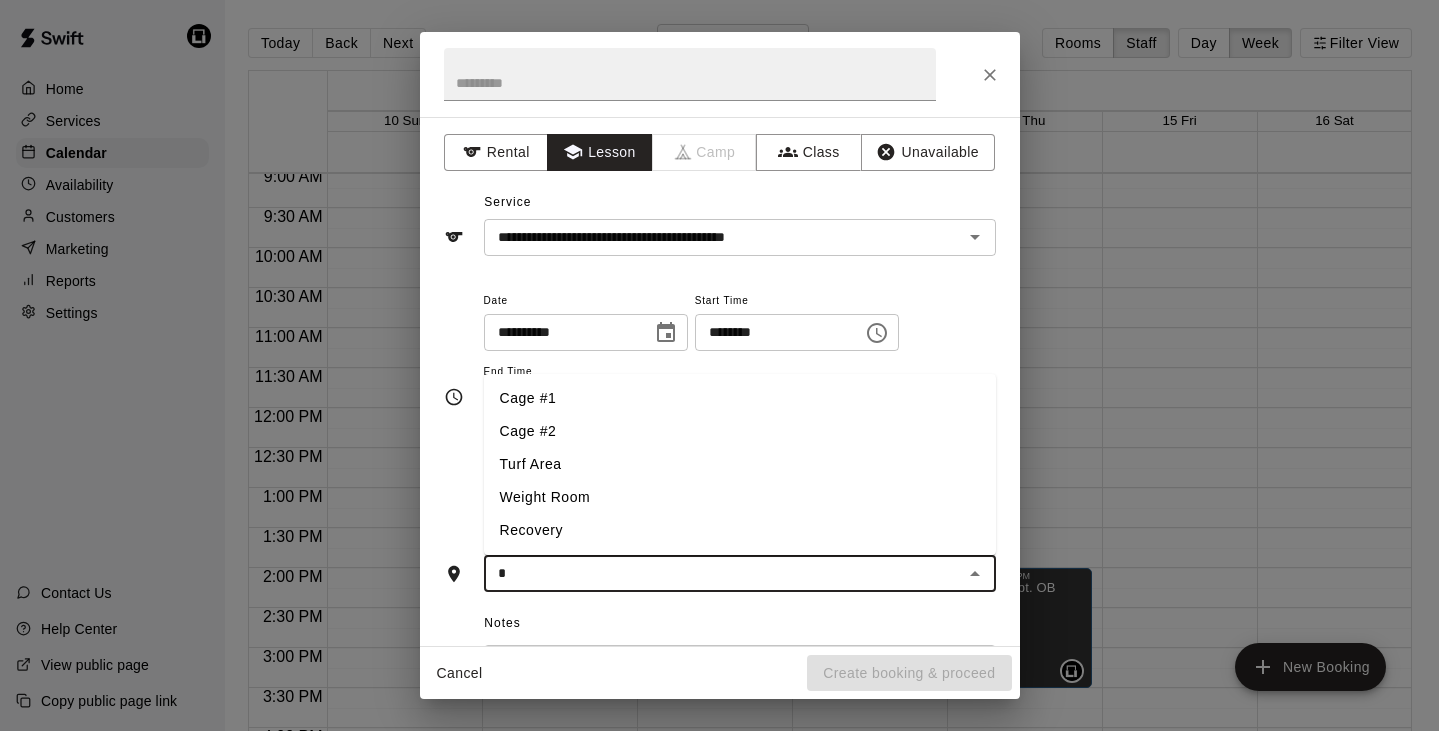 type on "**" 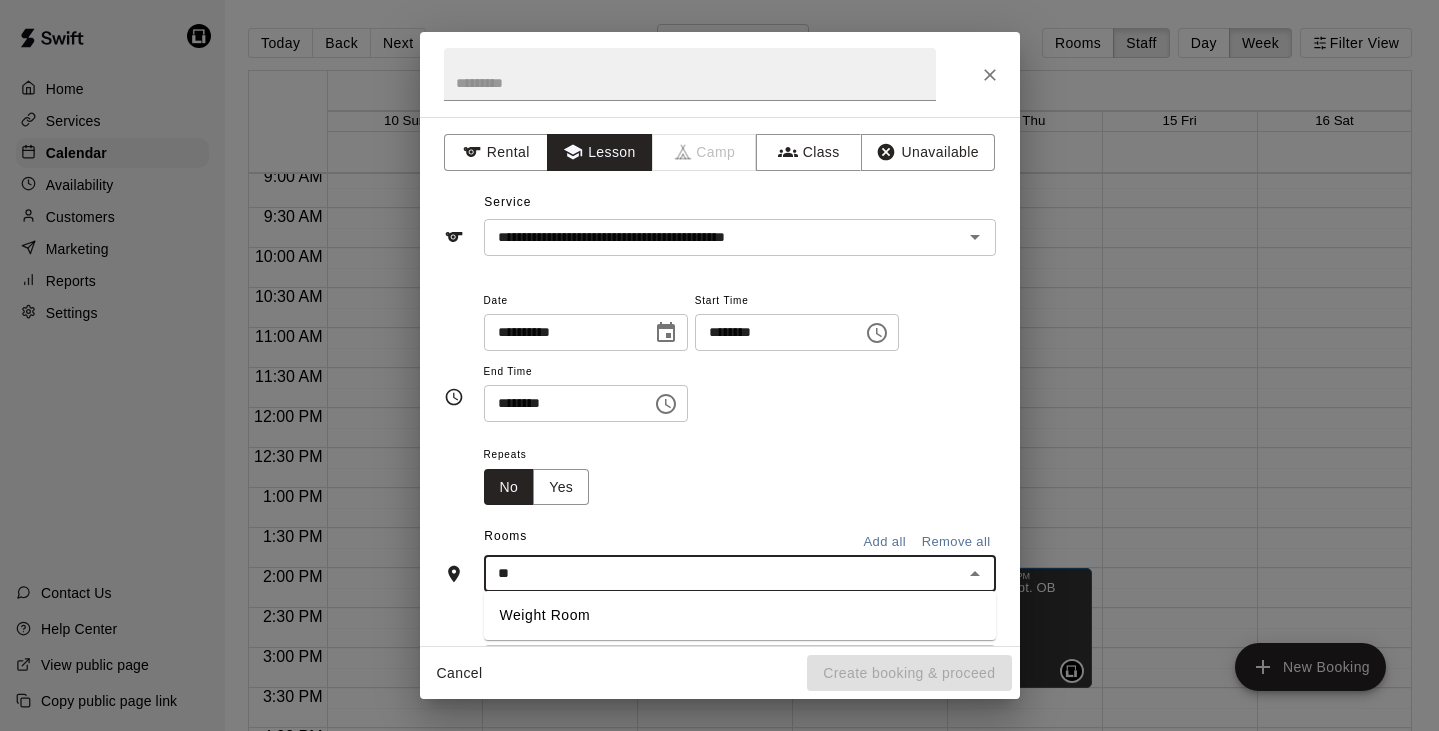 click on "Weight Room" at bounding box center [740, 615] 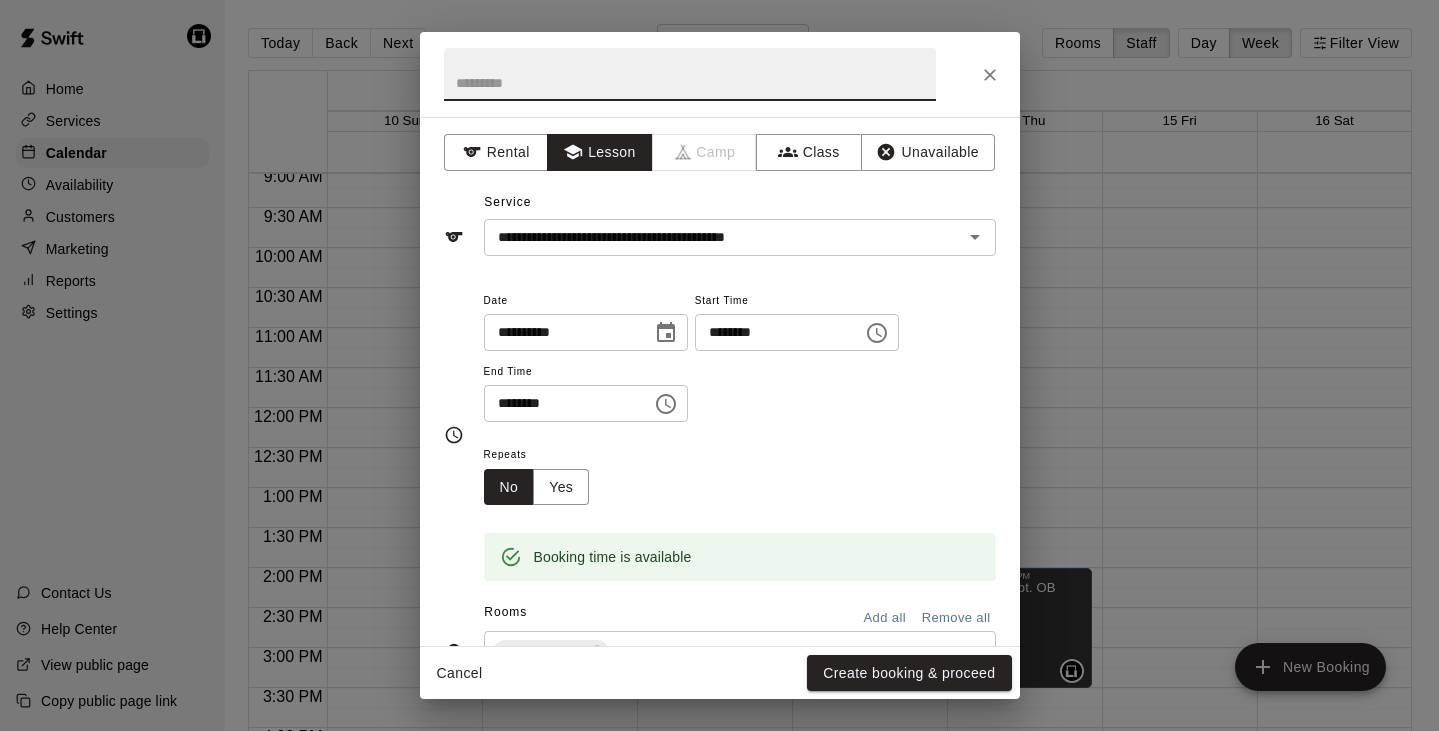 click at bounding box center [690, 74] 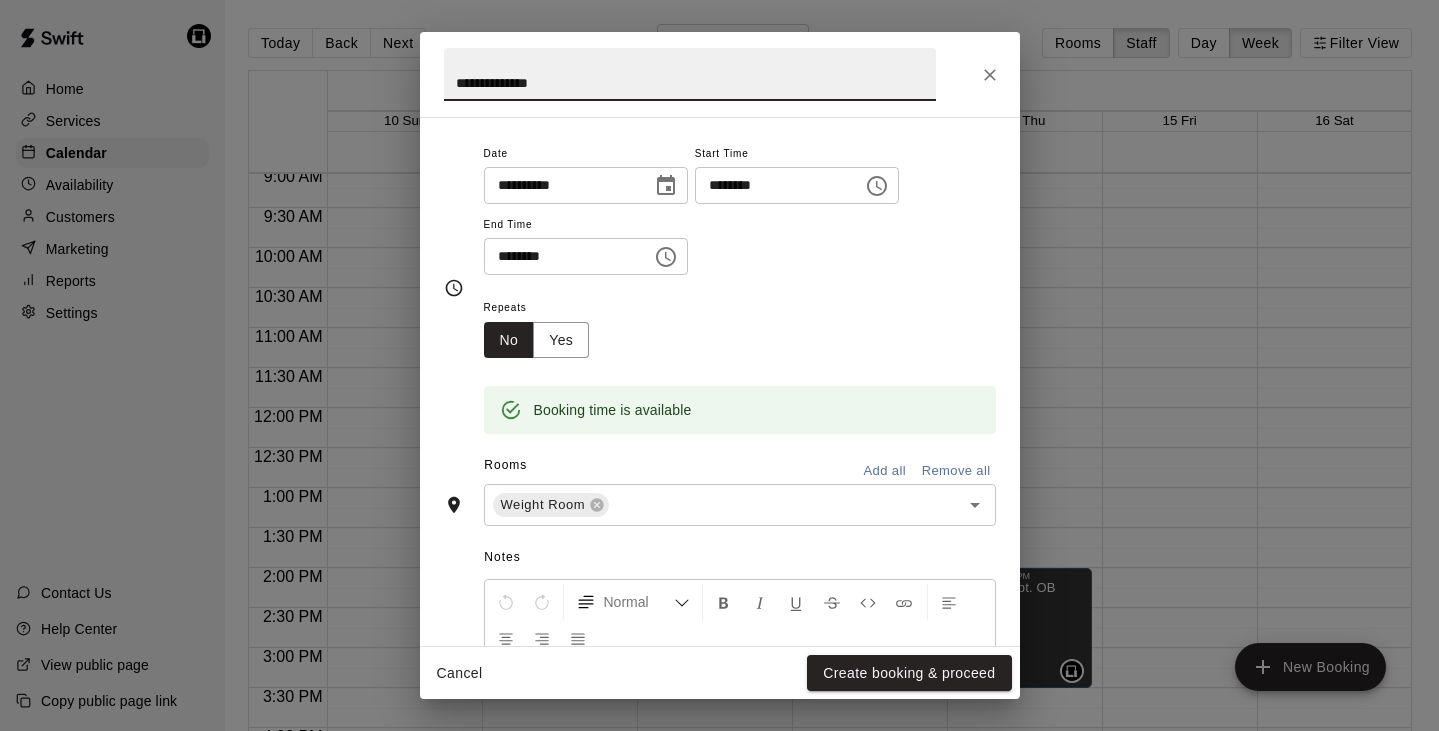 scroll, scrollTop: 149, scrollLeft: 0, axis: vertical 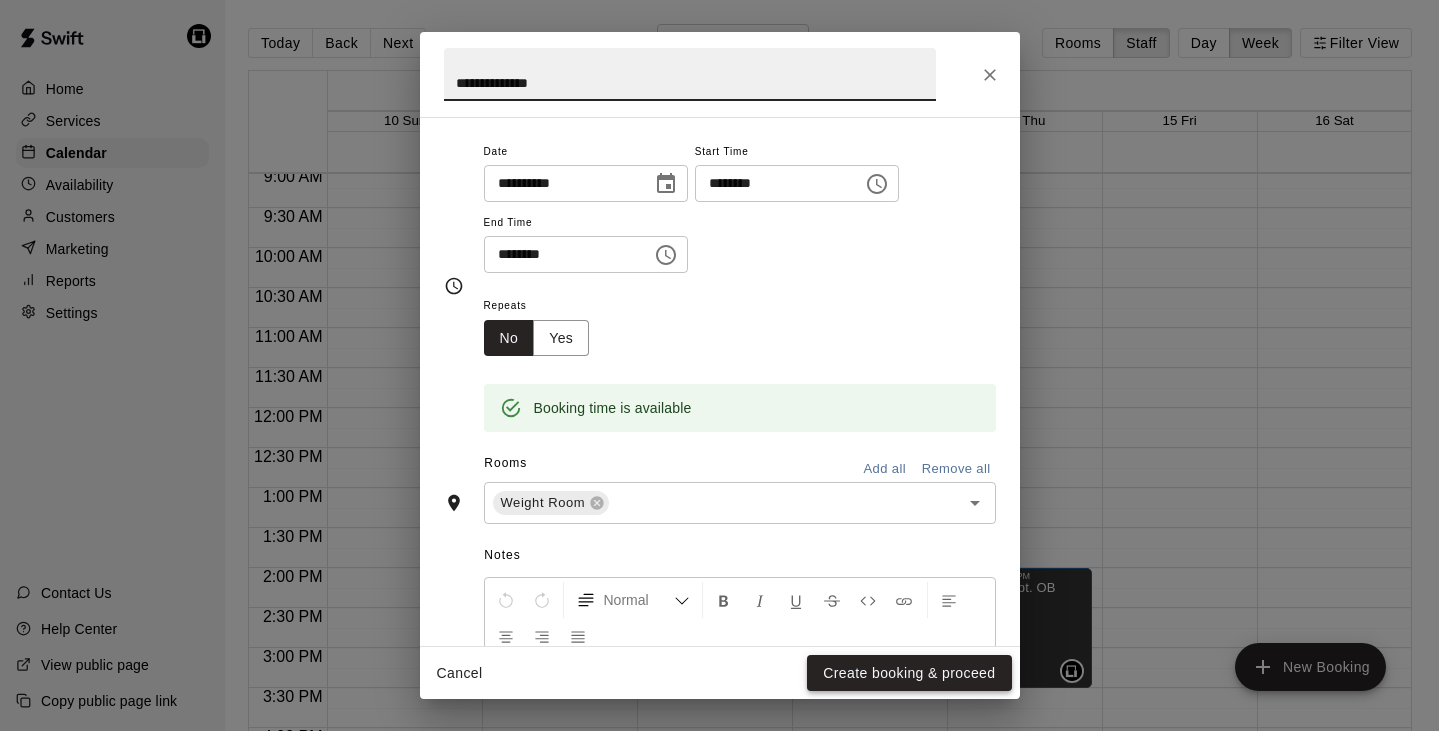 type on "**********" 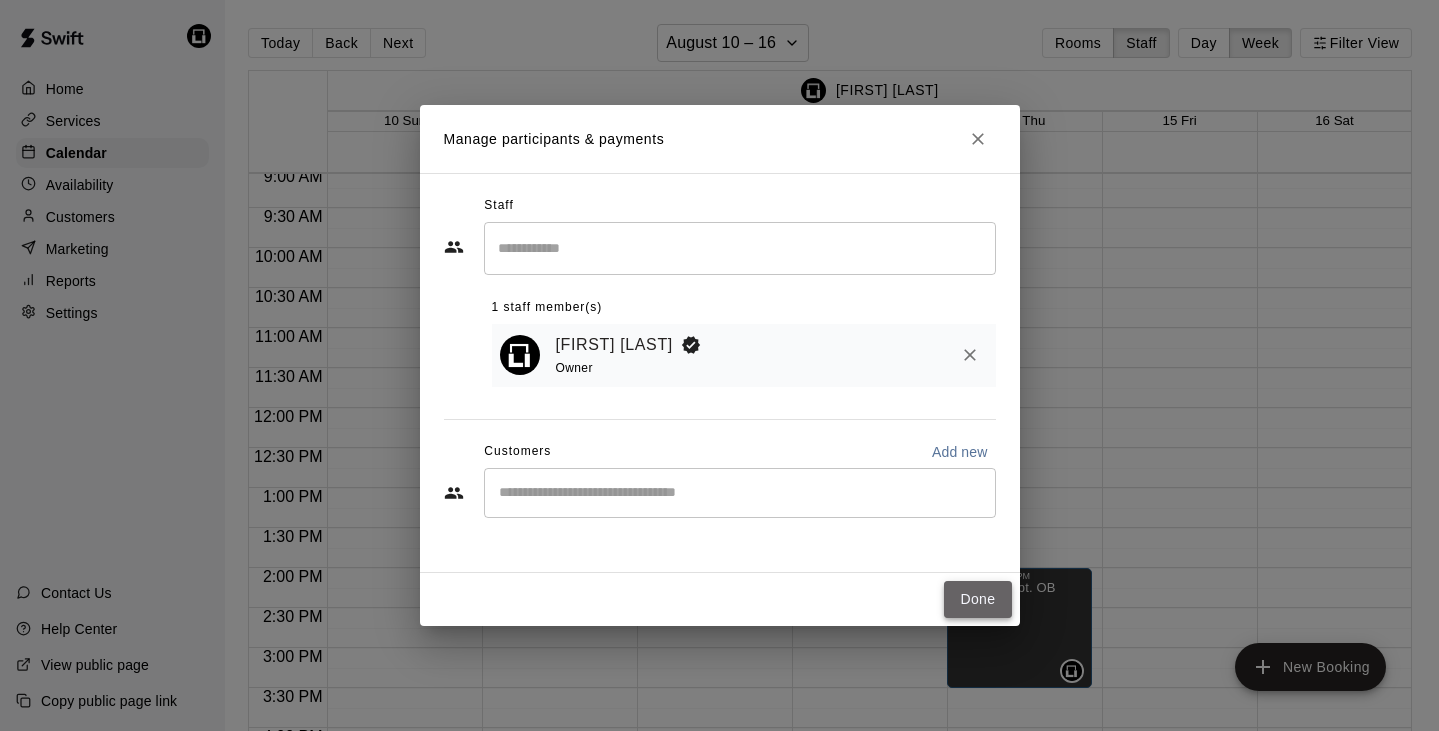 click on "Done" at bounding box center (977, 599) 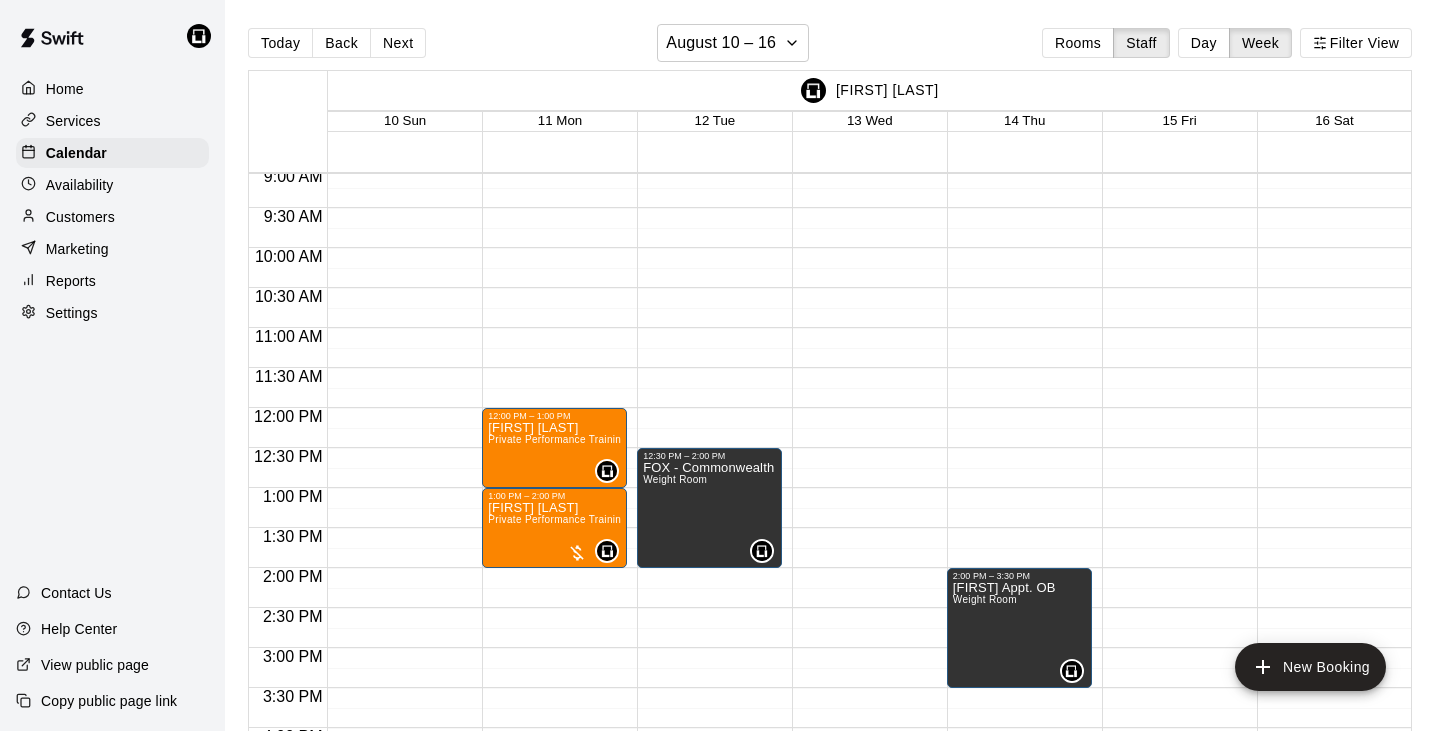 click on "12:00 PM – 1:00 PM [FIRST] [LAST] Private Performance Training (60min. Session)  (Weight Room) 0 1:00 PM – 2:00 PM [FIRST] [LAST] Private Performance Training (60min. Session)  (Weight Room) 0 4:30 PM – 5:30 PM [FIRST] [LAST] Private Performance Training (60min. Session)  (Weight Room) 0 6:30 PM – 7:30 PM [FIRST] [LAST] Private Performance Training (60min. Session)  (Weight Room) 0" at bounding box center (554, 408) 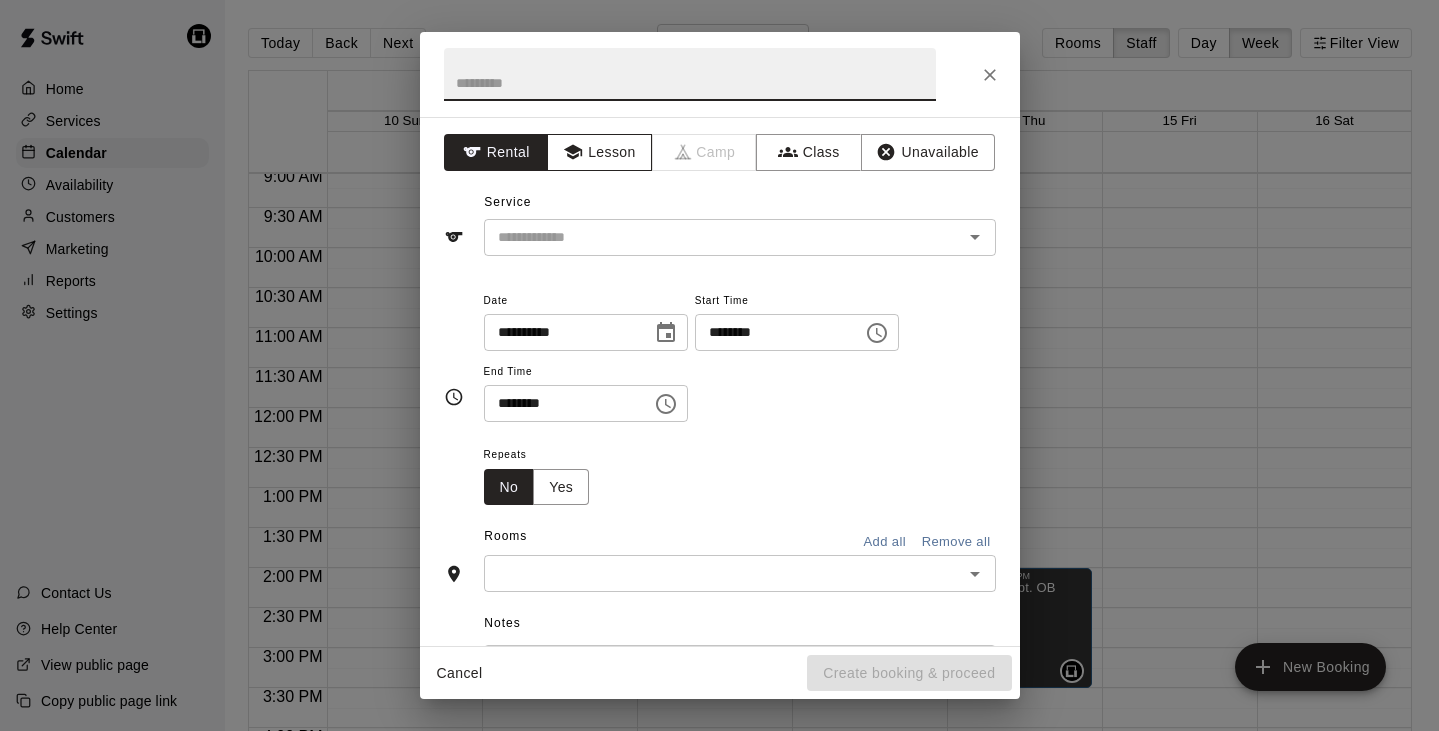 click on "Lesson" at bounding box center [599, 152] 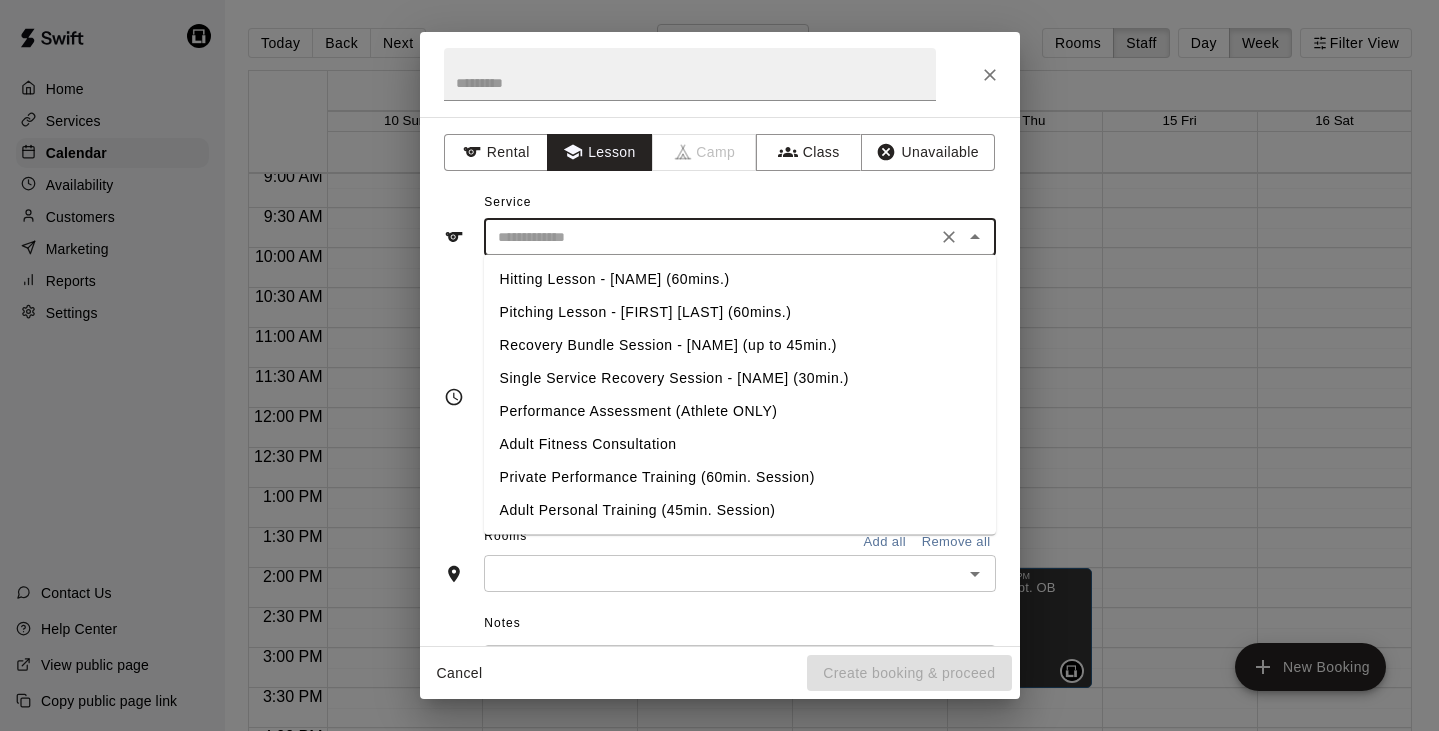 click at bounding box center [710, 237] 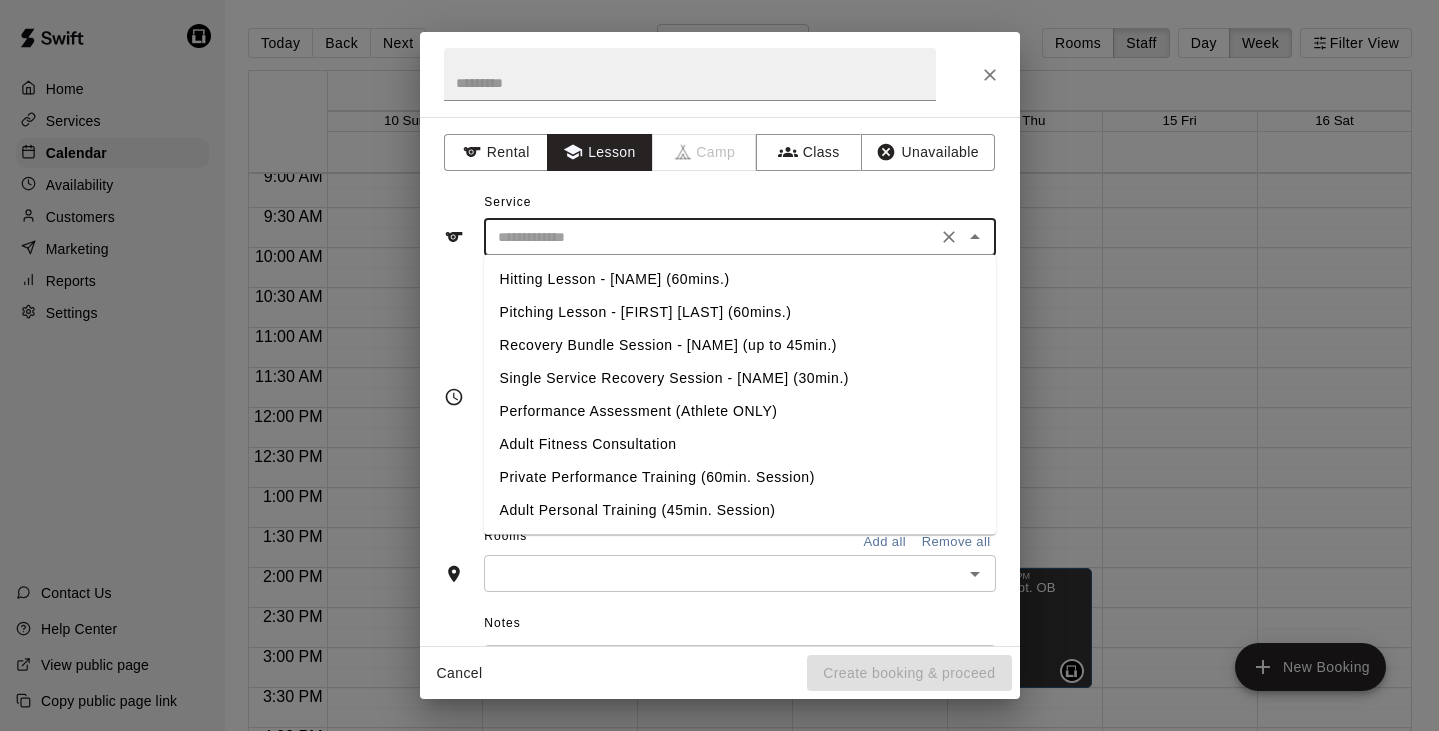 click on "Private Performance Training (60min. Session)" at bounding box center (740, 477) 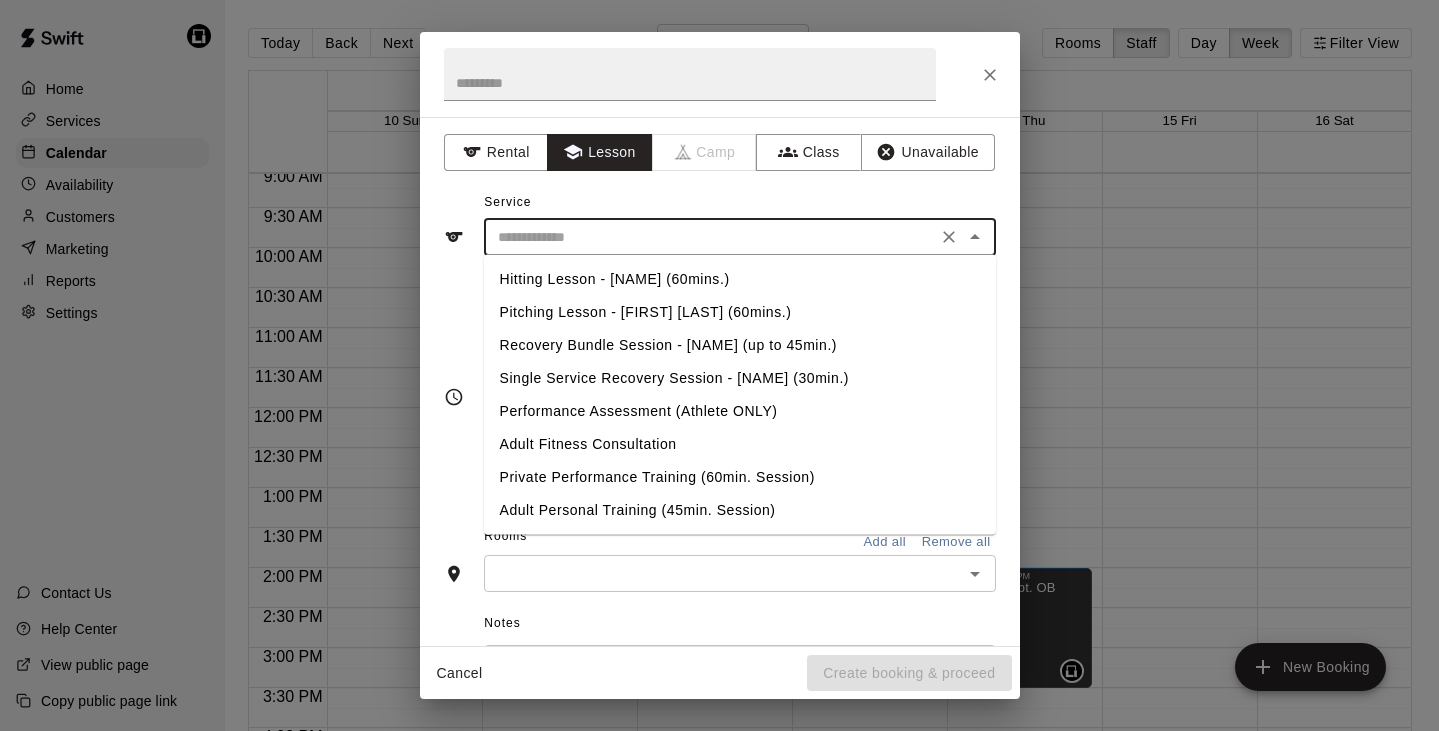 type on "**********" 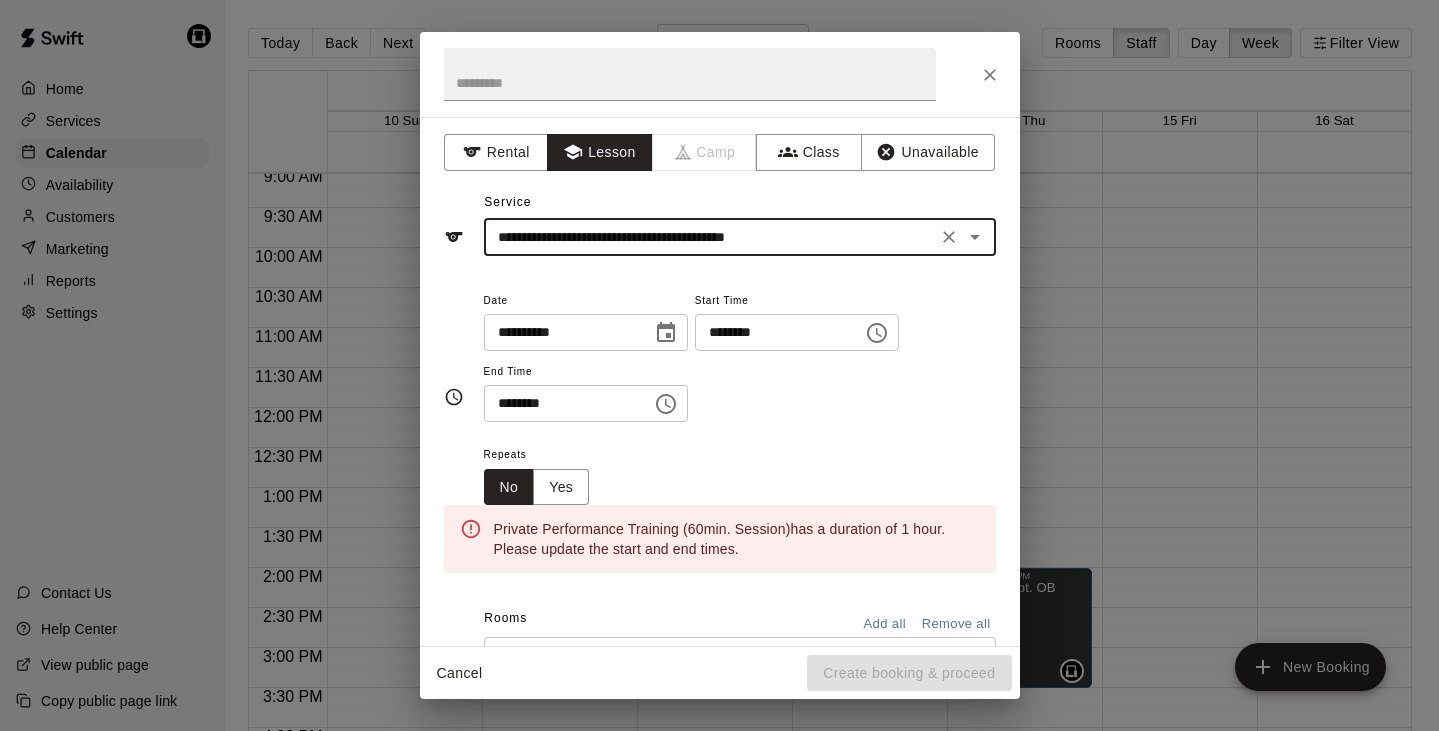 click on "********" at bounding box center (561, 403) 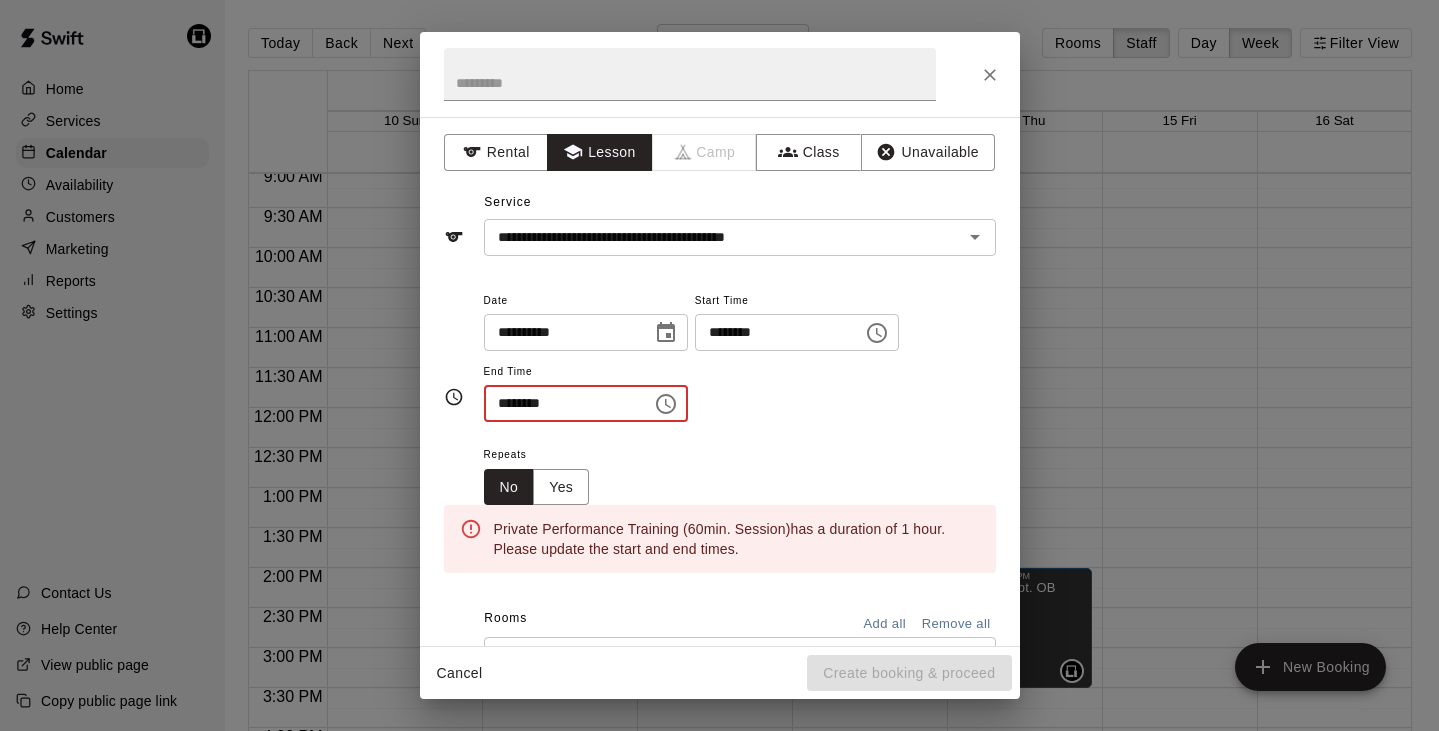 type on "********" 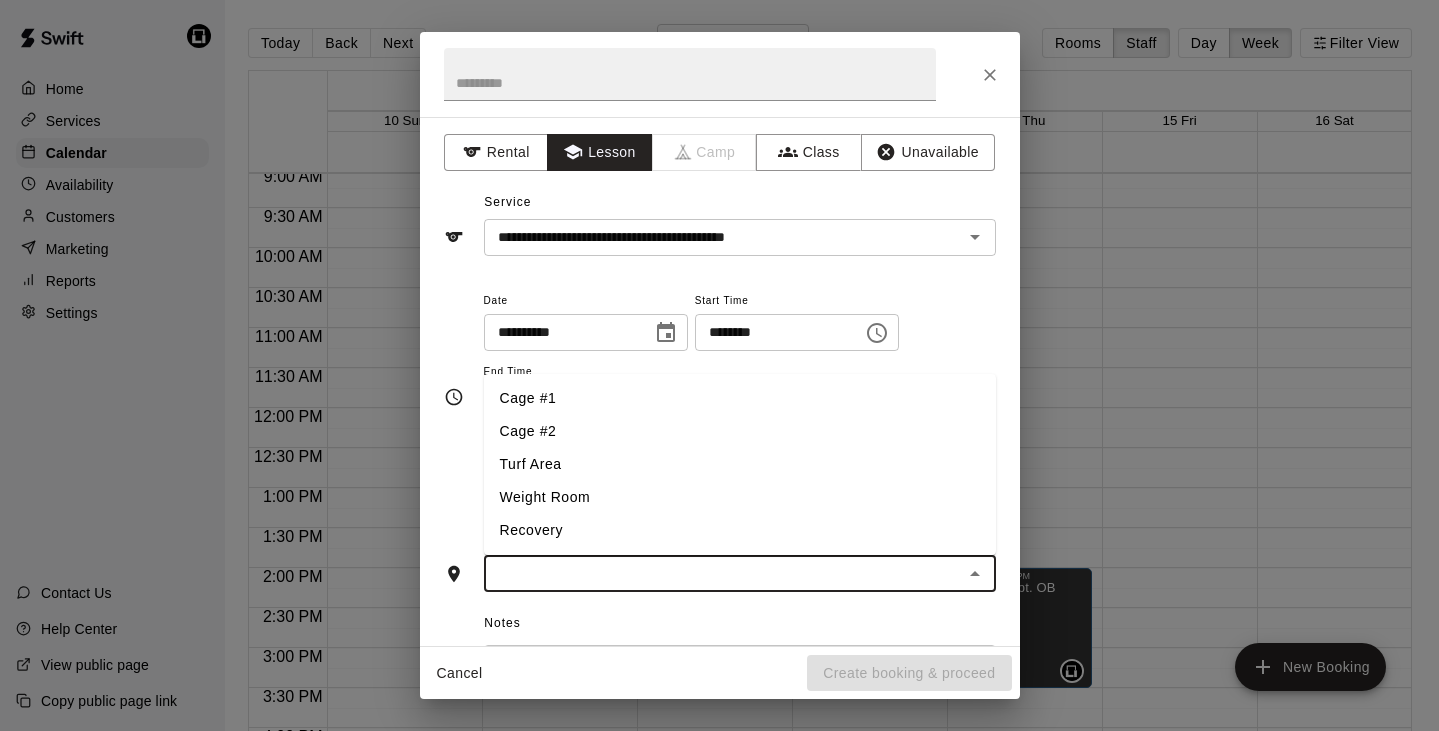 click at bounding box center [723, 573] 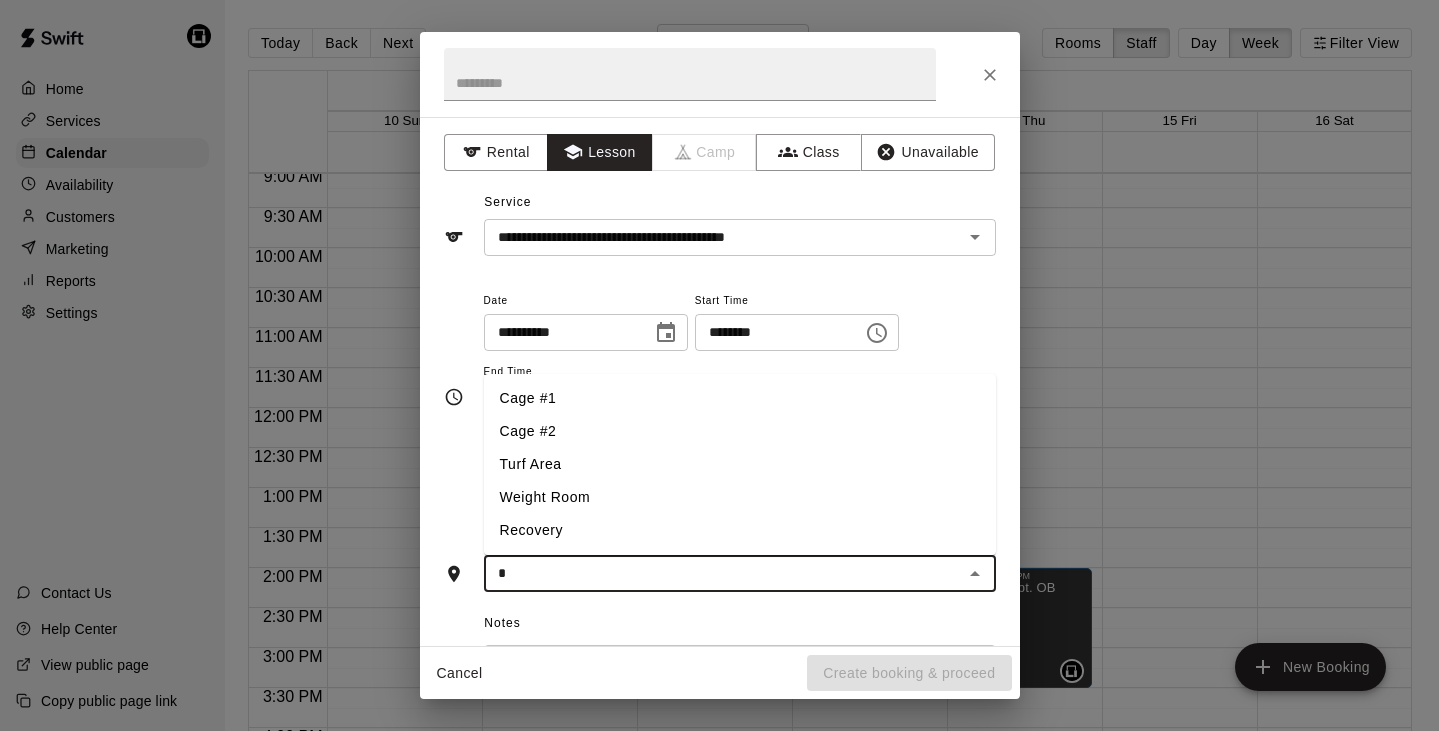 type on "**" 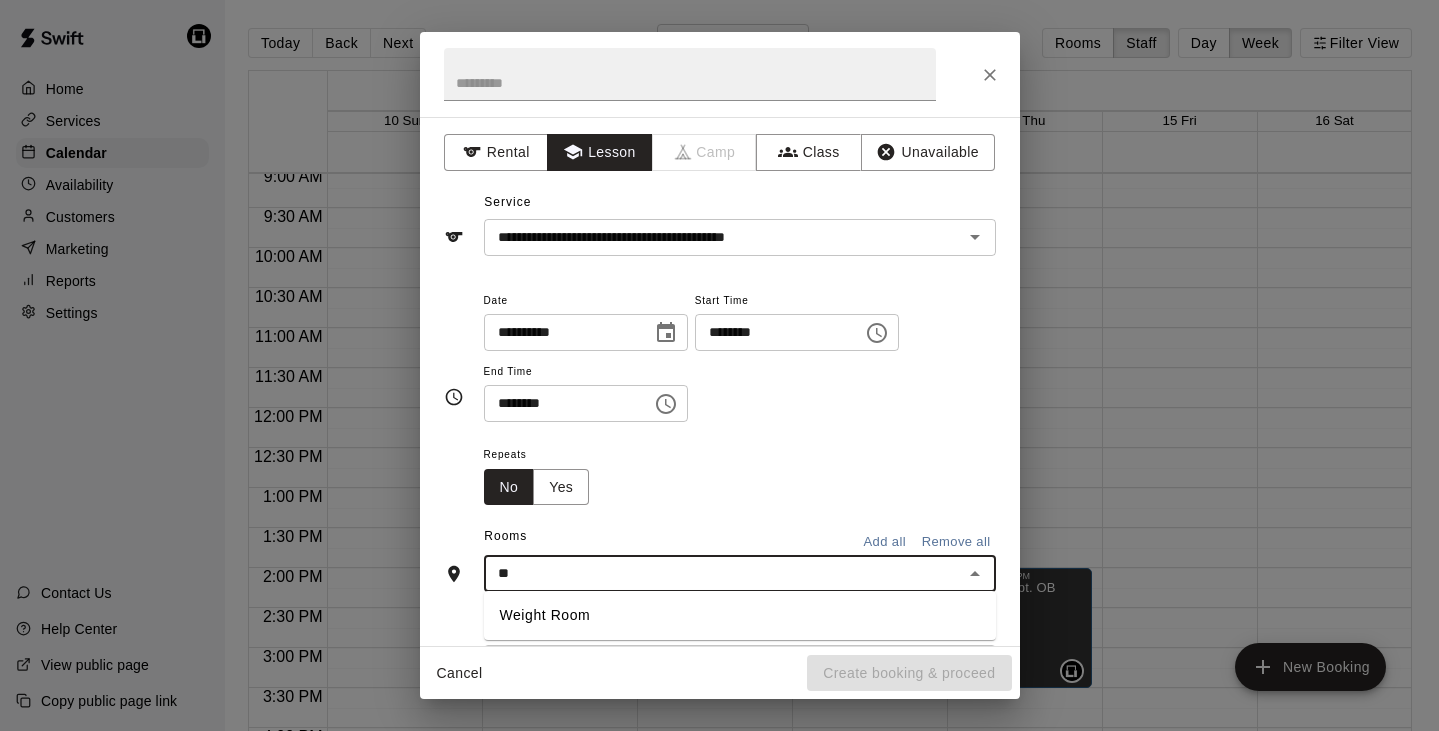 click on "Weight Room" at bounding box center (740, 615) 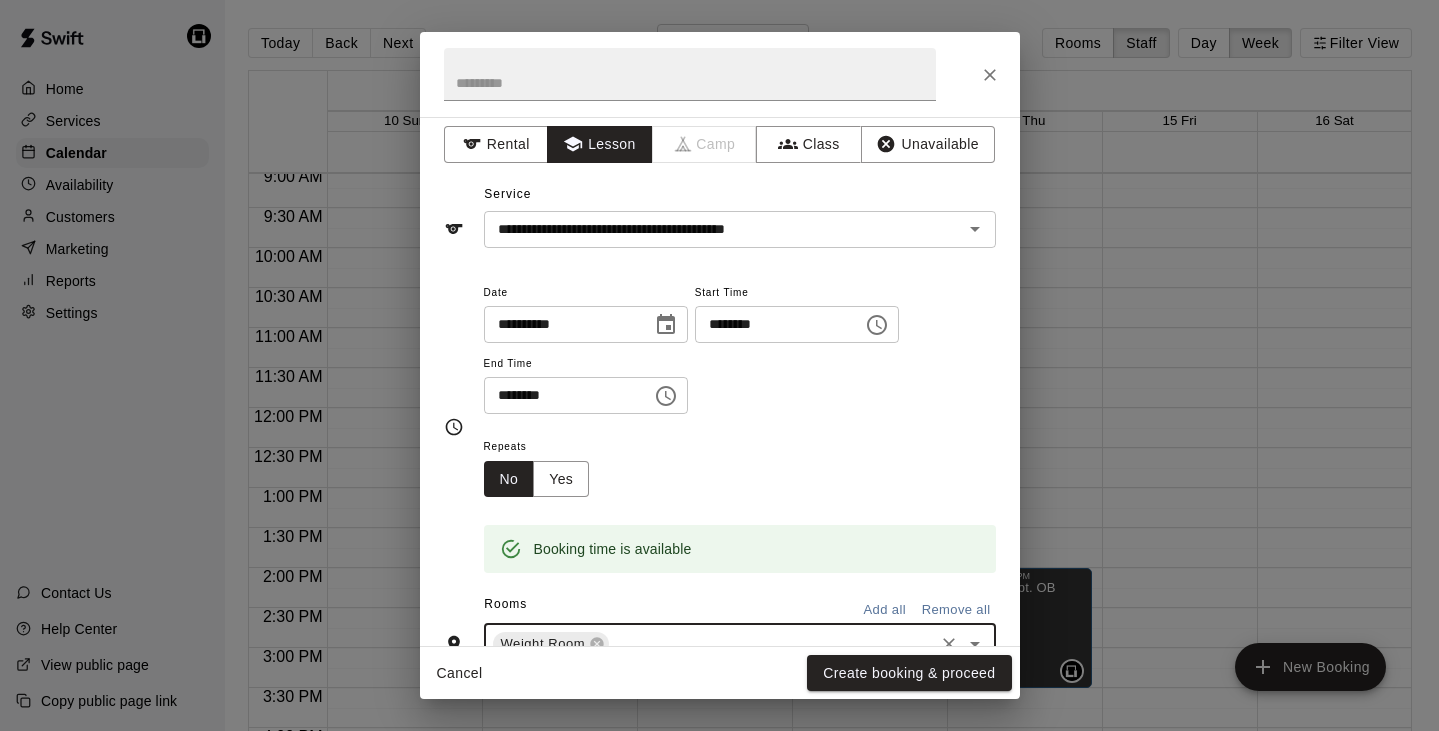scroll, scrollTop: 0, scrollLeft: 0, axis: both 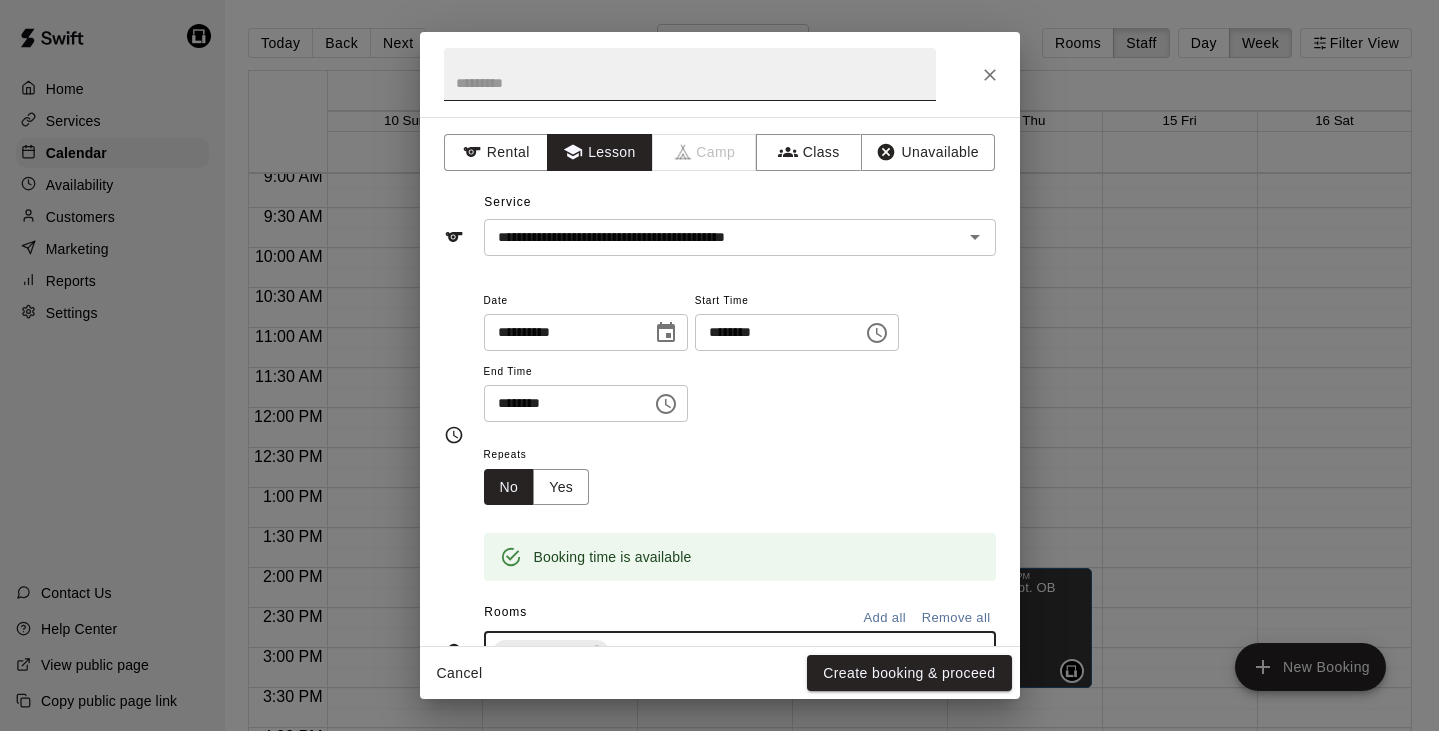 click at bounding box center (690, 74) 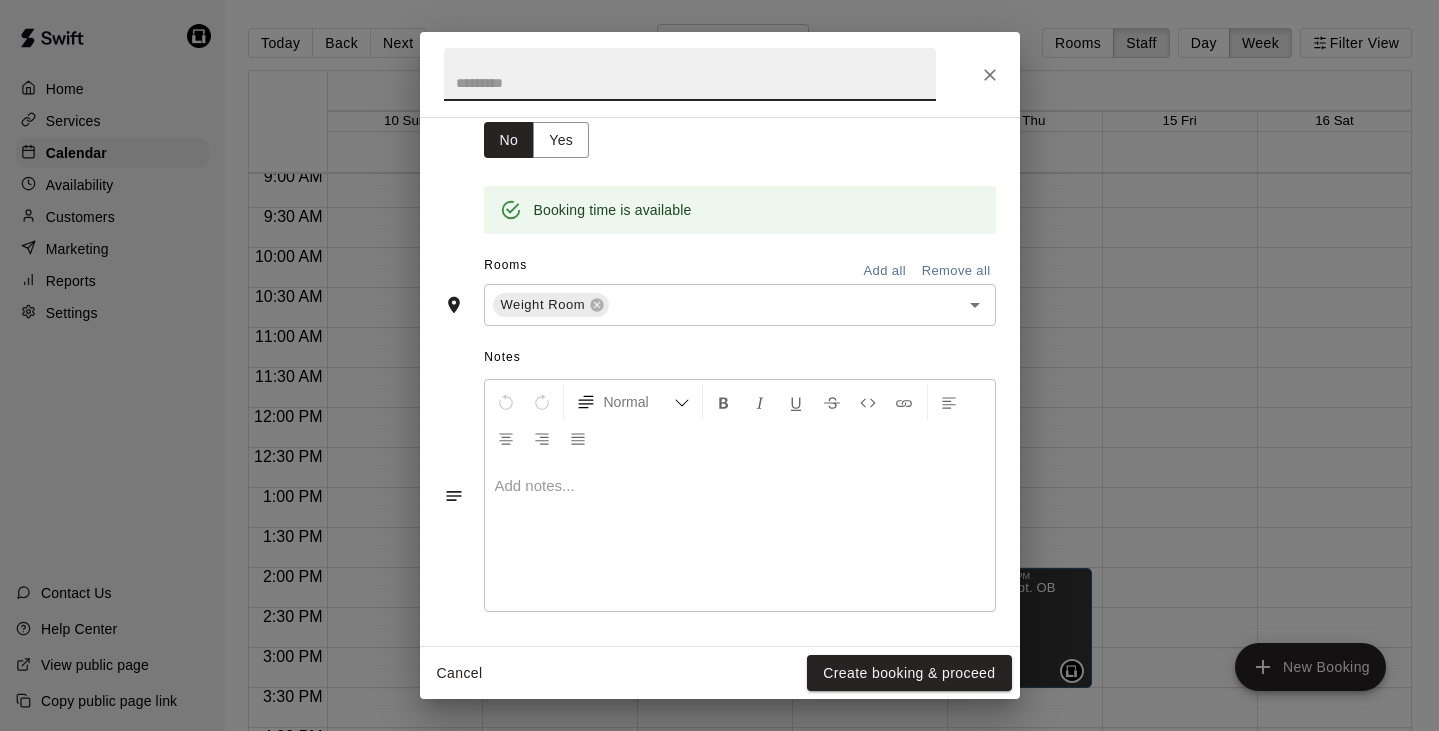 scroll, scrollTop: 345, scrollLeft: 0, axis: vertical 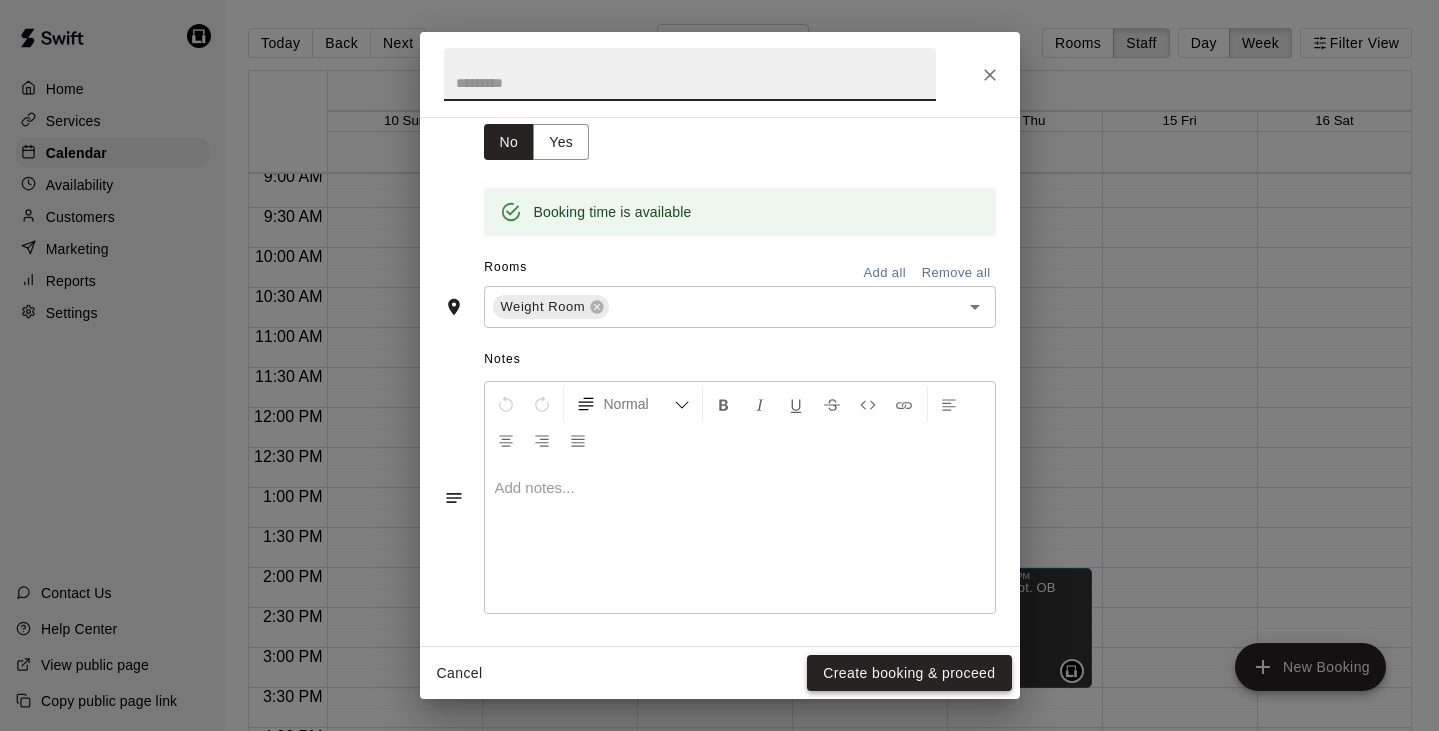 click on "Create booking & proceed" at bounding box center (909, 673) 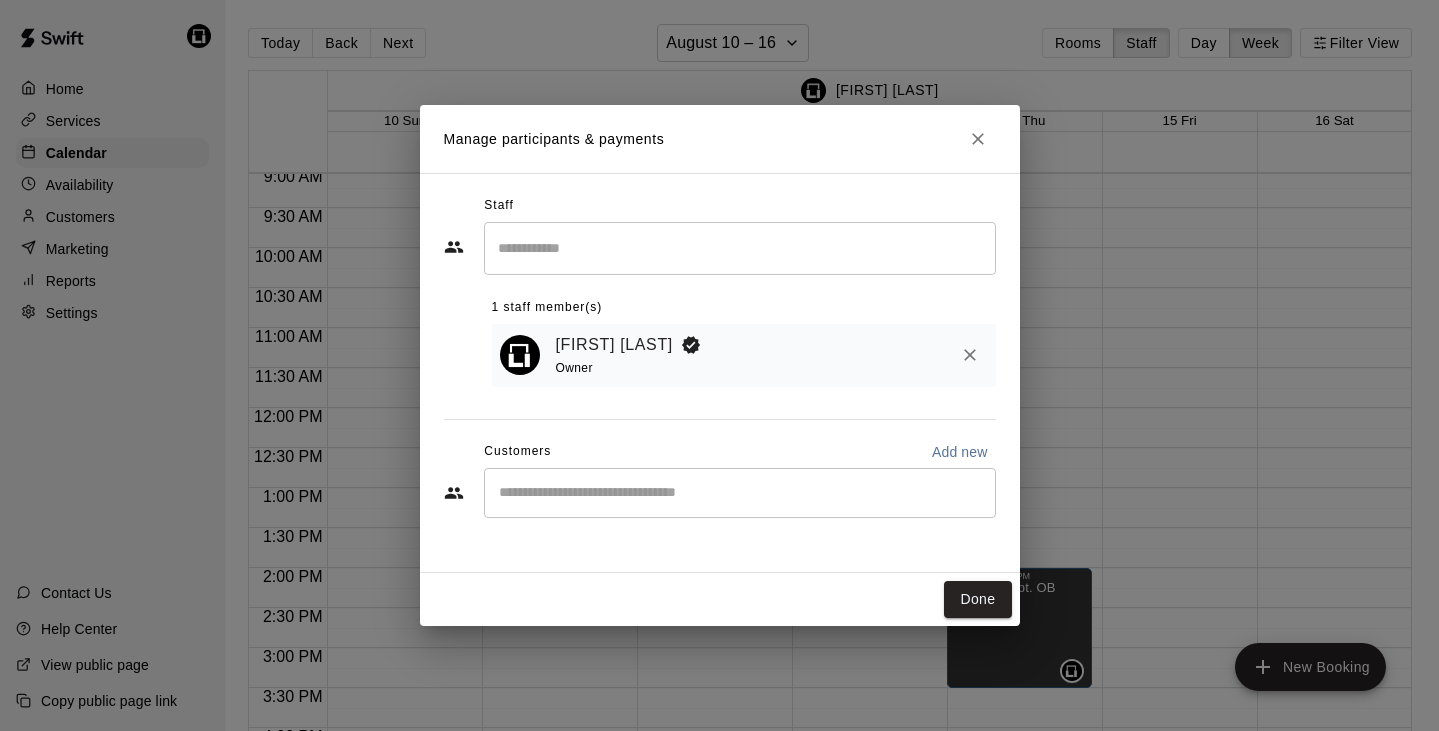 click at bounding box center [740, 493] 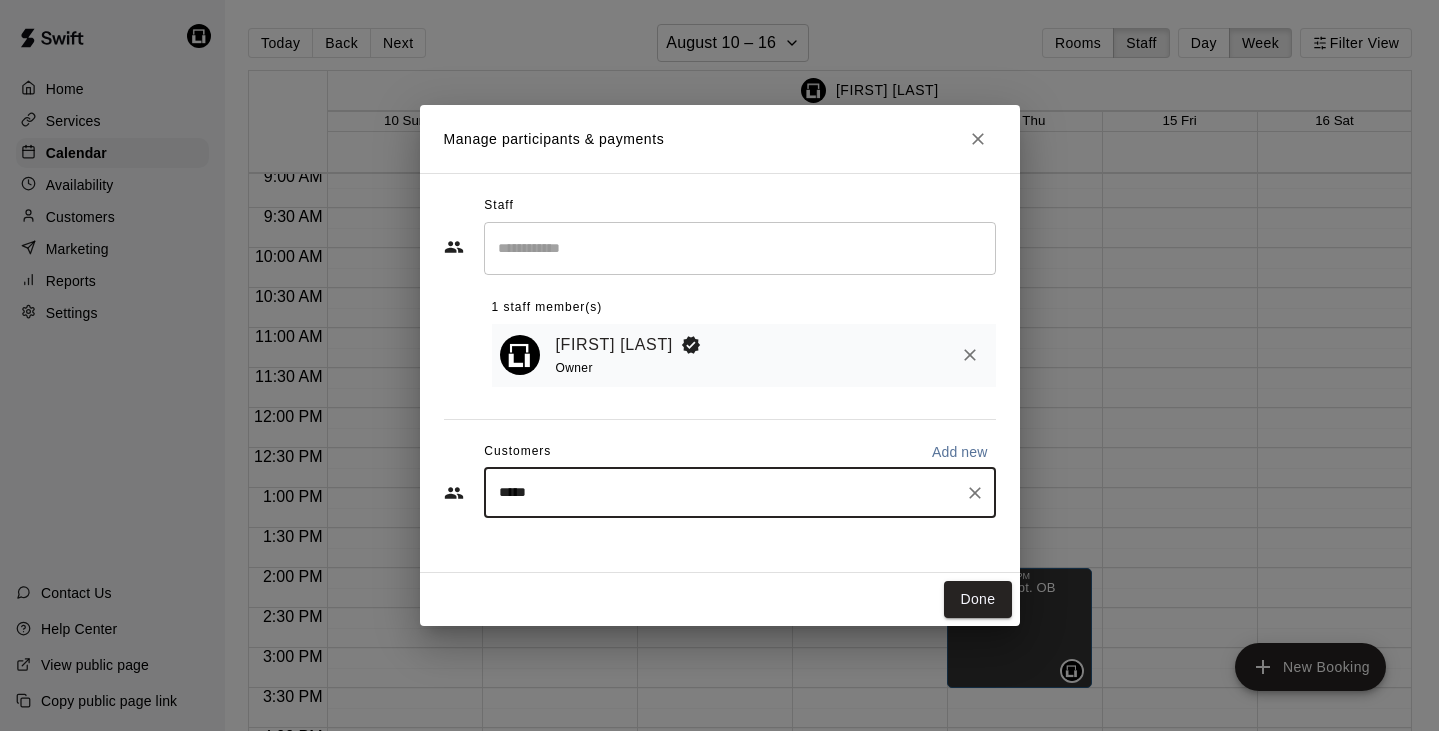 type on "******" 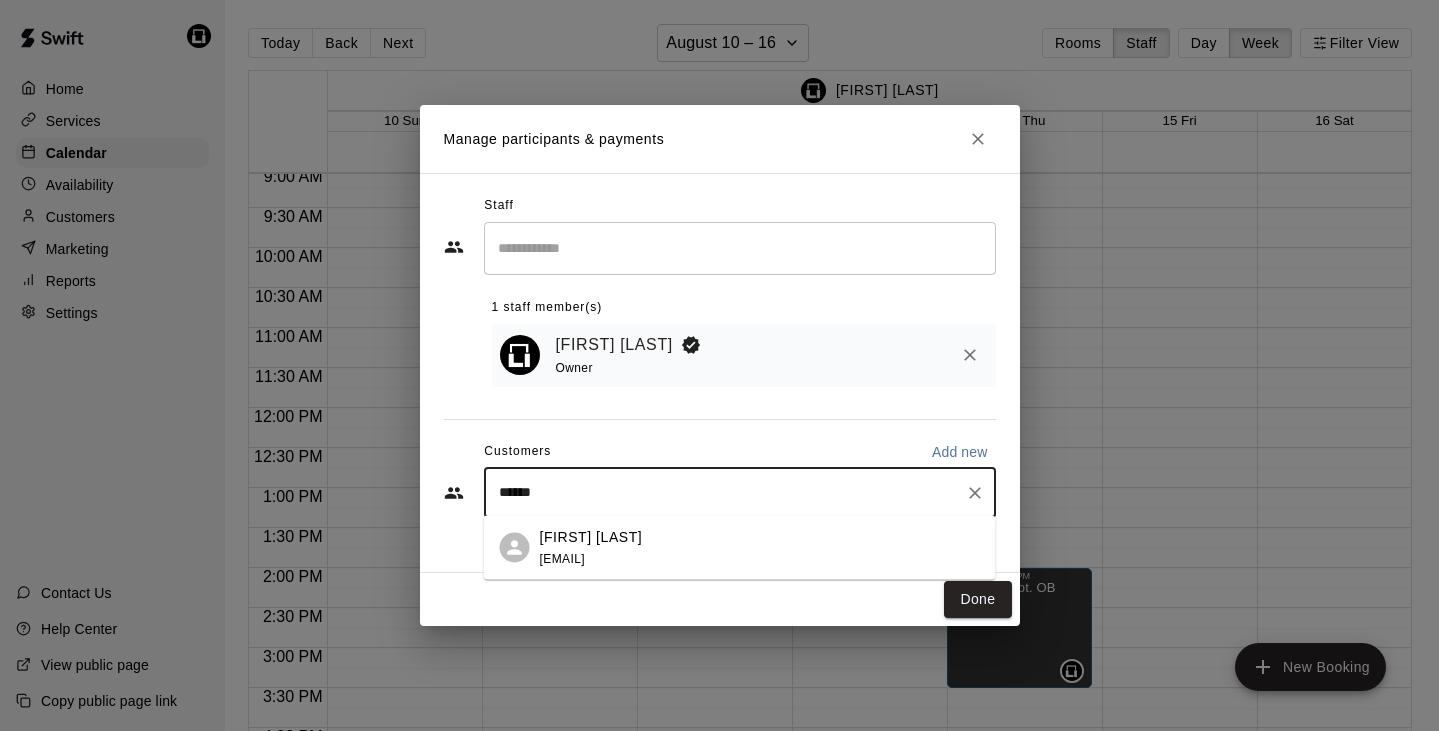 click on "[FIRST] [LAST]" at bounding box center (591, 536) 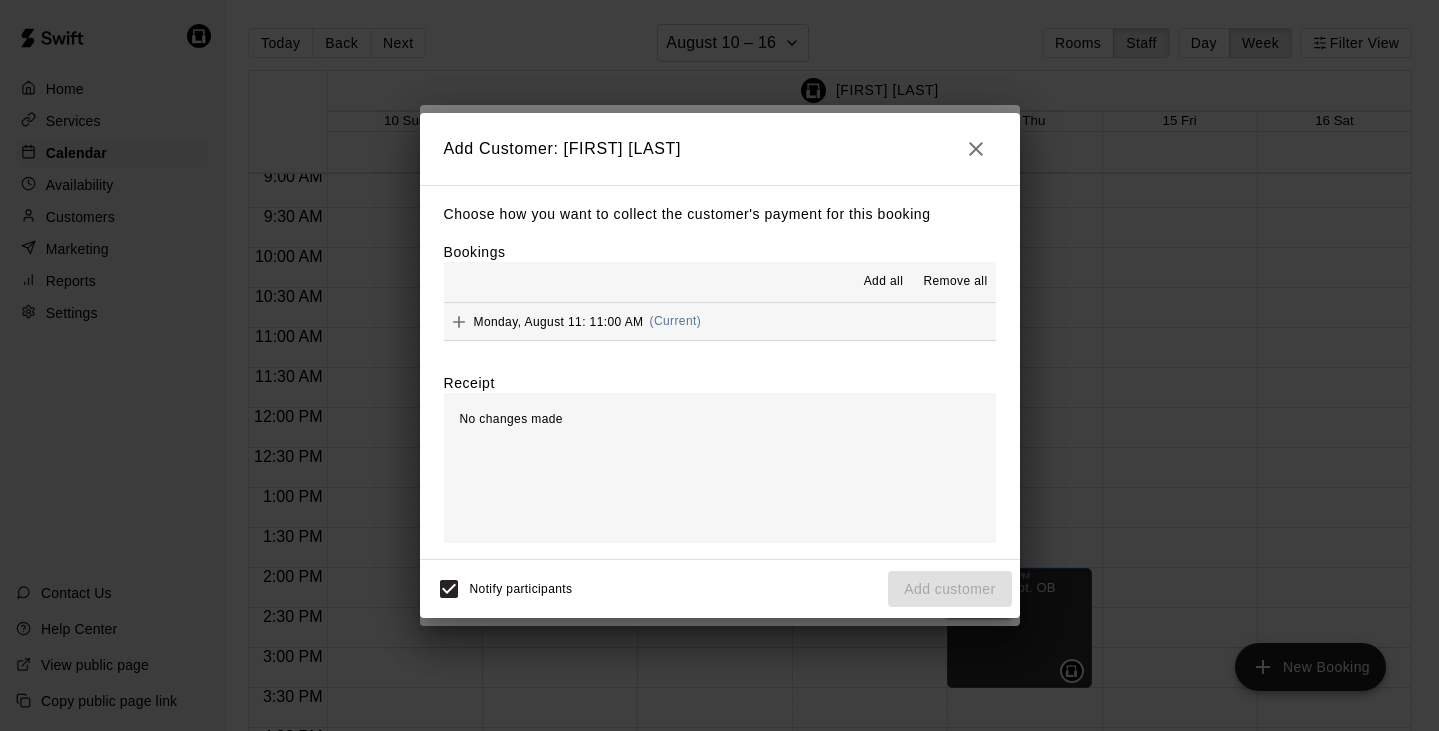 click 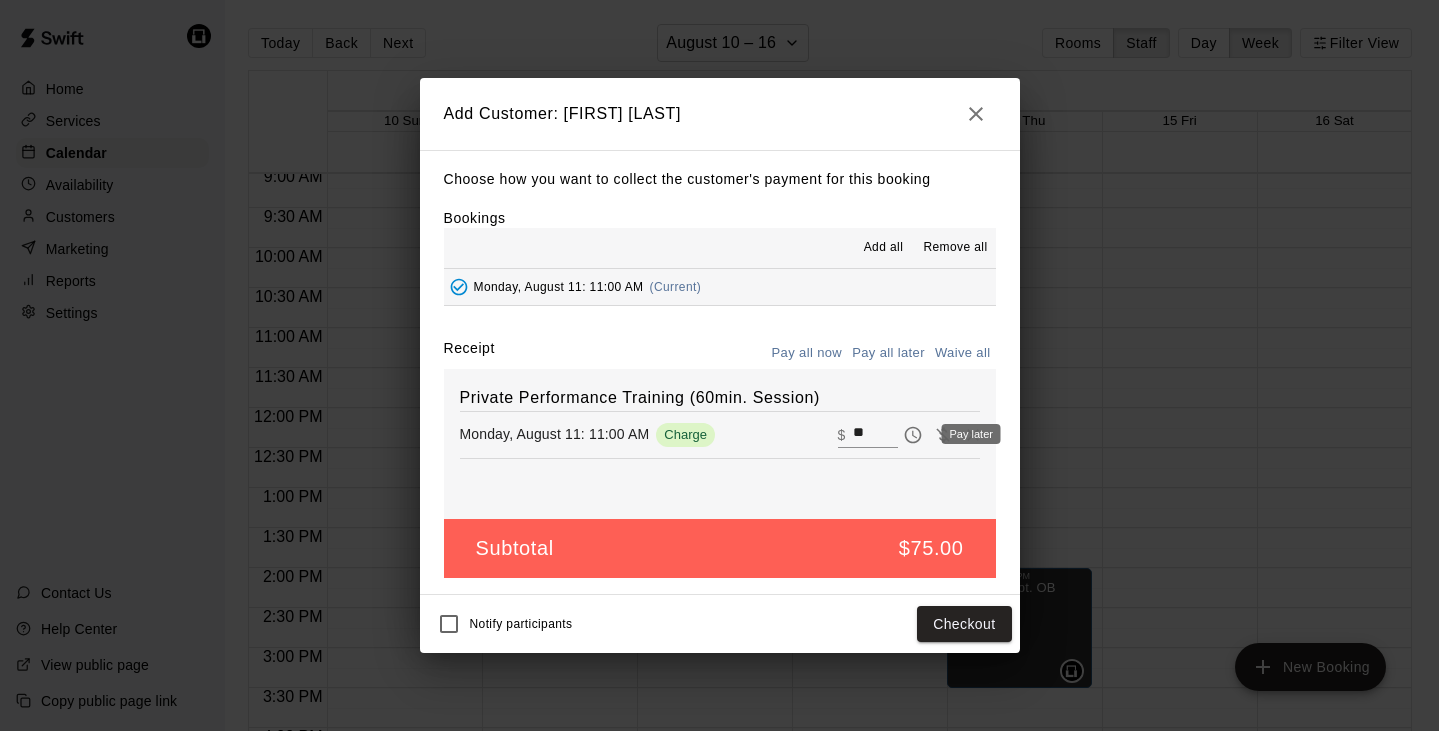 click 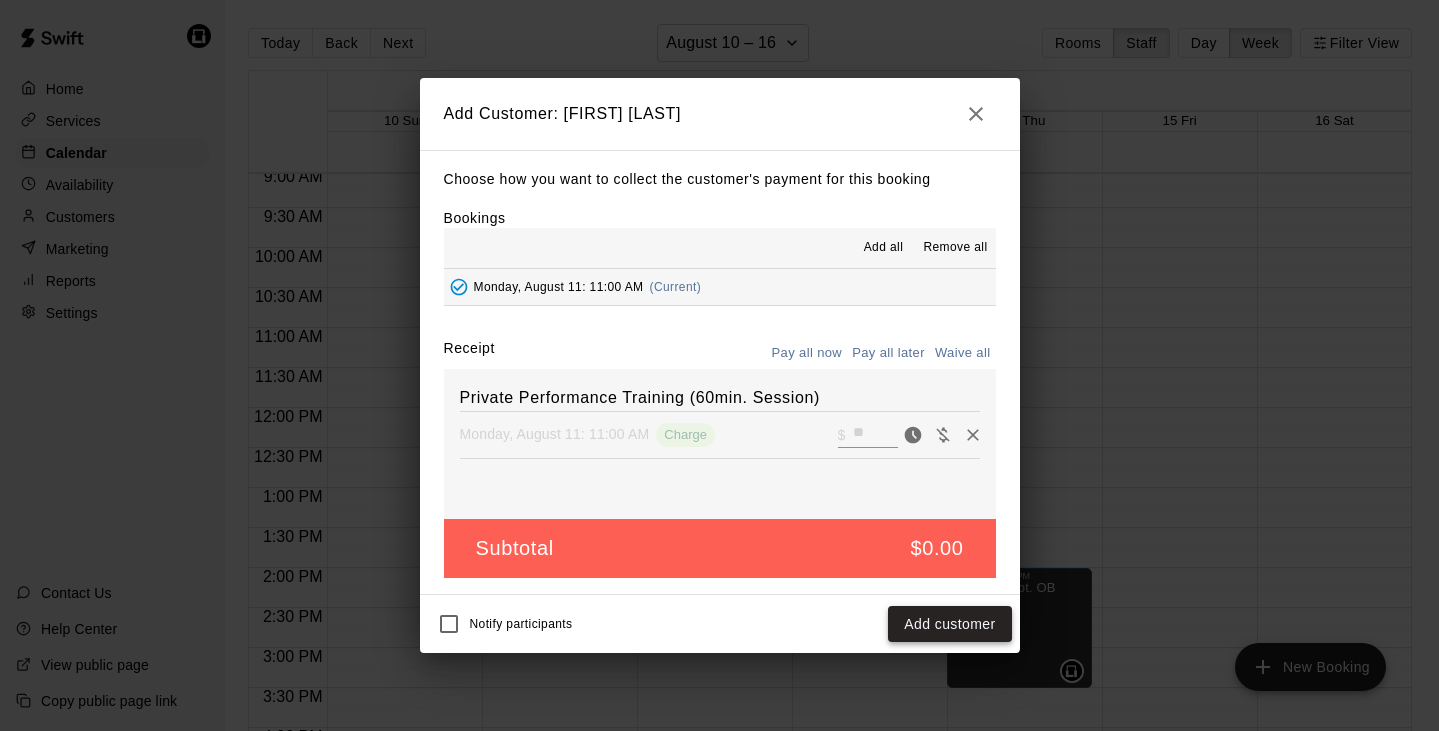 click on "Add customer" at bounding box center (949, 624) 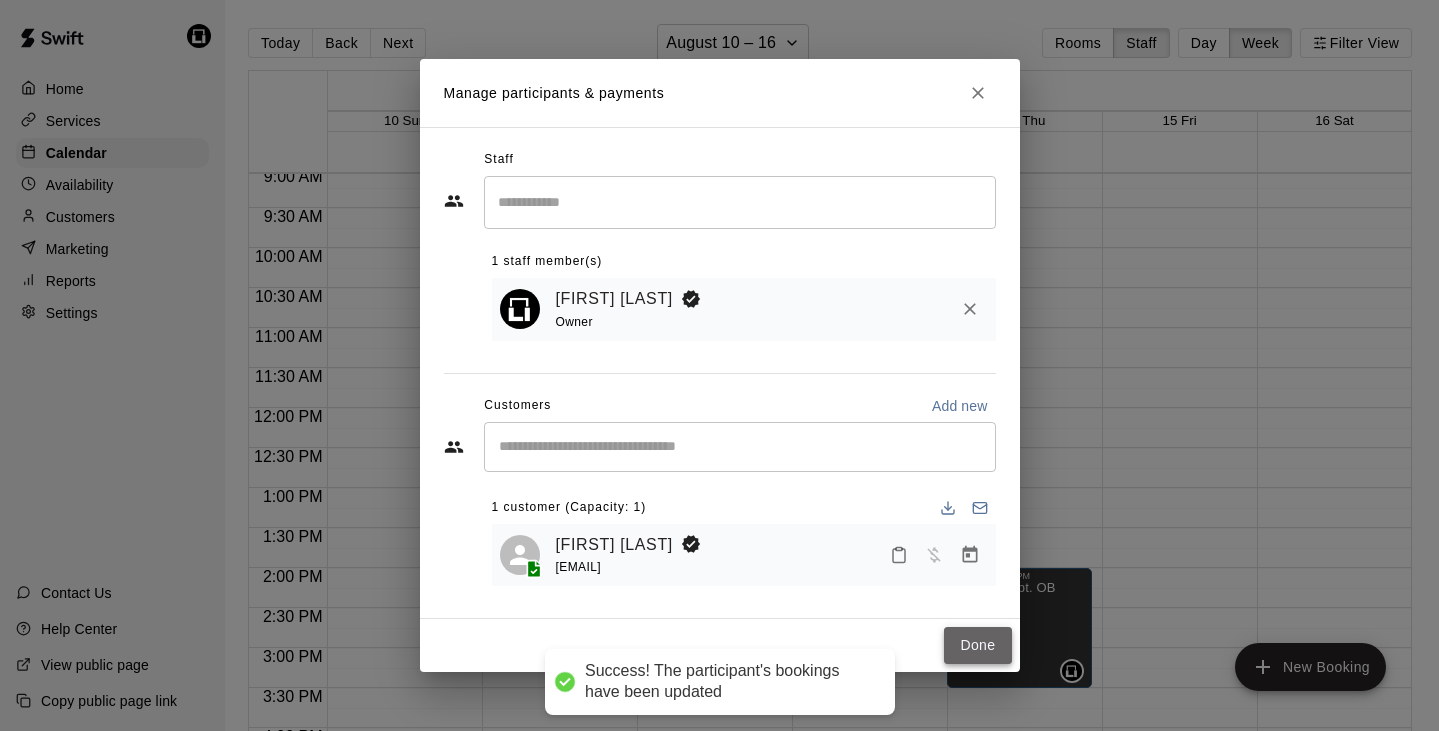 click on "Done" at bounding box center (977, 645) 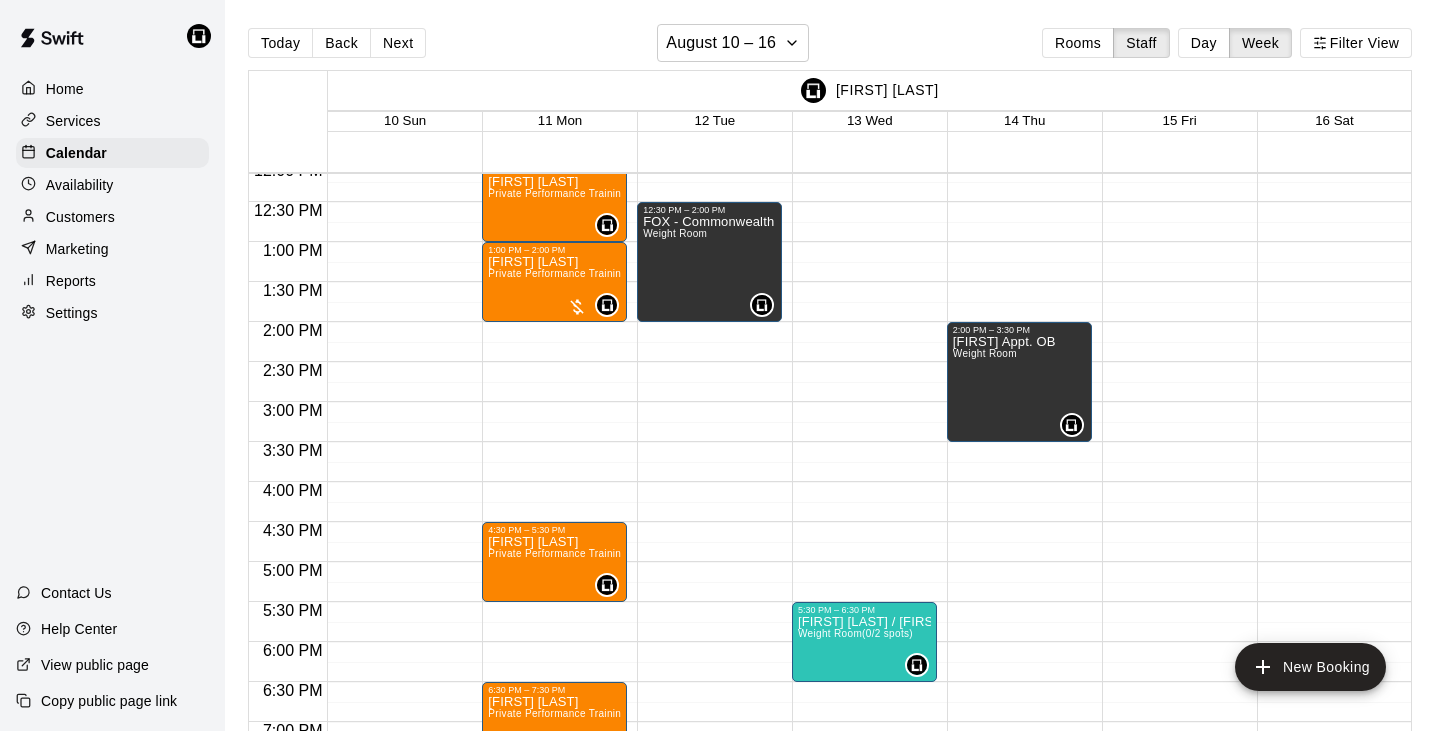 scroll, scrollTop: 1000, scrollLeft: 0, axis: vertical 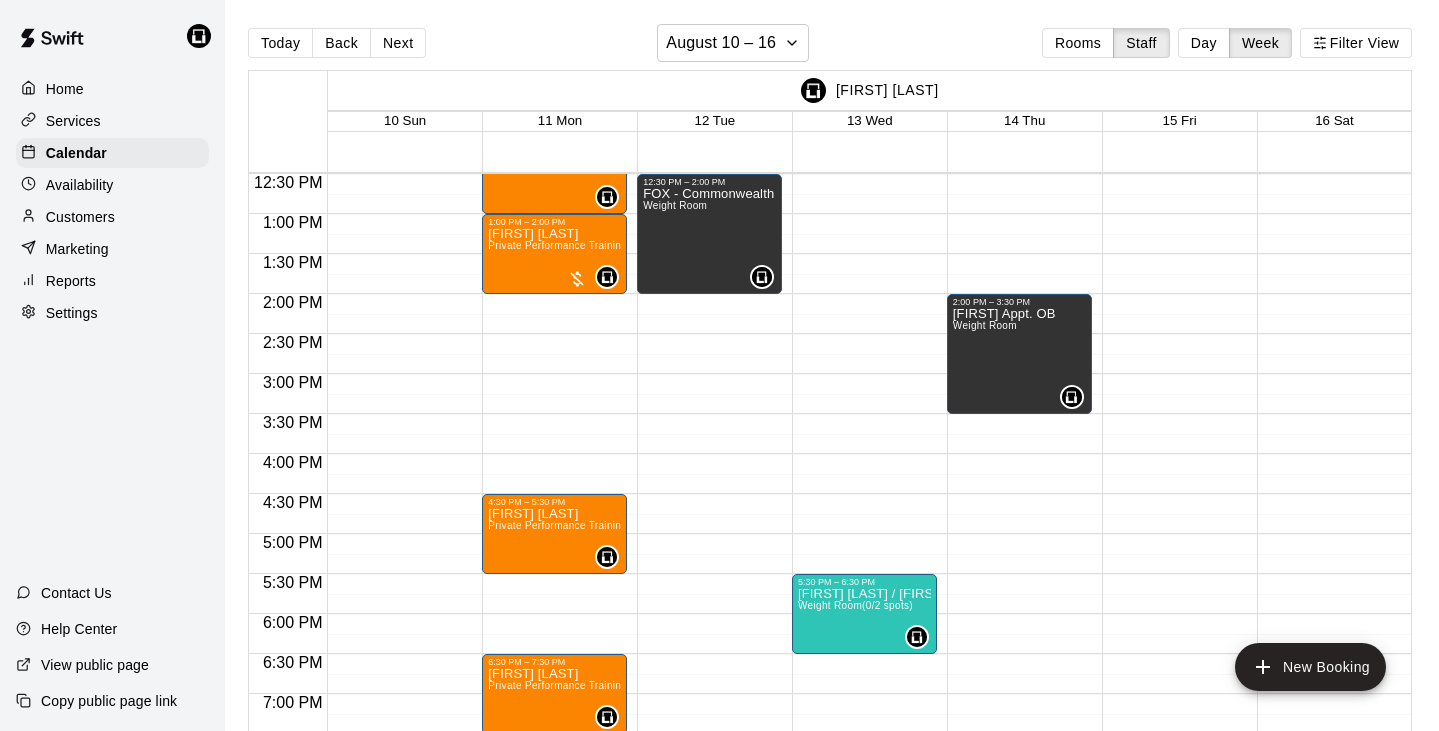 click on "11:00 AM – 12:00 PM [FIRST] [LAST] Private Performance Training (60min. Session)  (Weight Room) 0 12:00 PM – 1:00 PM [FIRST] [LAST] Private Performance Training (60min. Session)  (Weight Room) 0 1:00 PM – 2:00 PM [FIRST] [LAST]  Private Performance Training (60min. Session)  (Weight Room) 0 4:30 PM – 5:30 PM [FIRST] [LAST] Private Performance Training (60min. Session)  (Weight Room) 0 6:30 PM – 7:30 PM [FIRST] [LAST] Private Performance Training (60min. Session)  (Weight Room) 0" at bounding box center [554, 134] 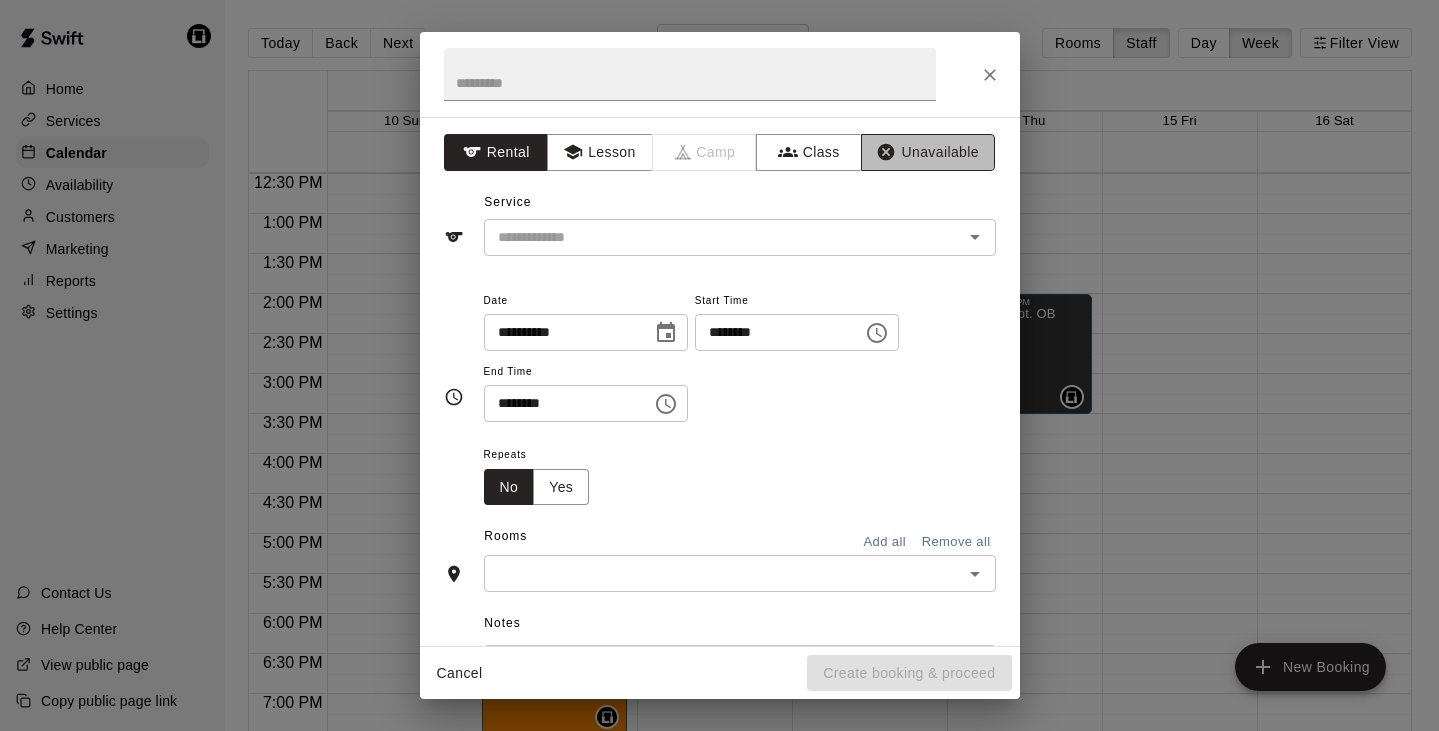 click on "Unavailable" at bounding box center (928, 152) 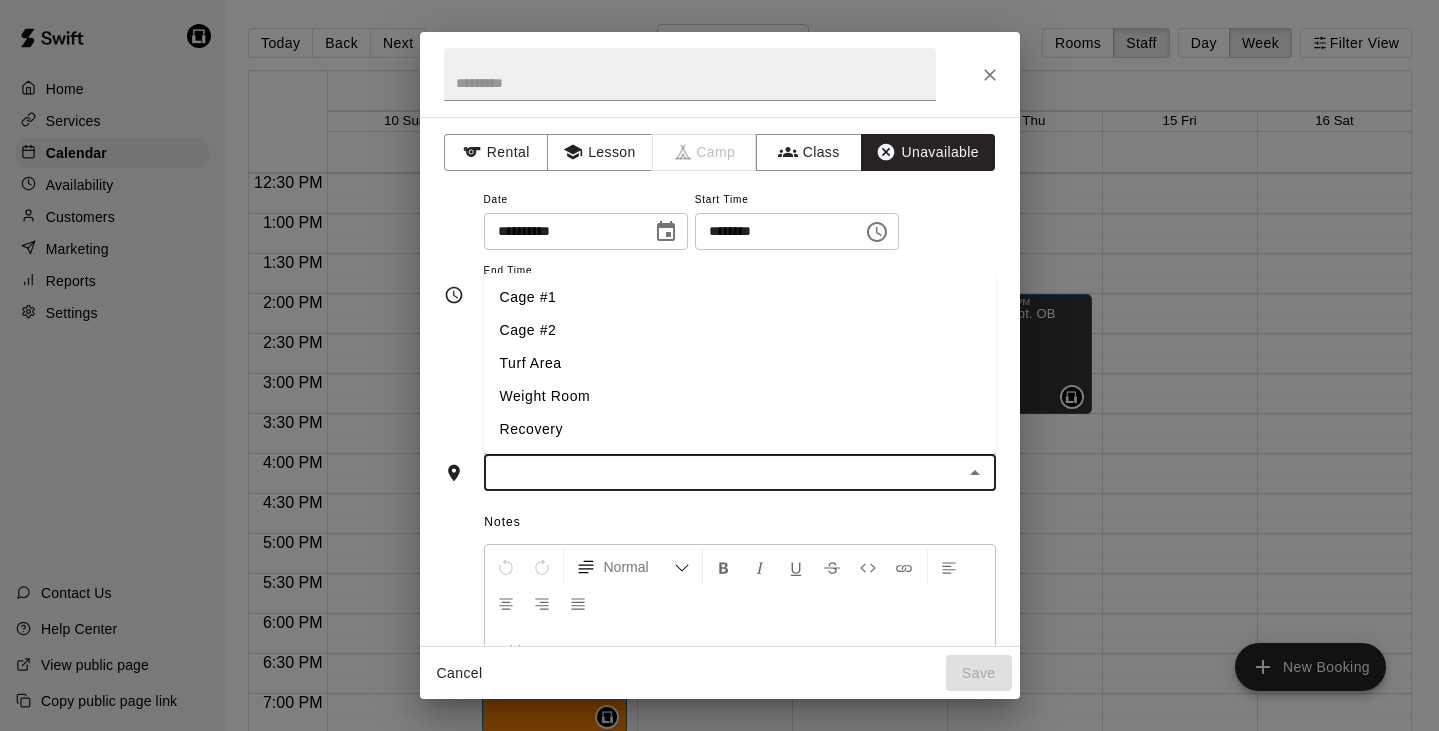 click at bounding box center (723, 472) 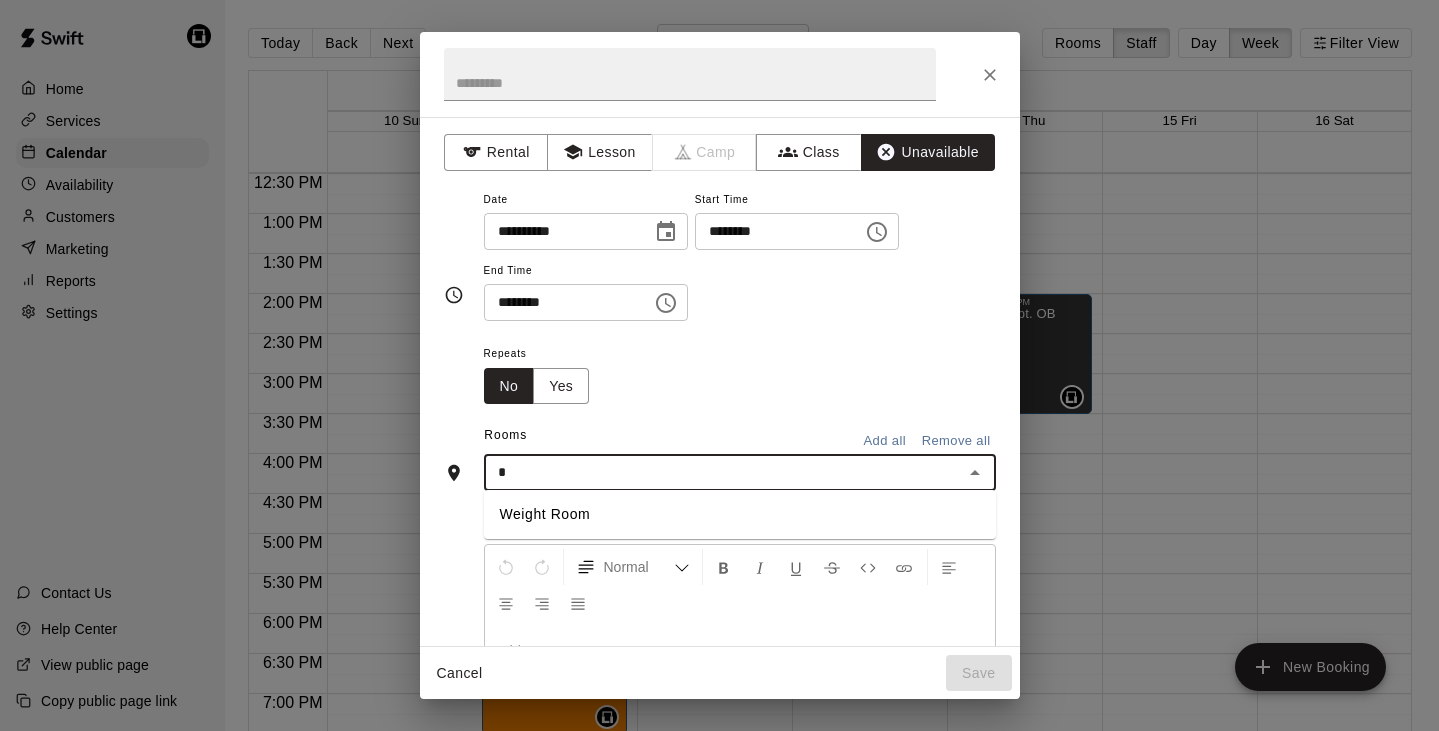 type on "**" 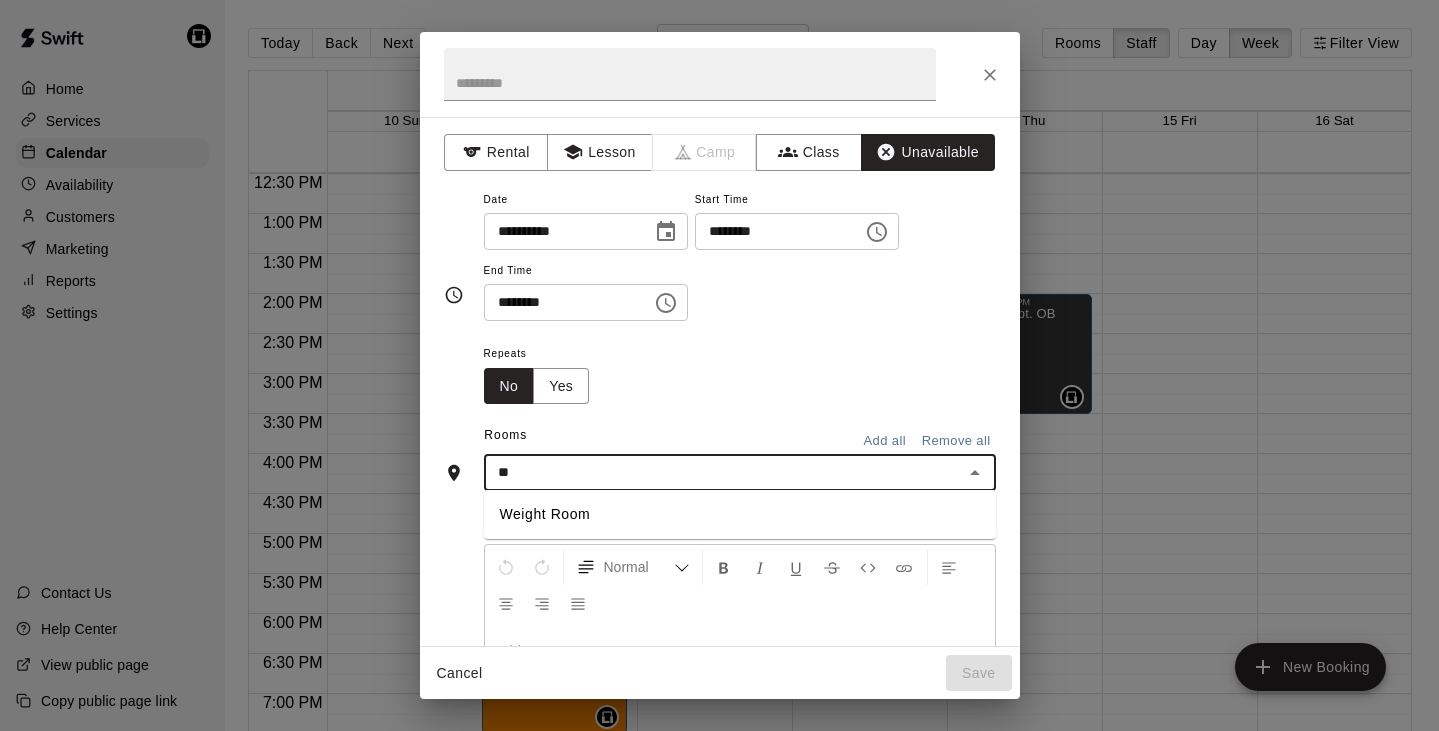 click on "Weight Room" at bounding box center [740, 514] 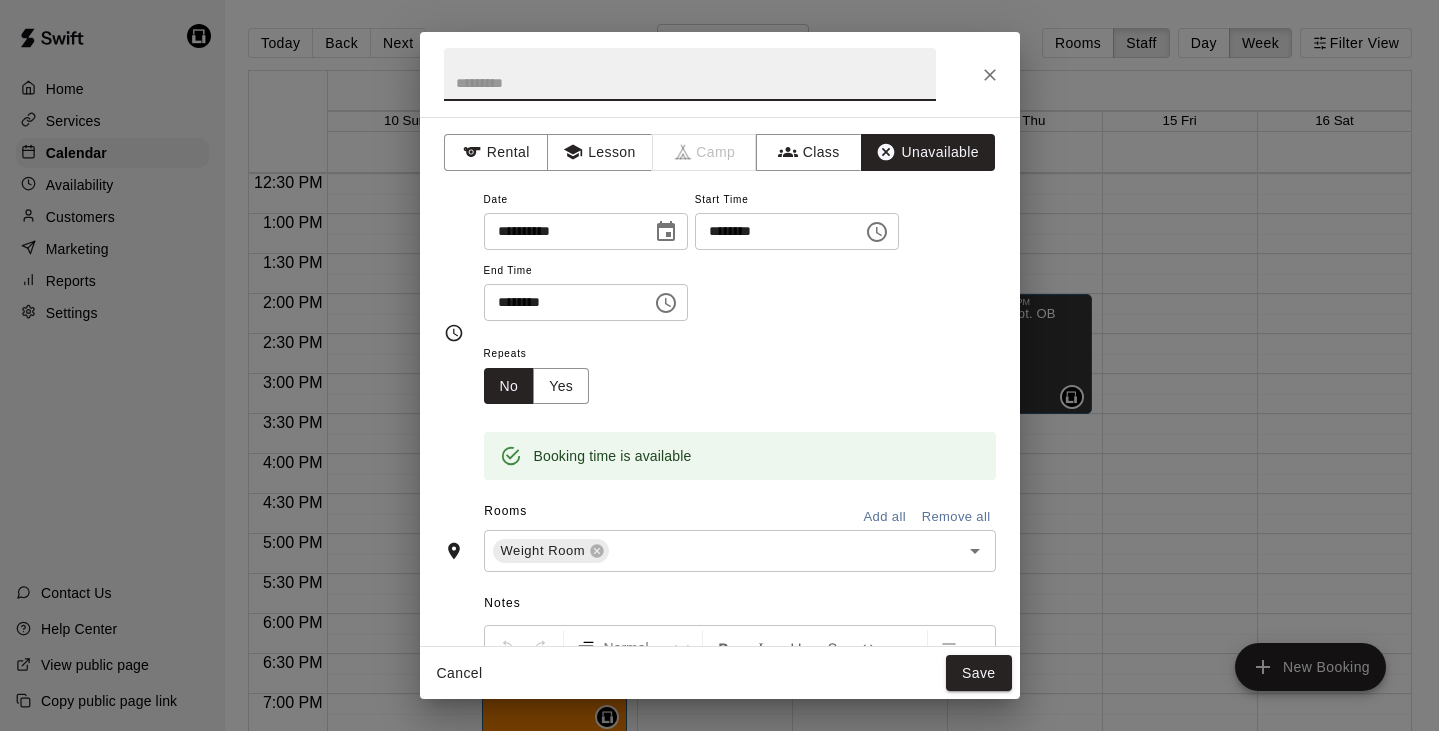click at bounding box center [690, 74] 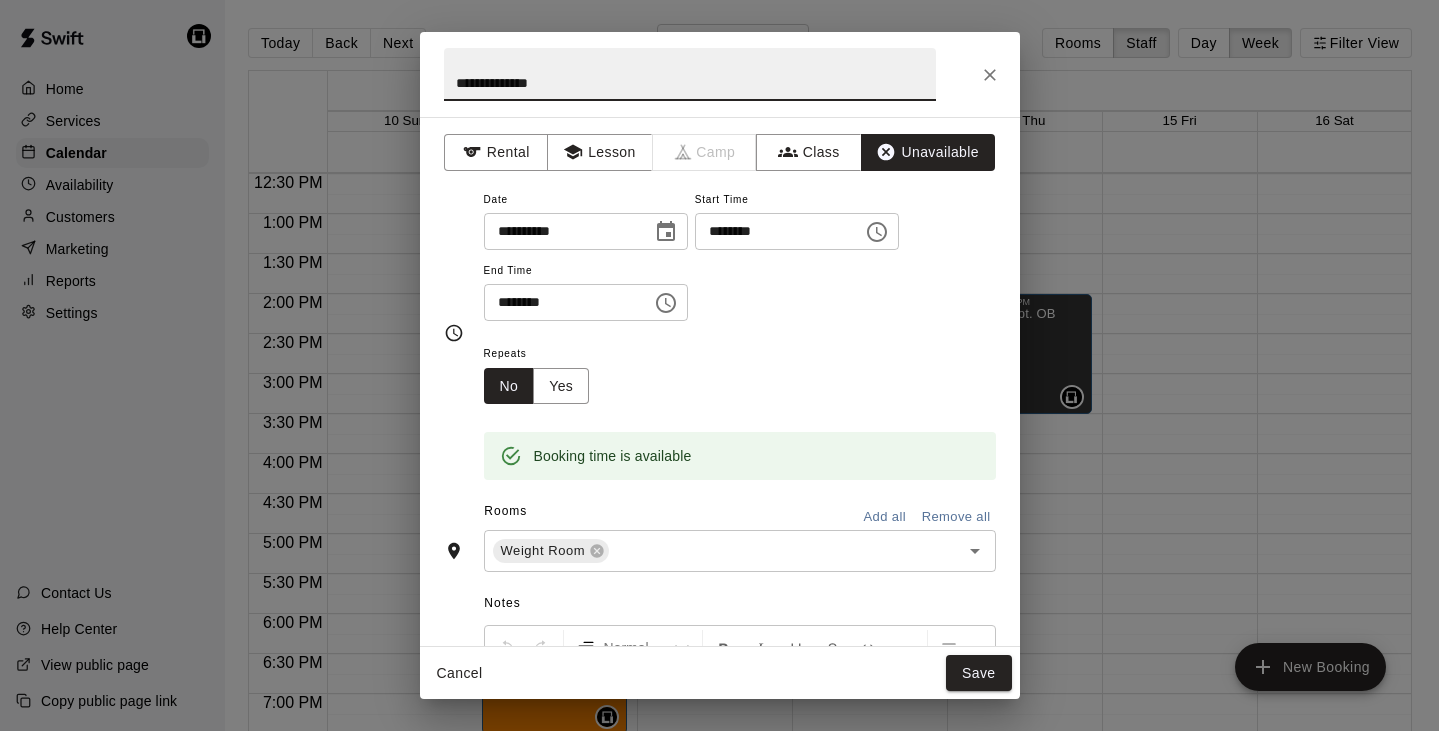 type on "**********" 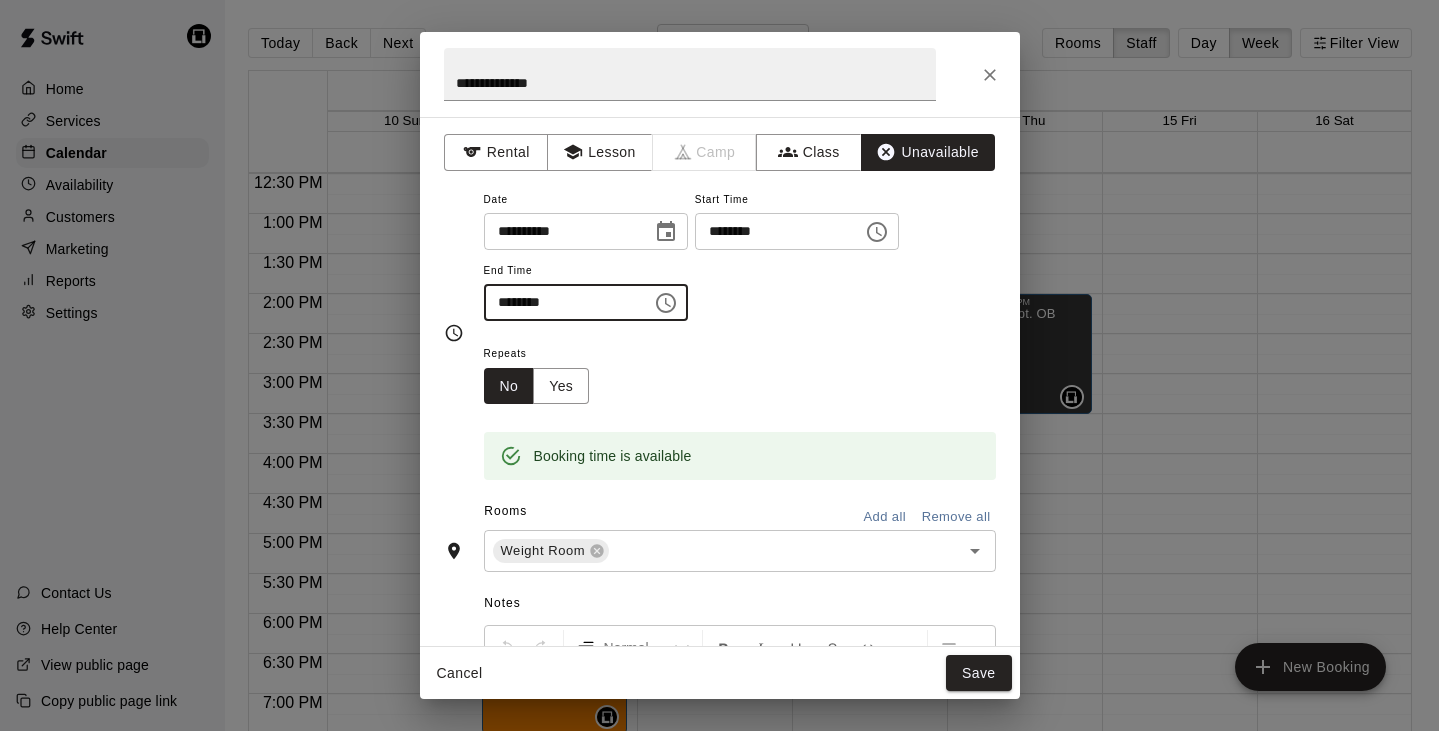 click on "********" at bounding box center (561, 302) 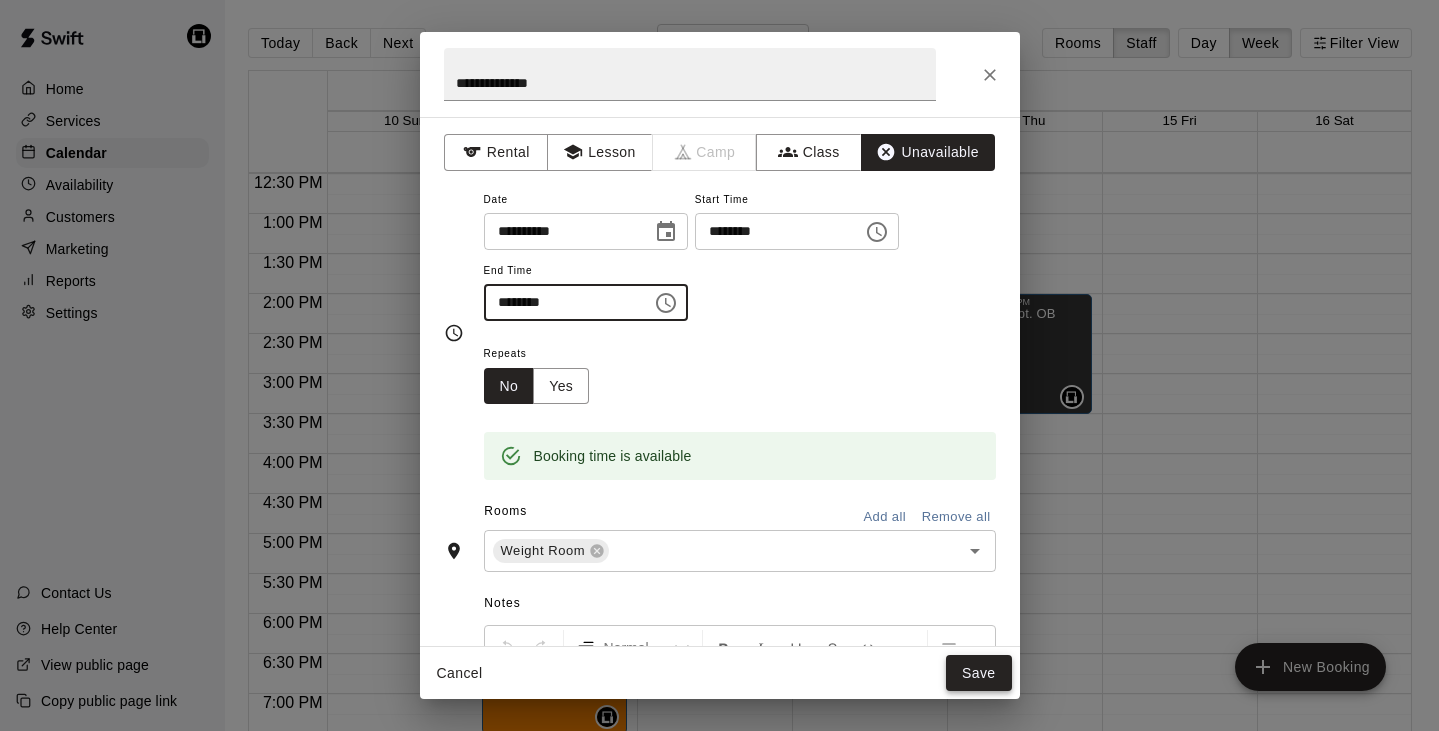 click on "Save" at bounding box center [979, 673] 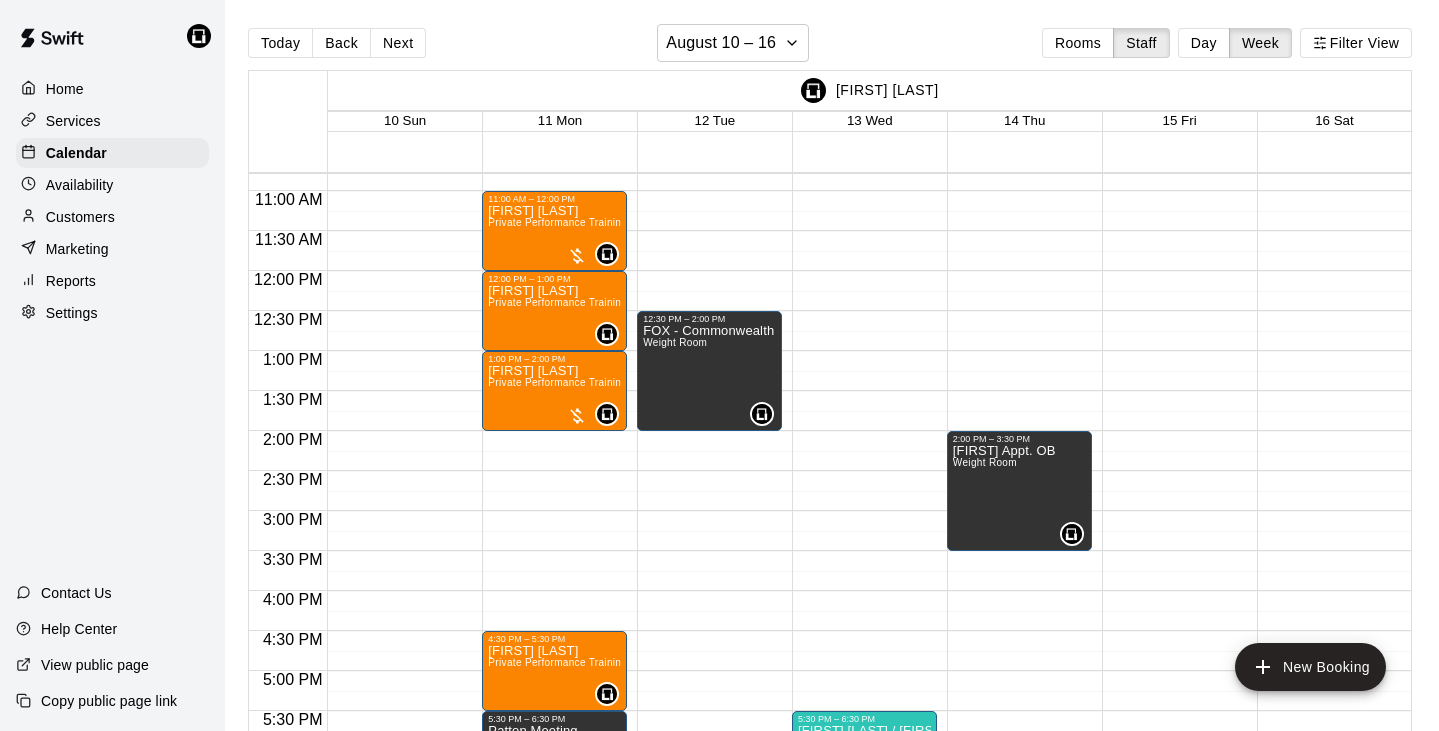 scroll, scrollTop: 864, scrollLeft: 0, axis: vertical 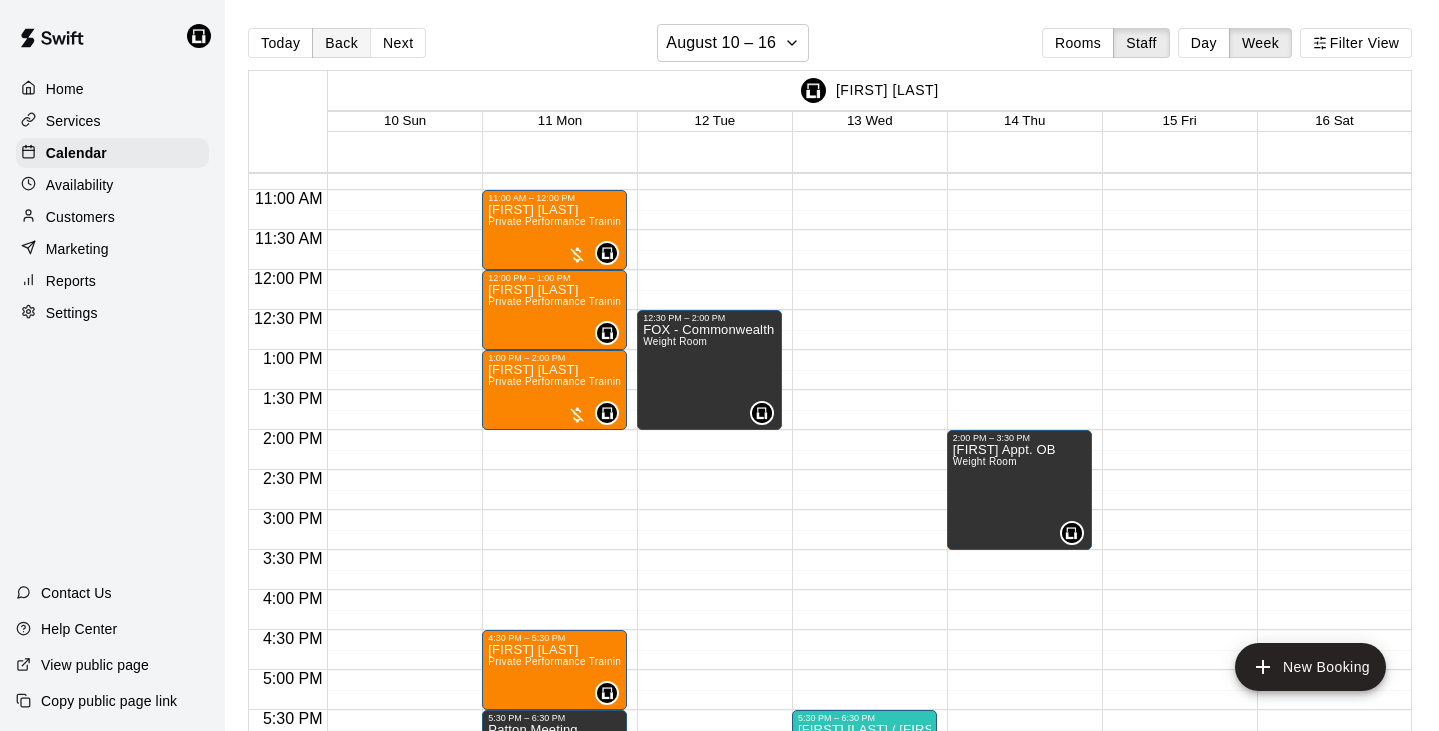 click on "Back" at bounding box center (341, 43) 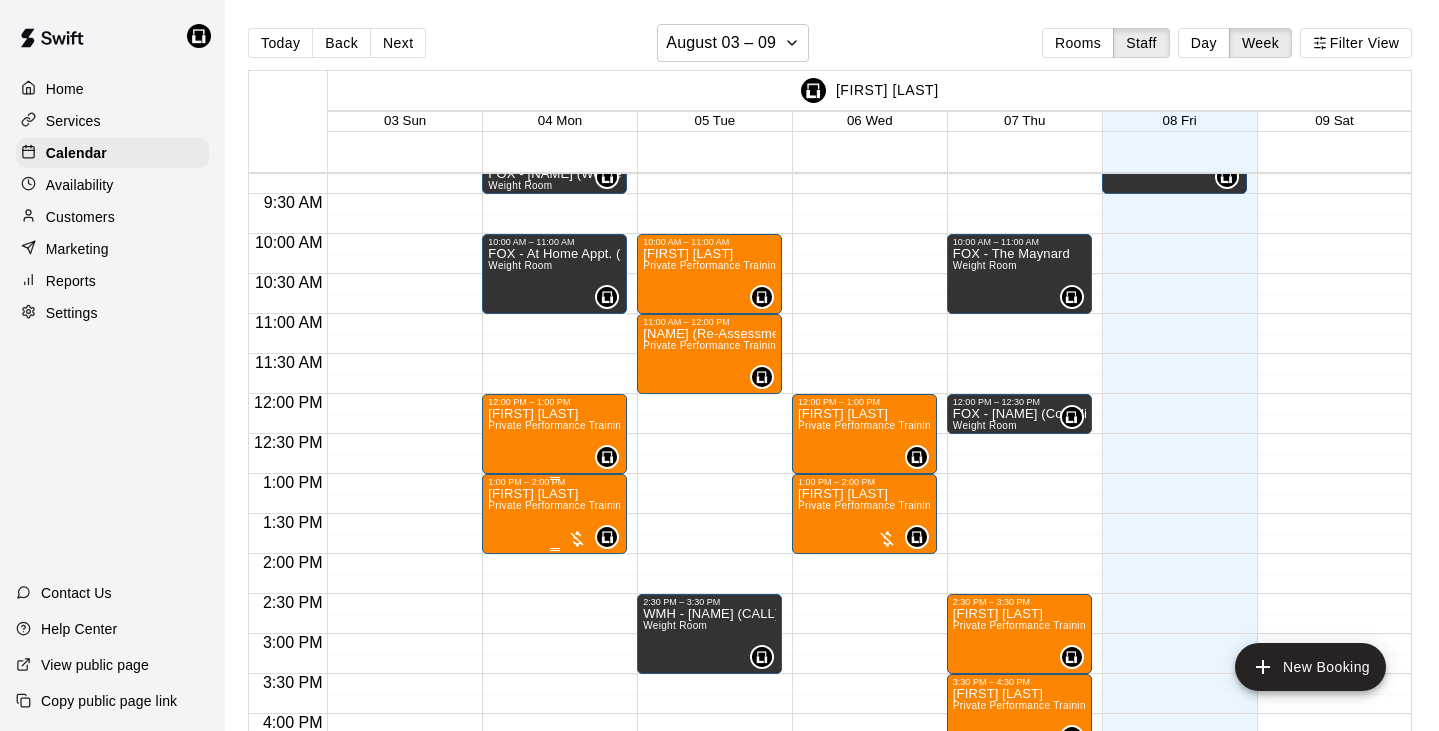scroll, scrollTop: 690, scrollLeft: 0, axis: vertical 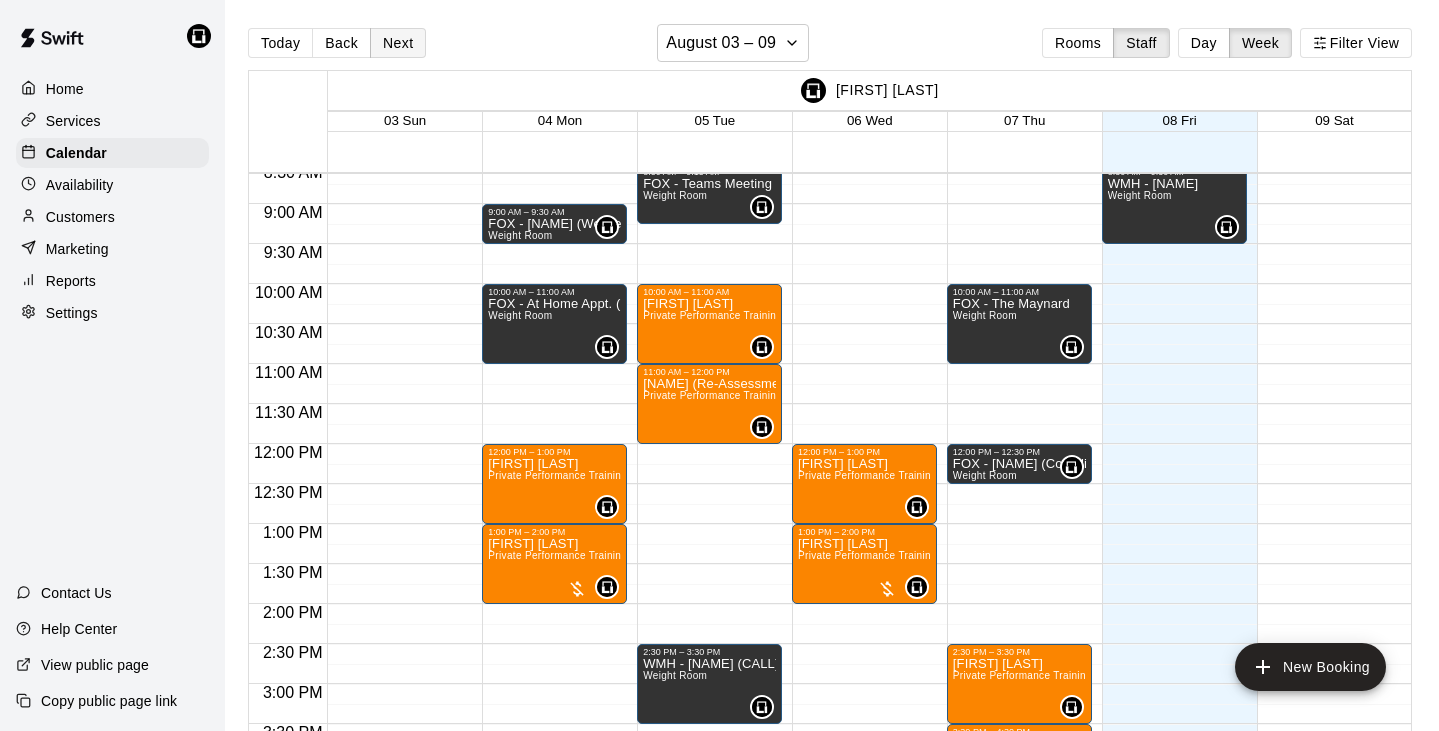 click on "Next" at bounding box center [398, 43] 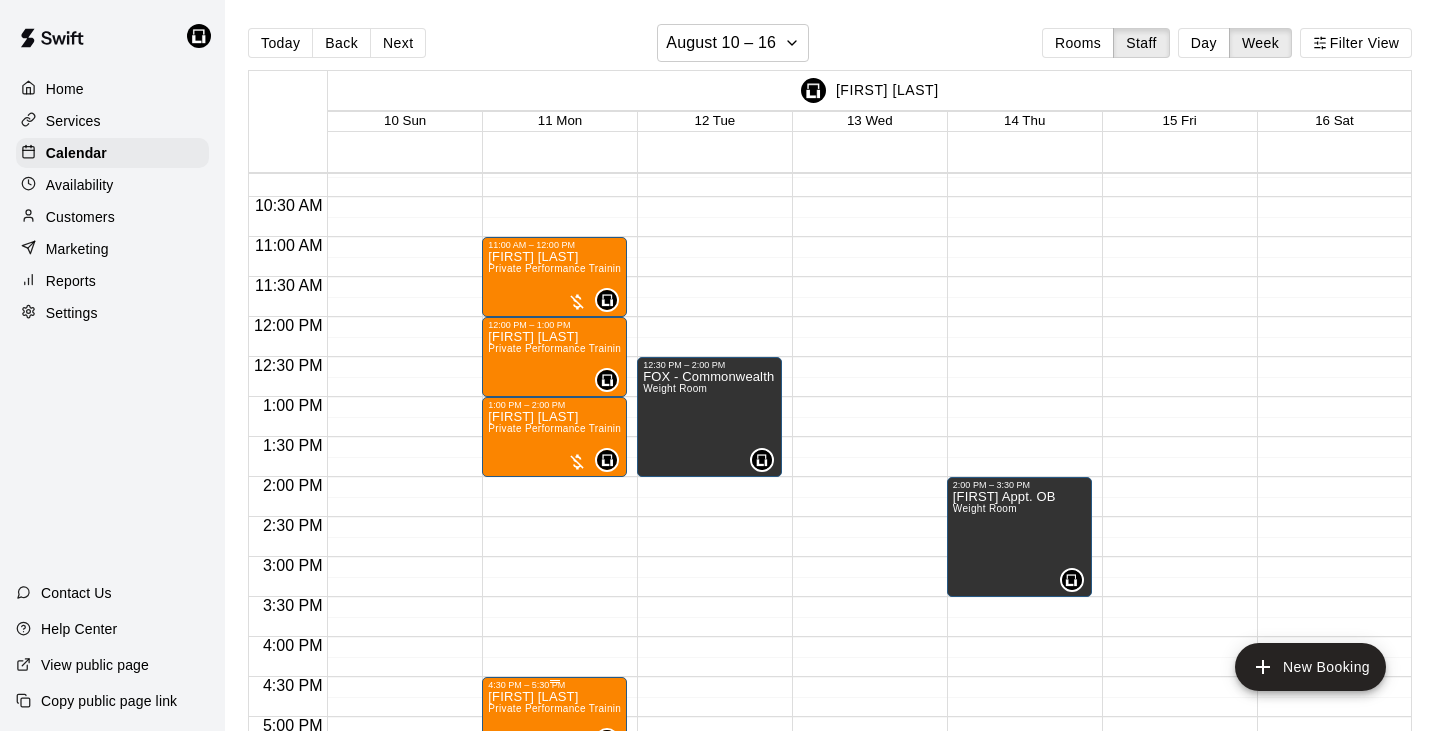 scroll, scrollTop: 820, scrollLeft: 0, axis: vertical 